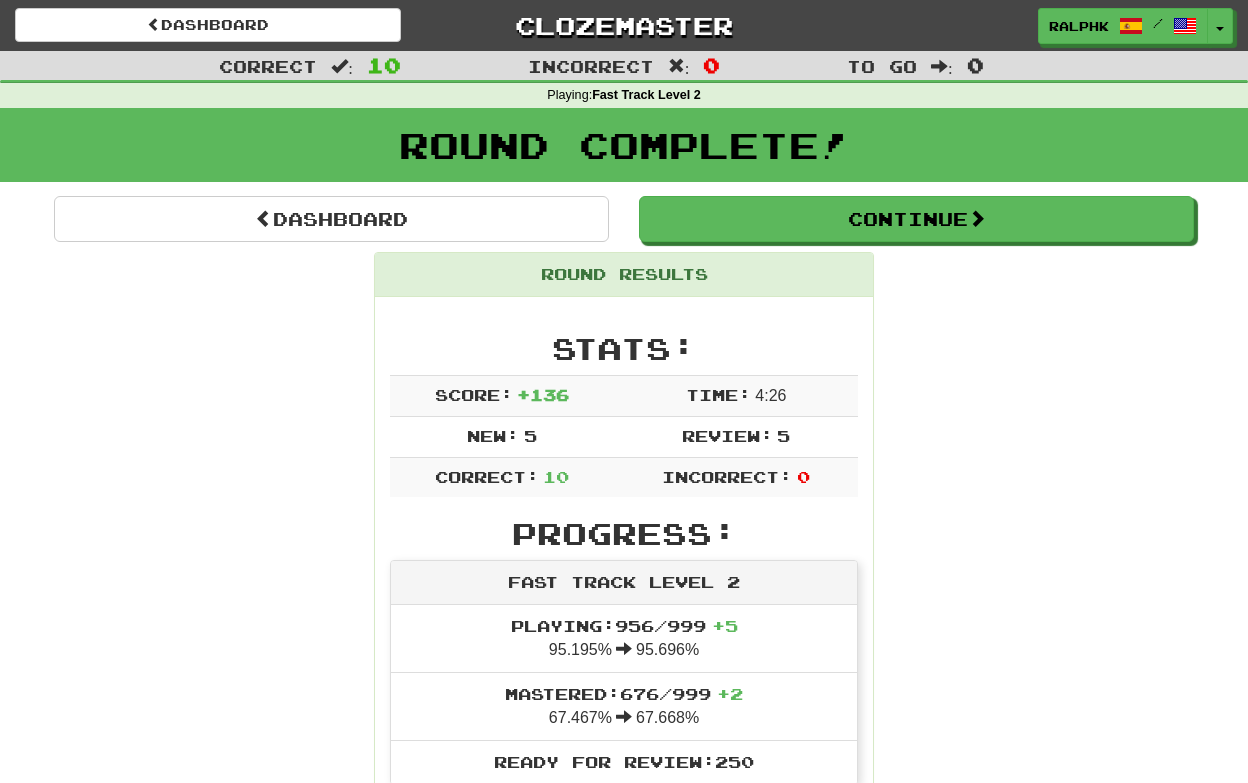 scroll, scrollTop: 0, scrollLeft: 0, axis: both 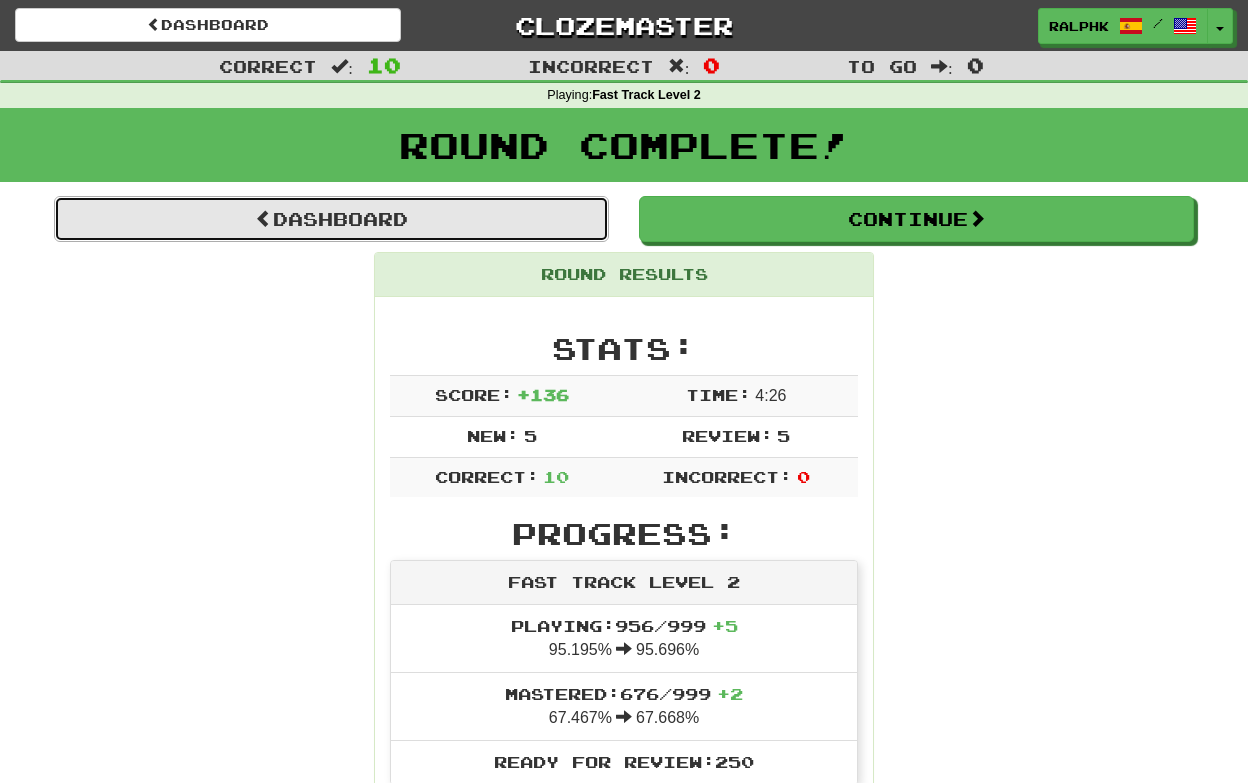 click on "Dashboard" at bounding box center (331, 219) 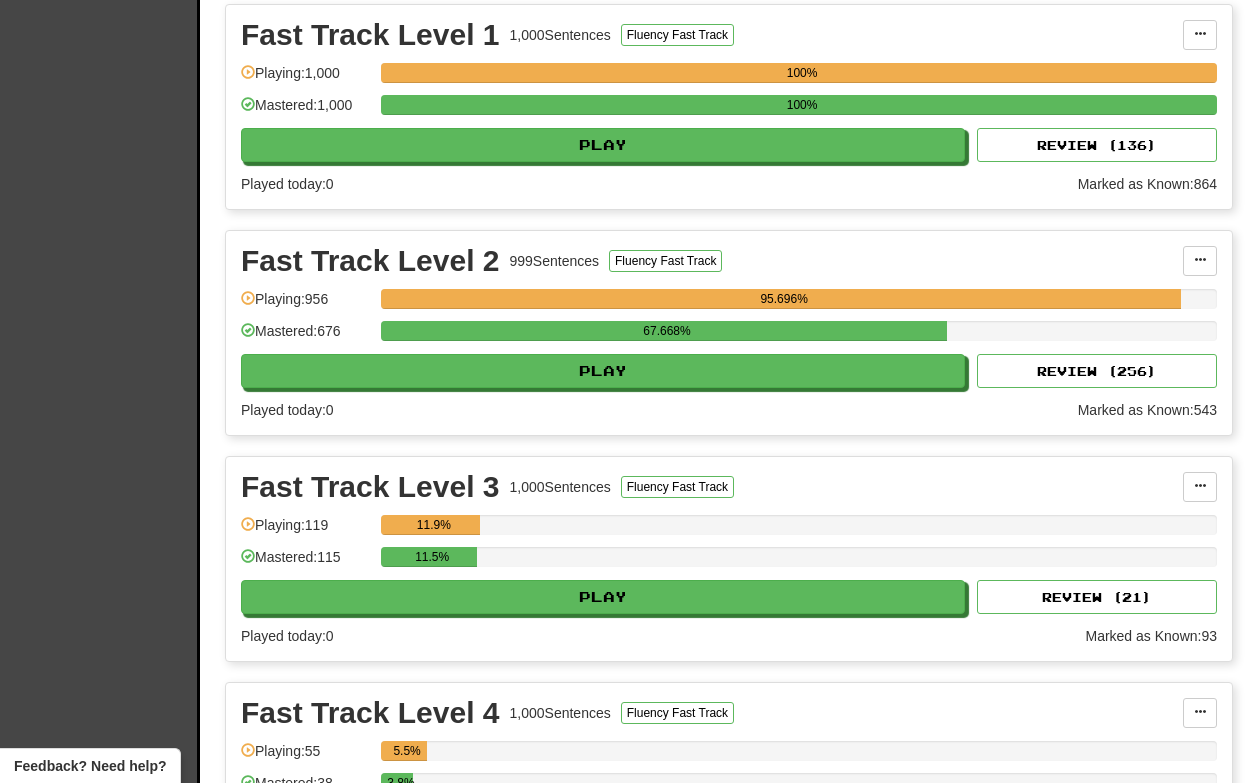 scroll, scrollTop: 931, scrollLeft: 0, axis: vertical 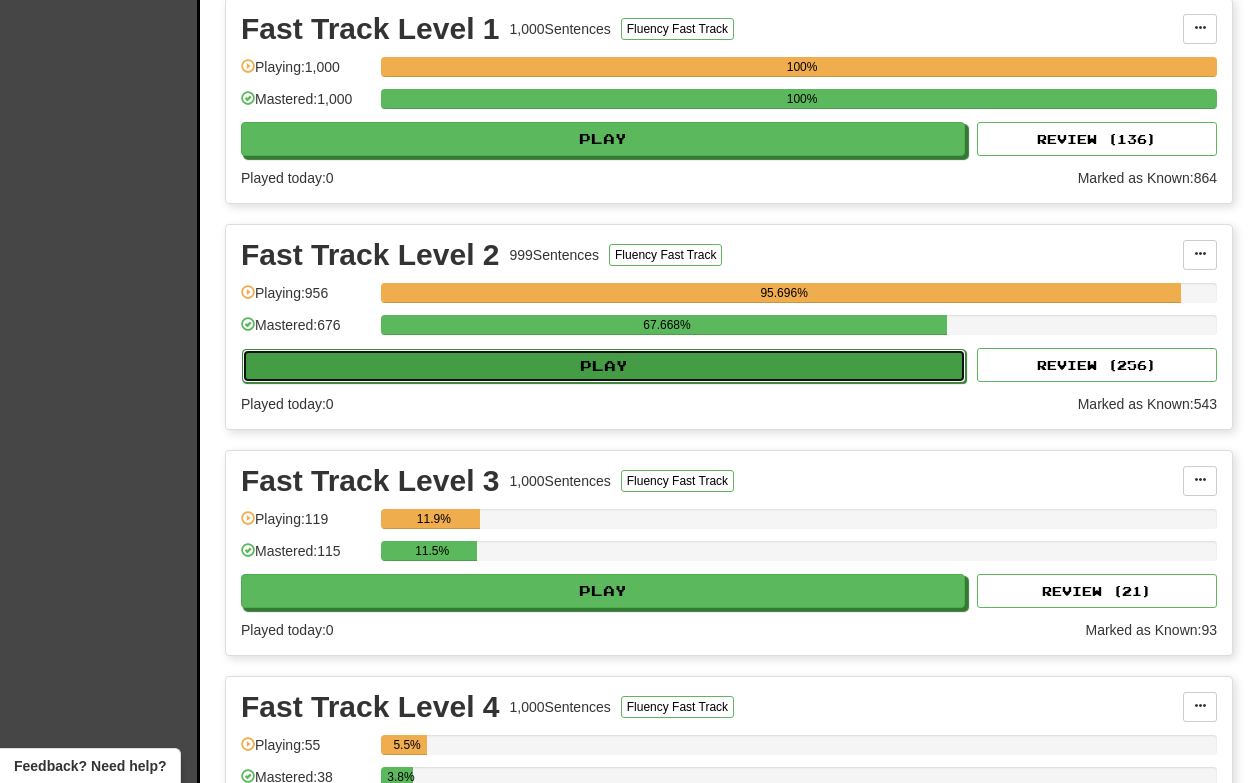 click on "Play" at bounding box center (604, 366) 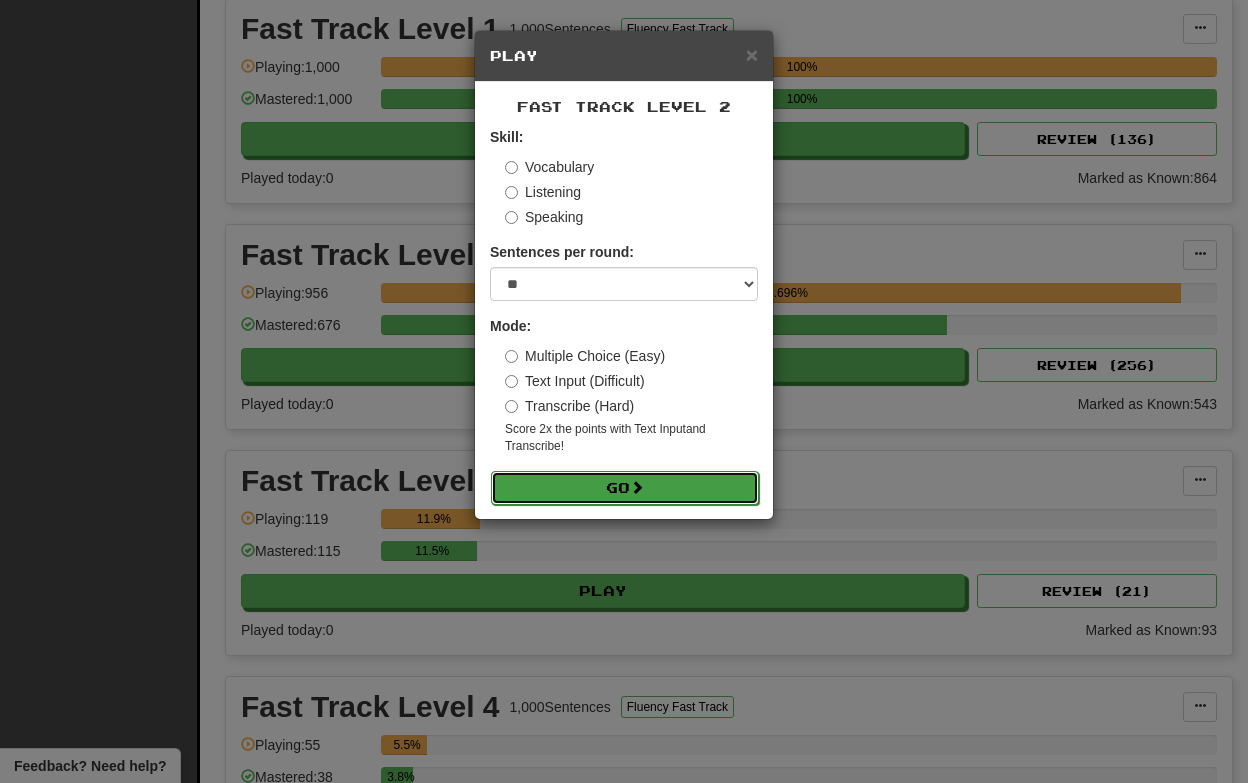 click on "Go" at bounding box center [625, 488] 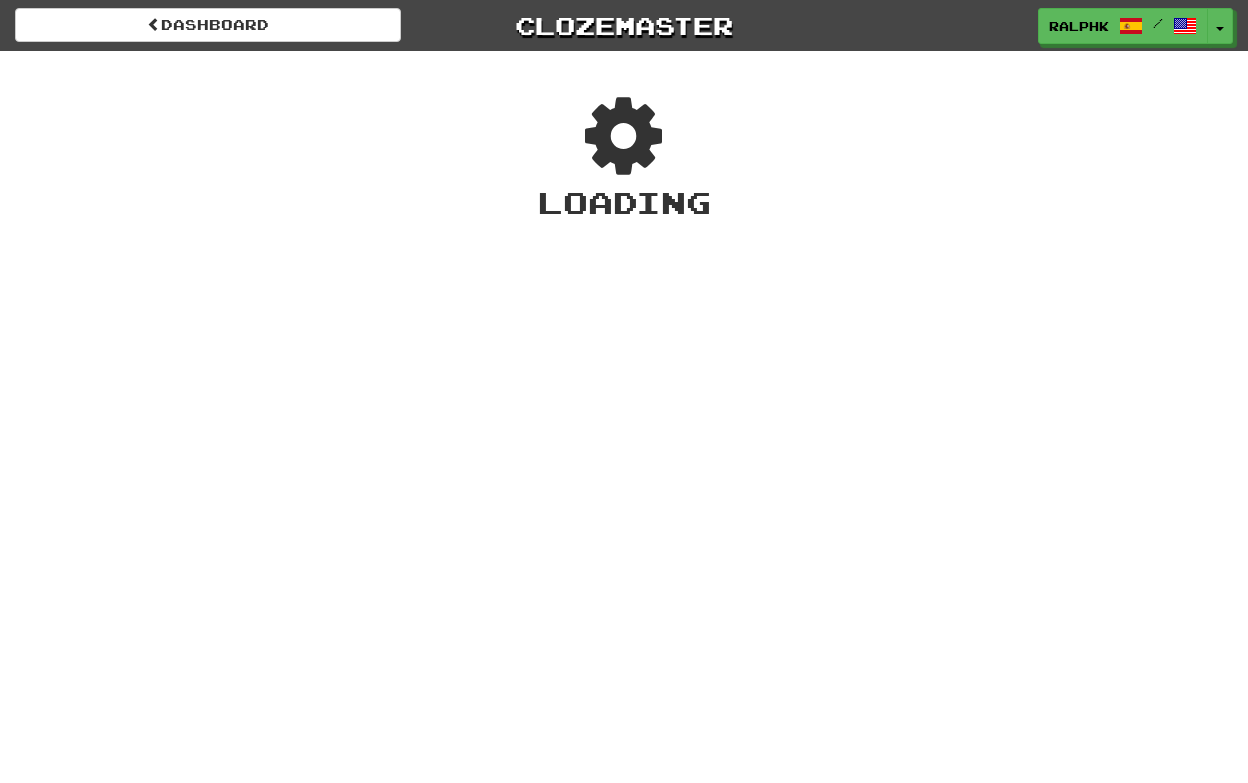 scroll, scrollTop: 0, scrollLeft: 0, axis: both 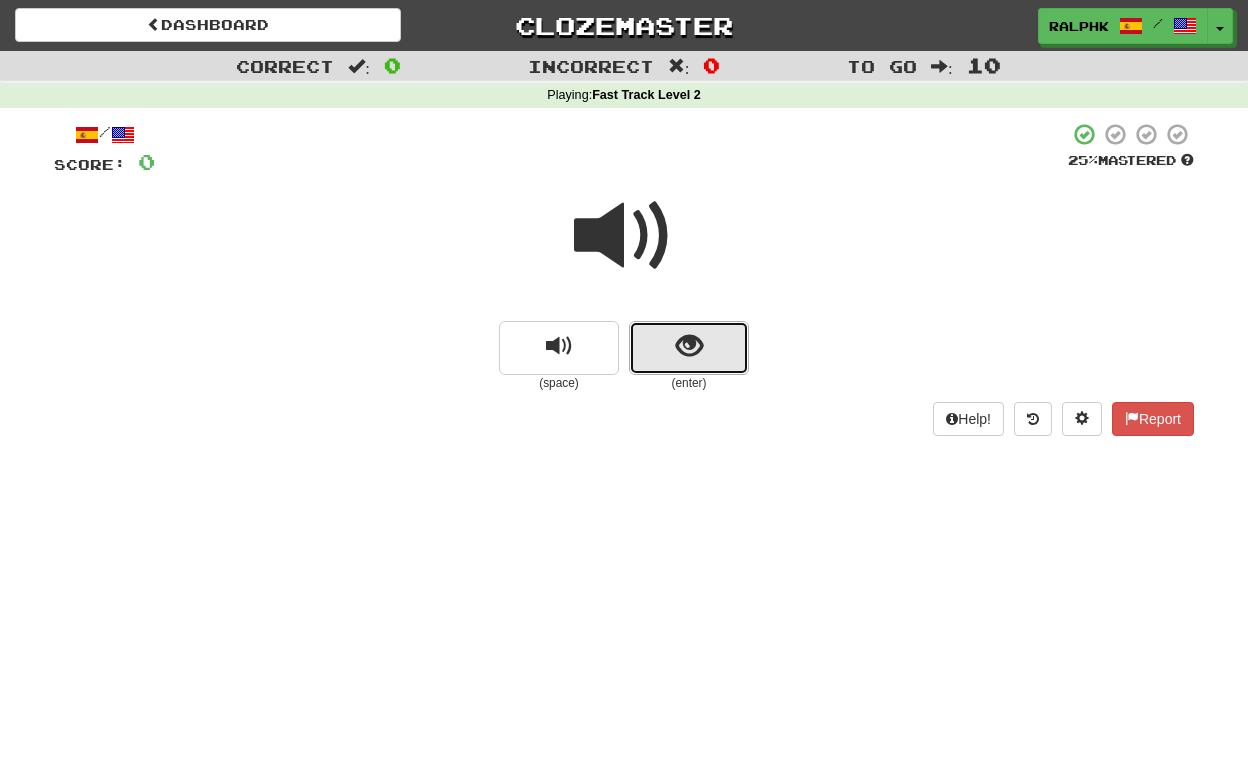 click at bounding box center [689, 346] 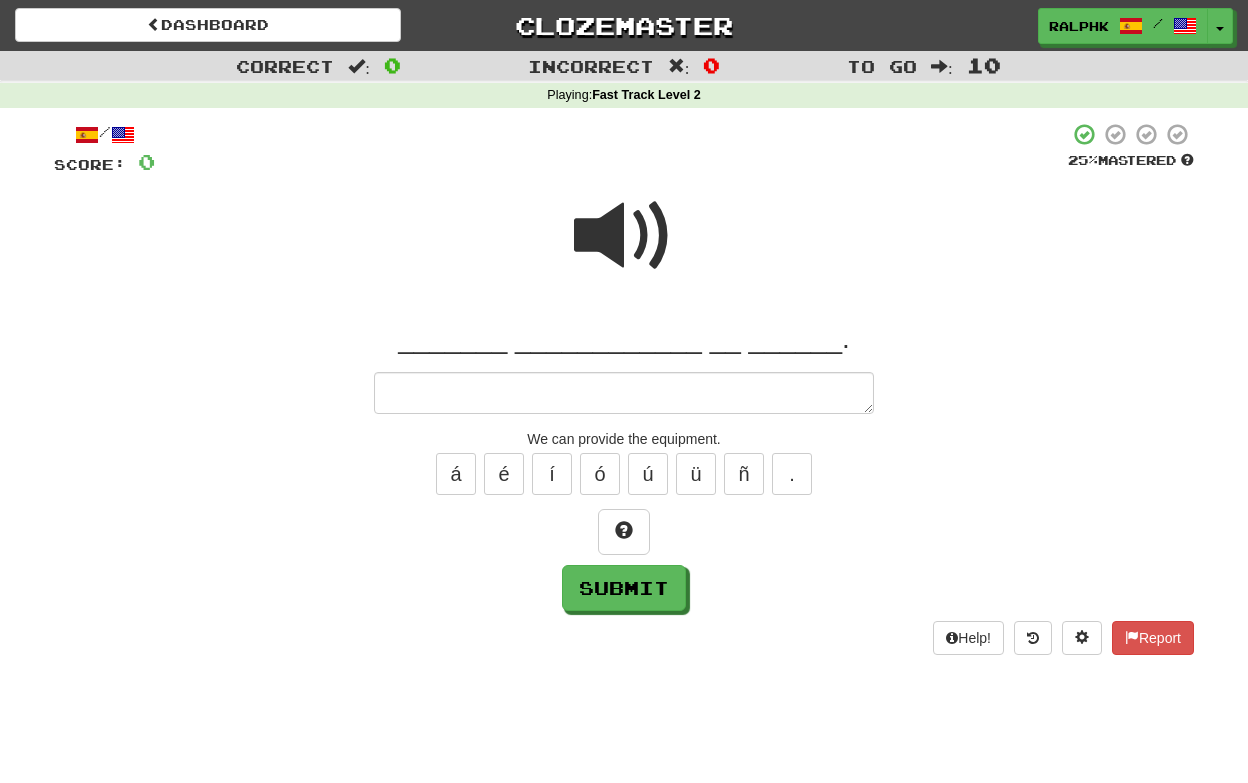 type on "*" 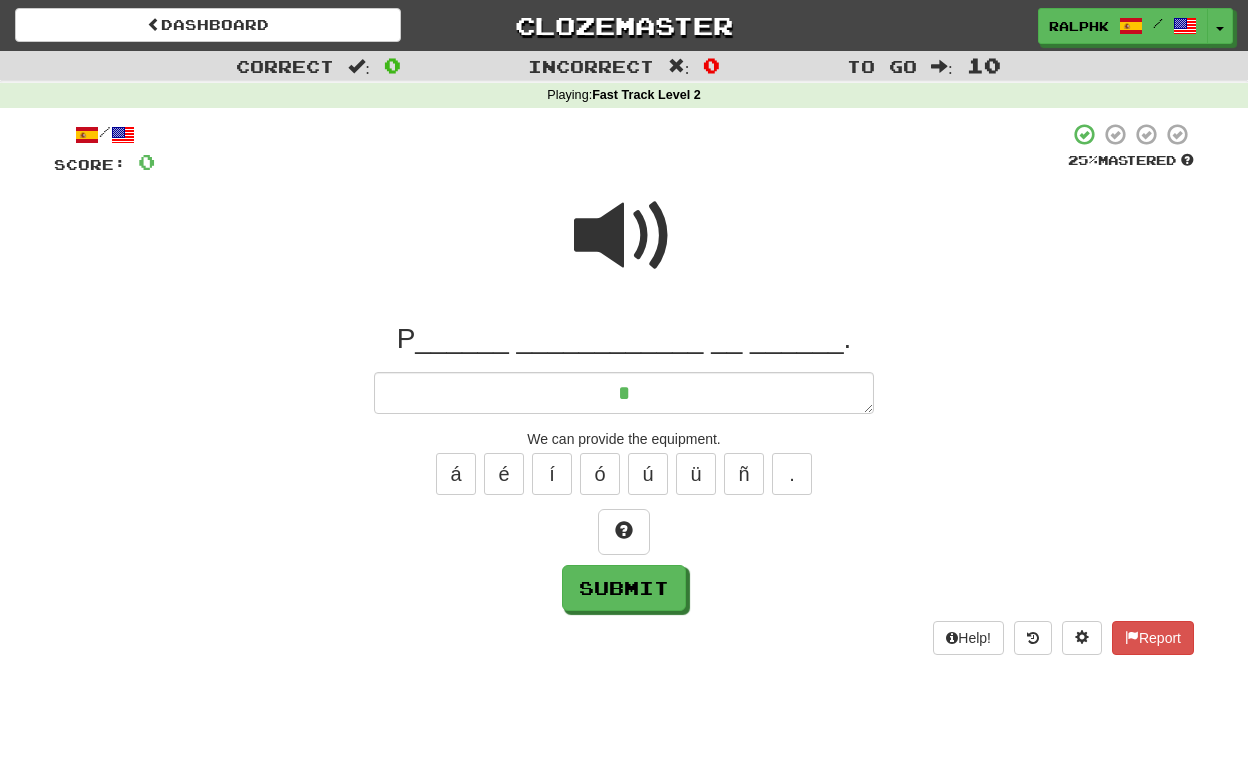 type on "*" 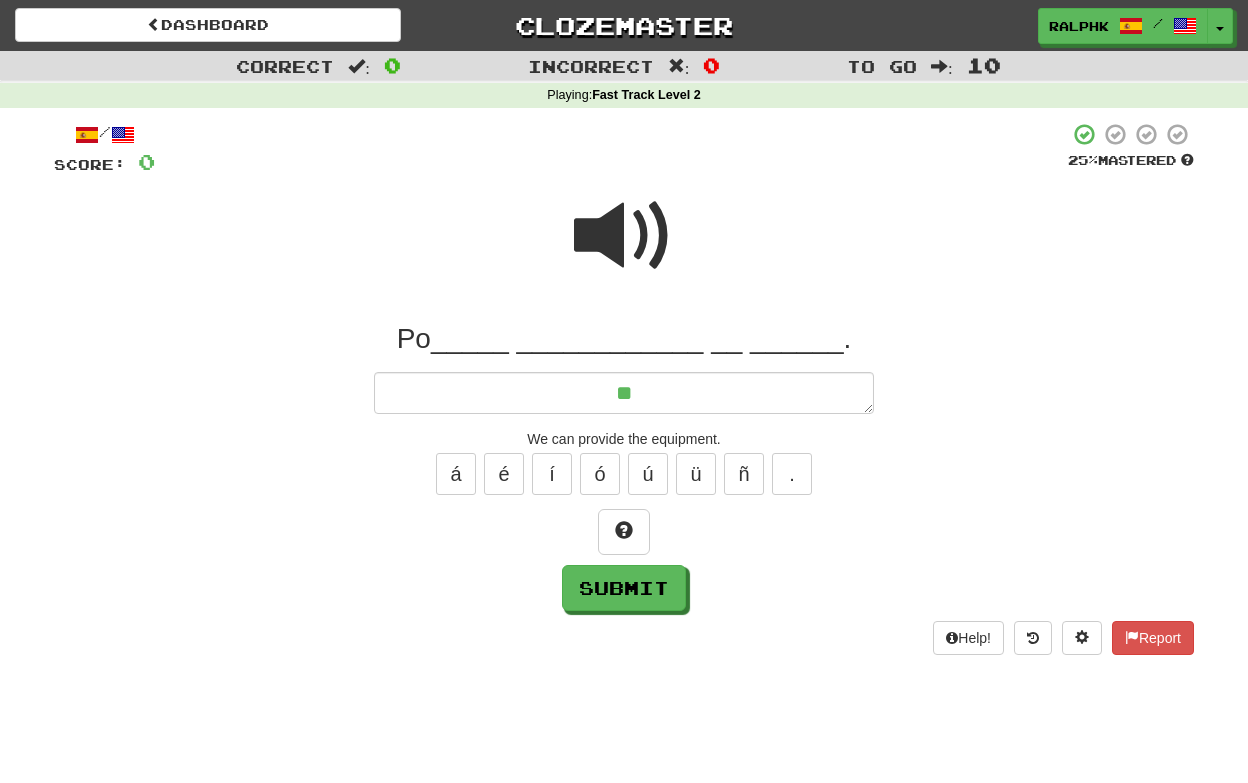 type on "*" 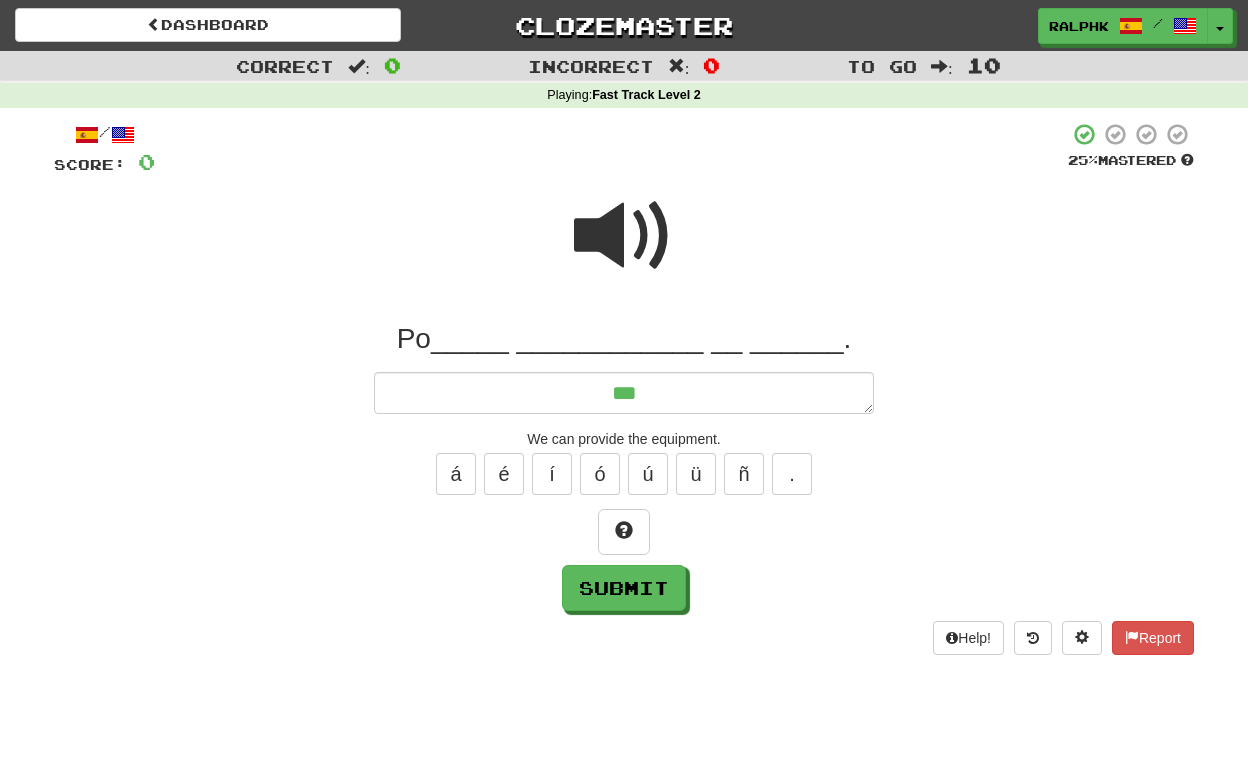 type on "*" 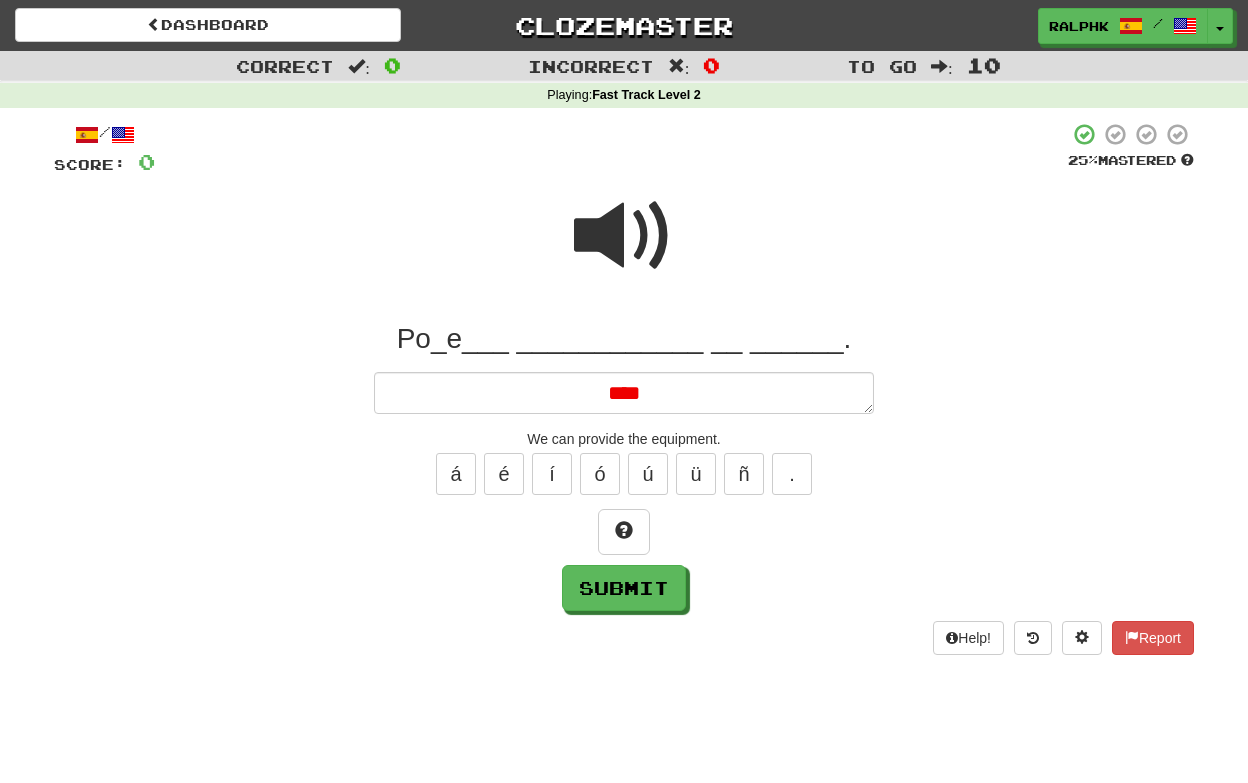 type on "*" 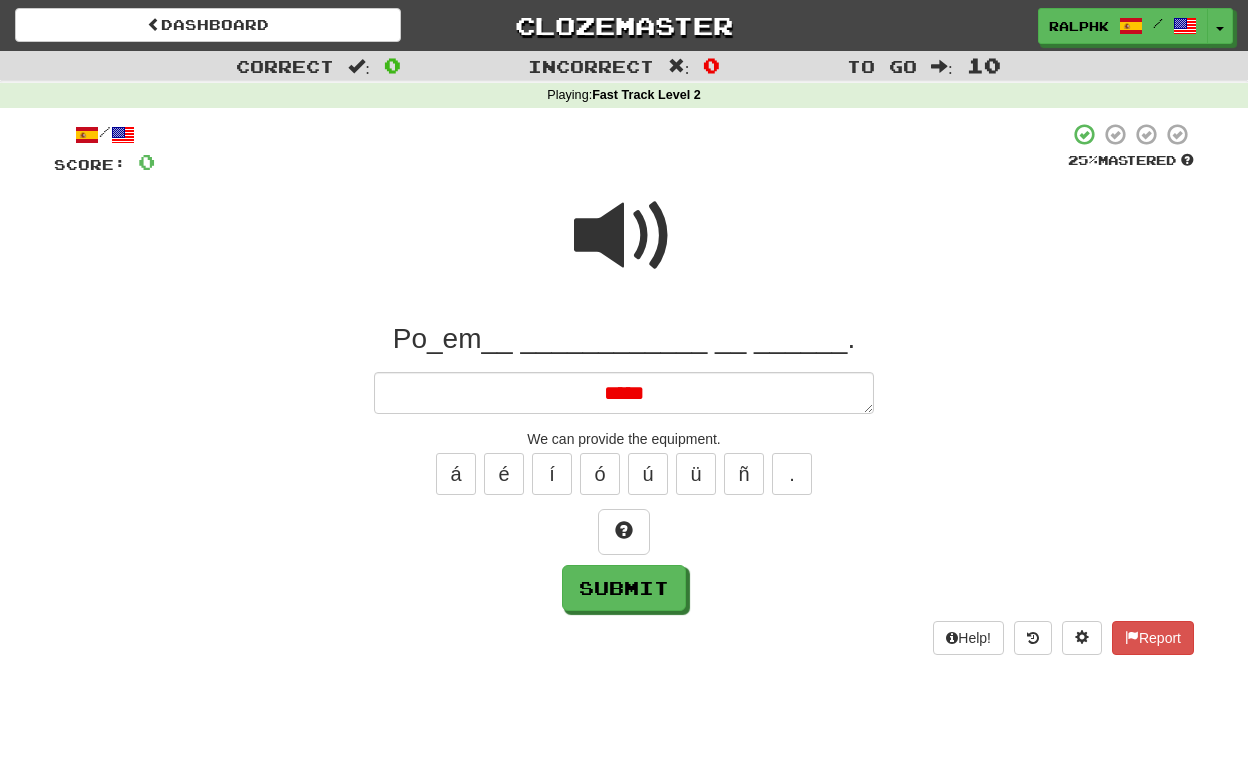 type on "*" 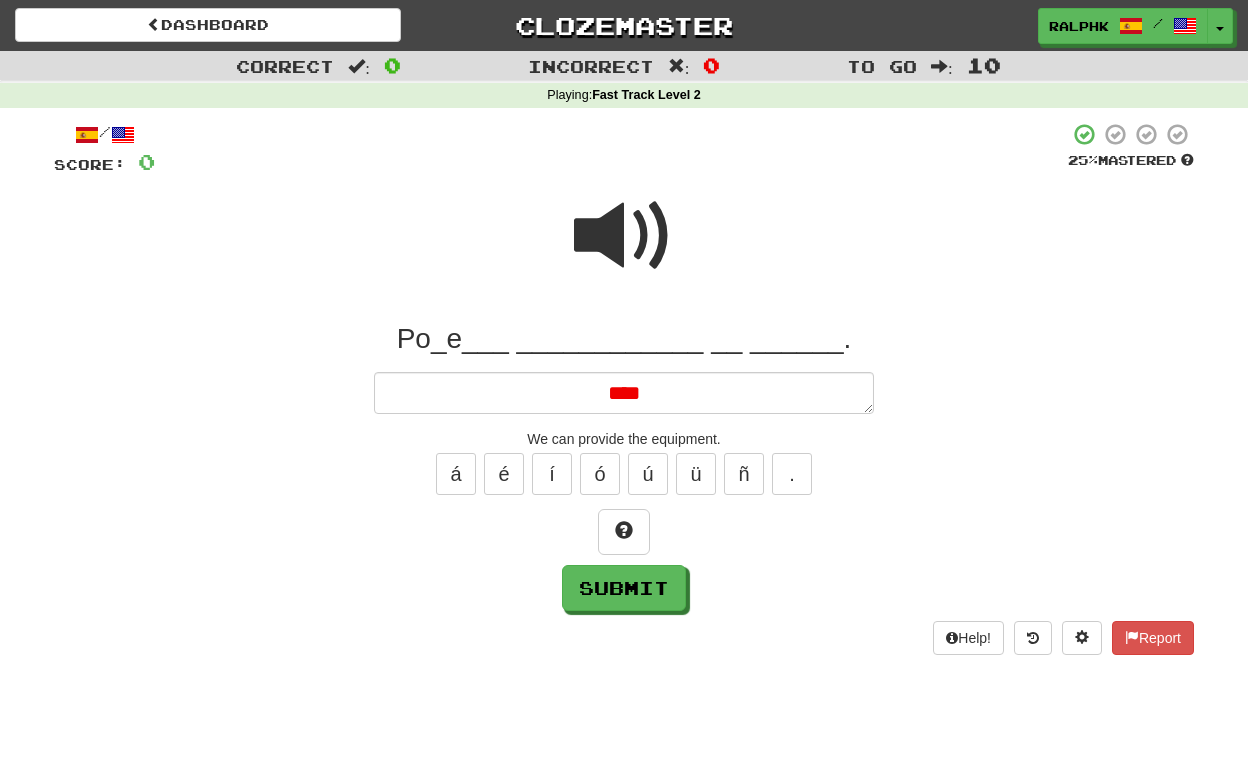 type on "*" 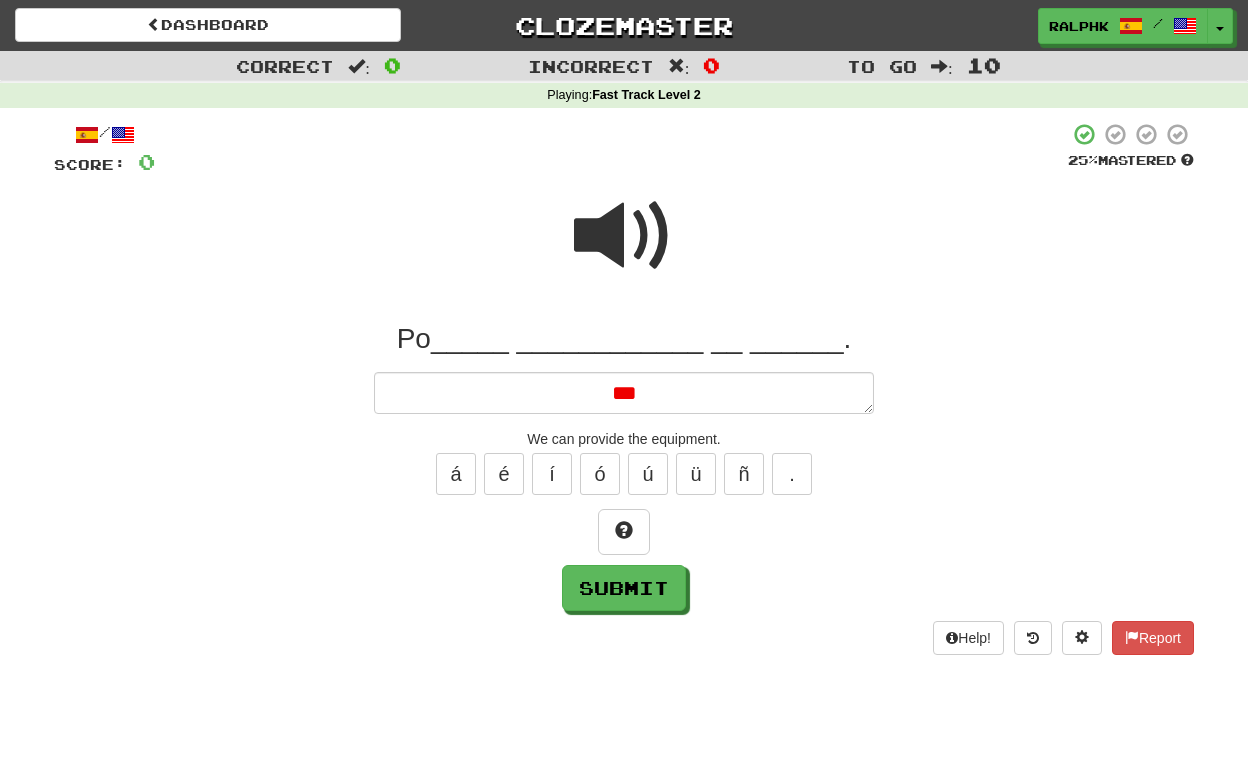 type on "*" 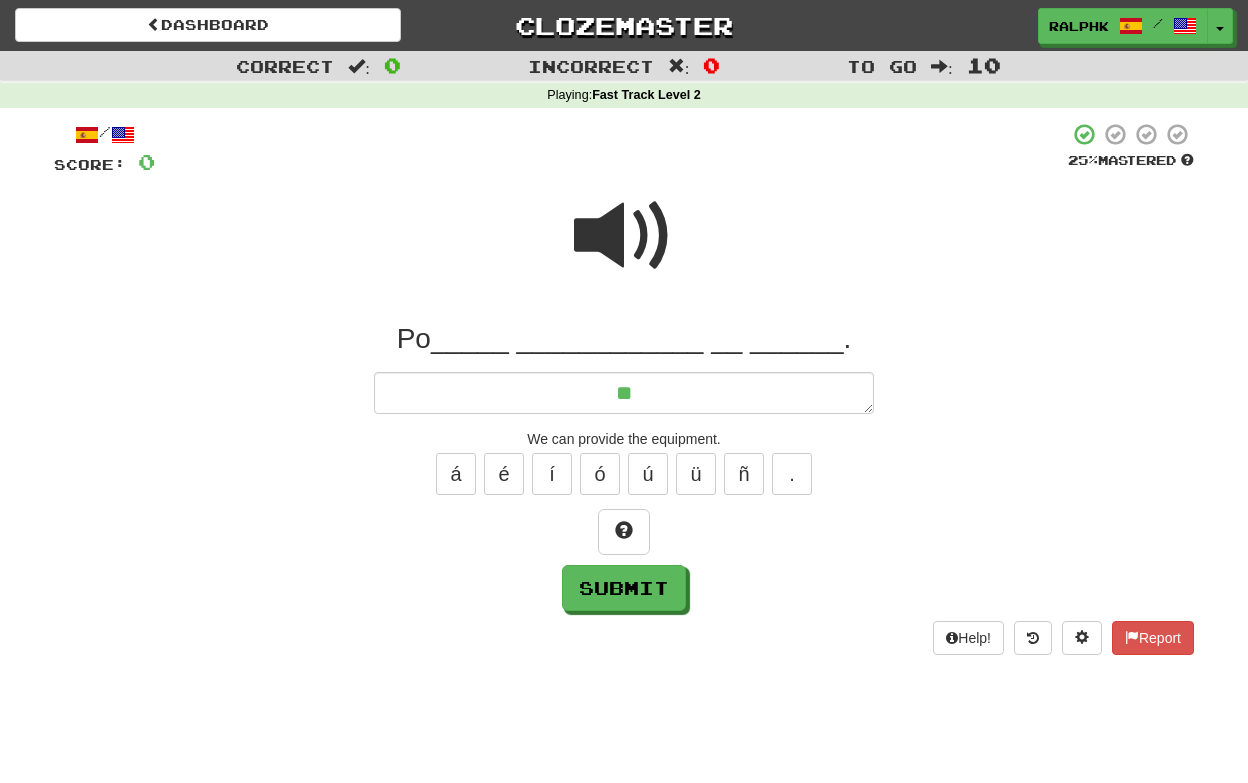 type on "**" 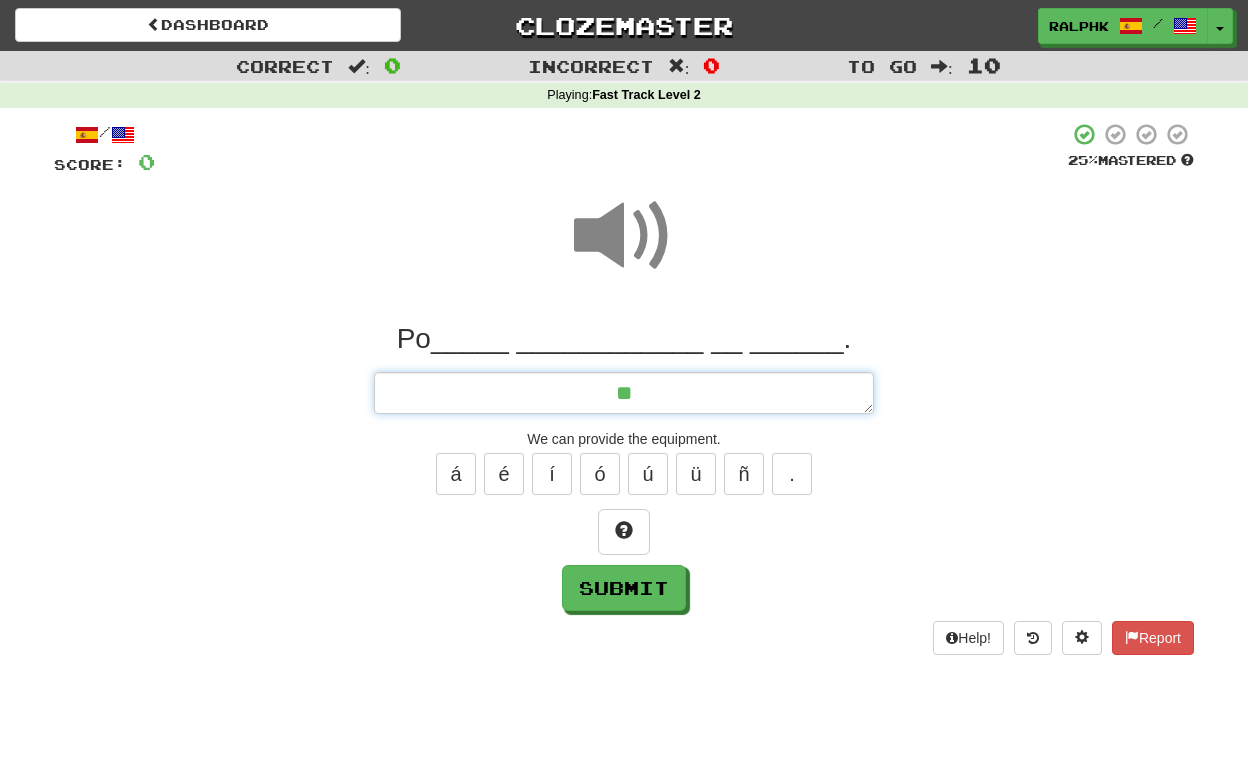 click on "**" at bounding box center [624, 393] 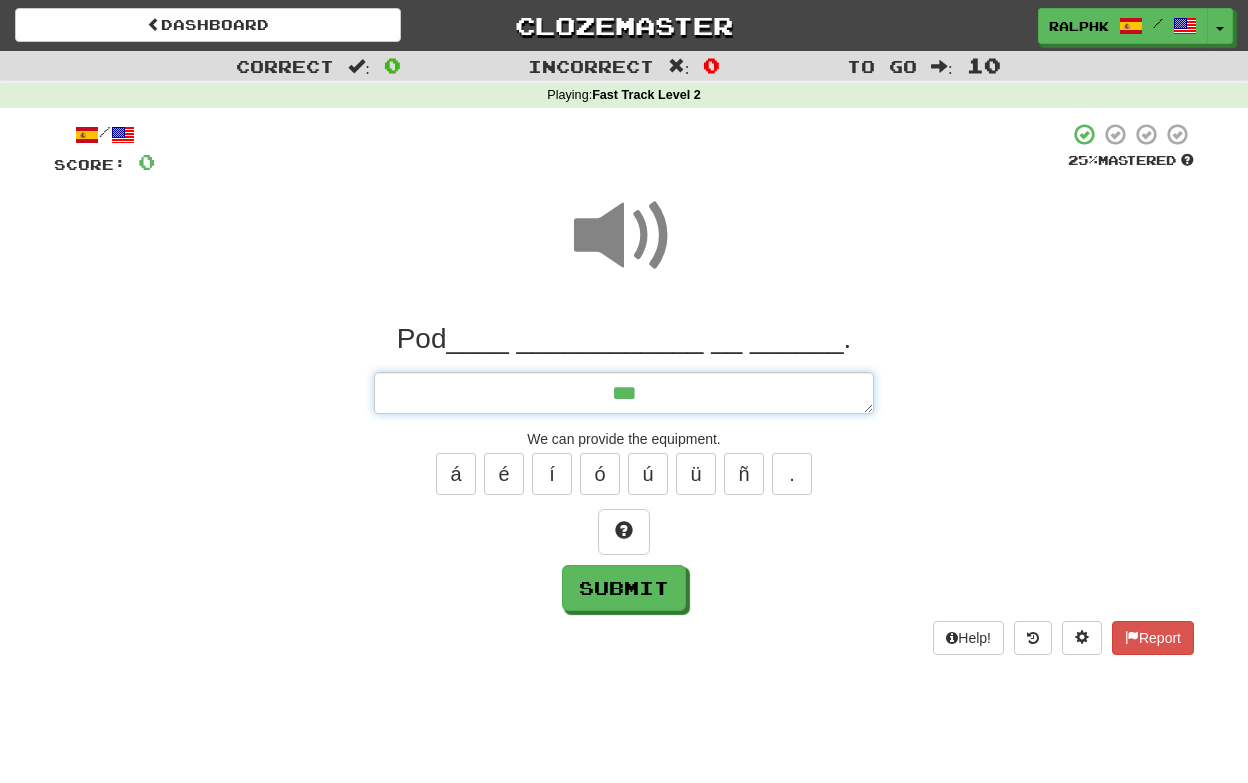 type on "*" 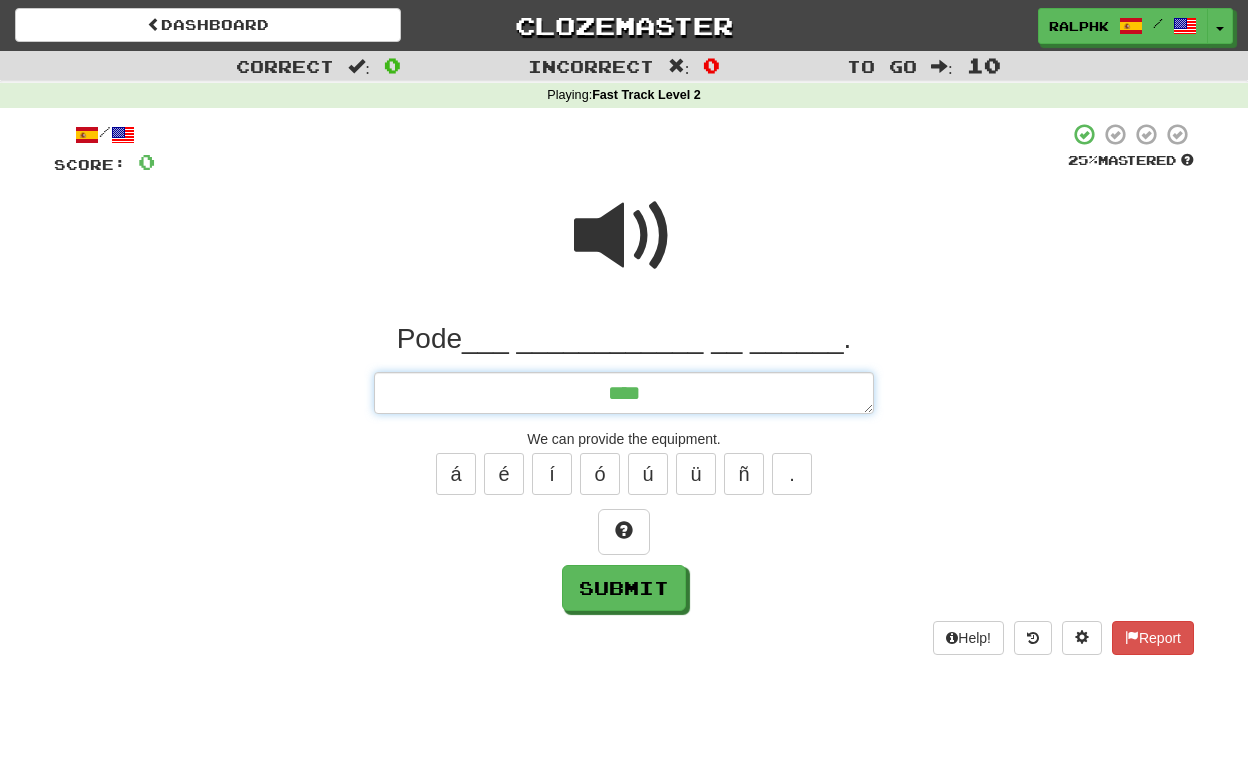 type on "*" 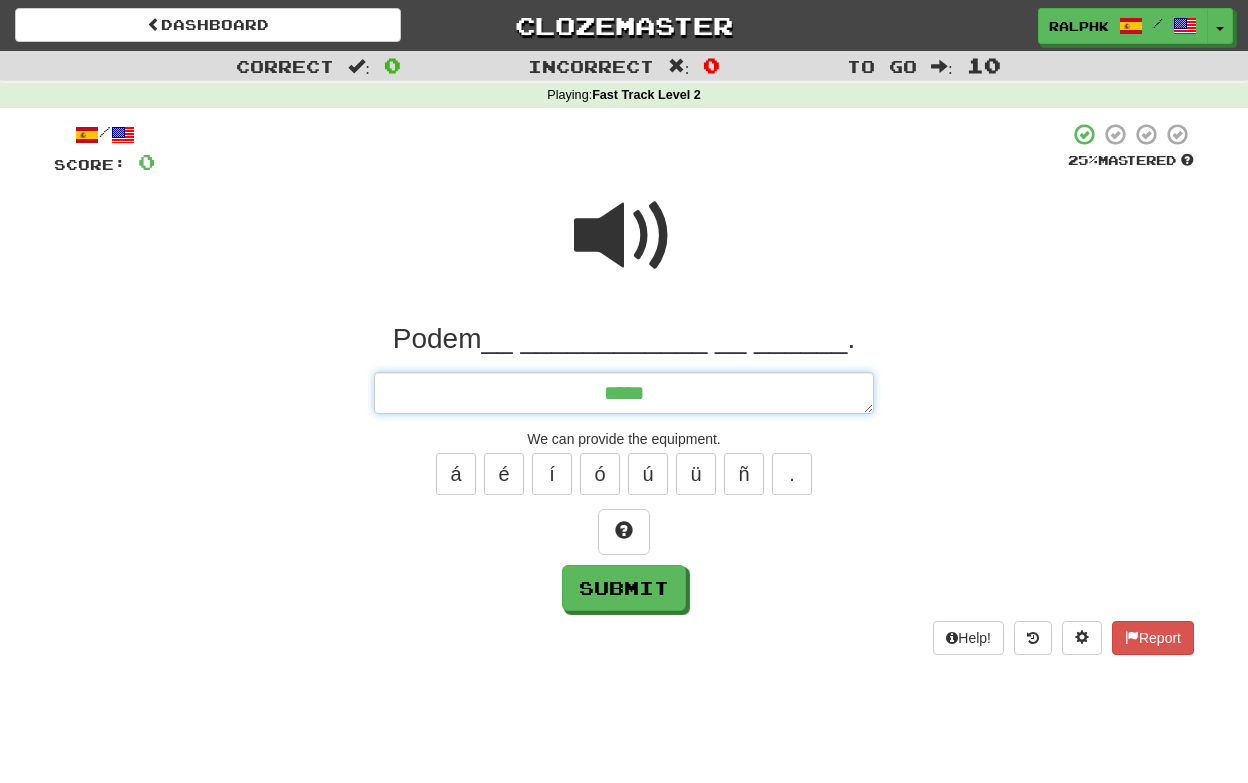type on "*" 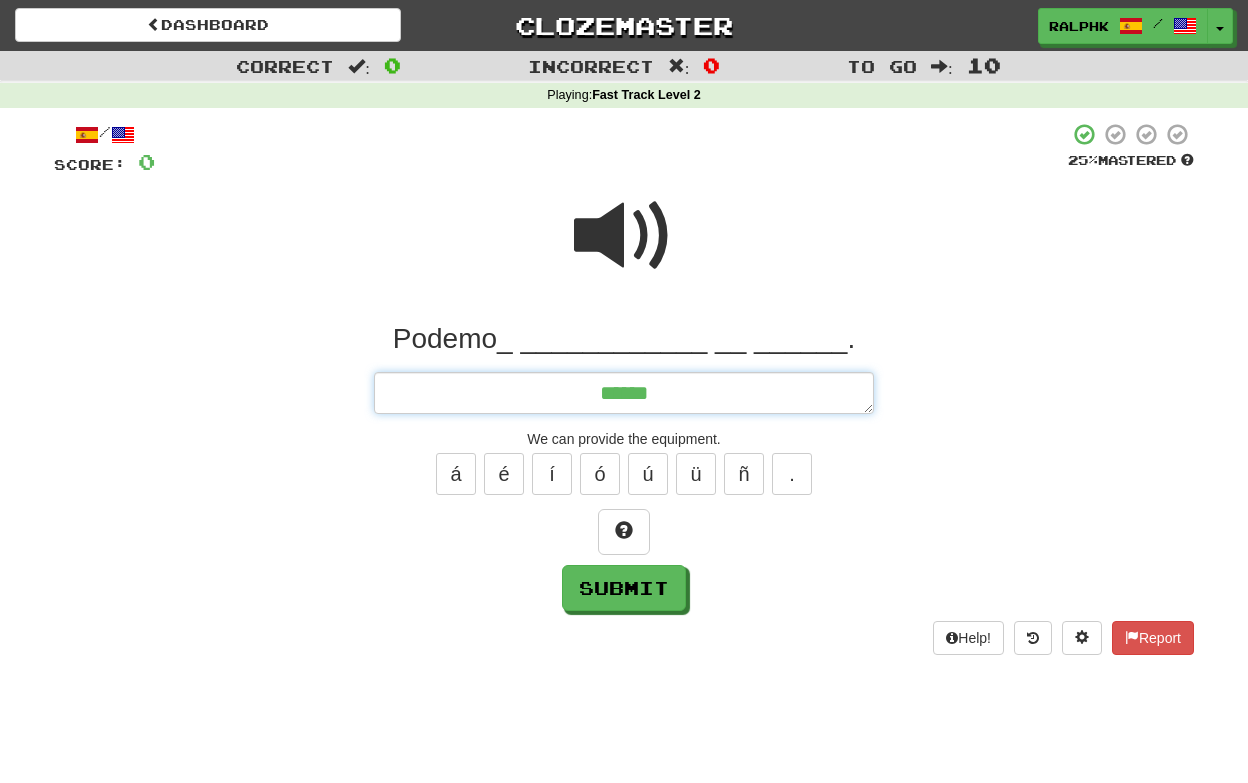 type on "*******" 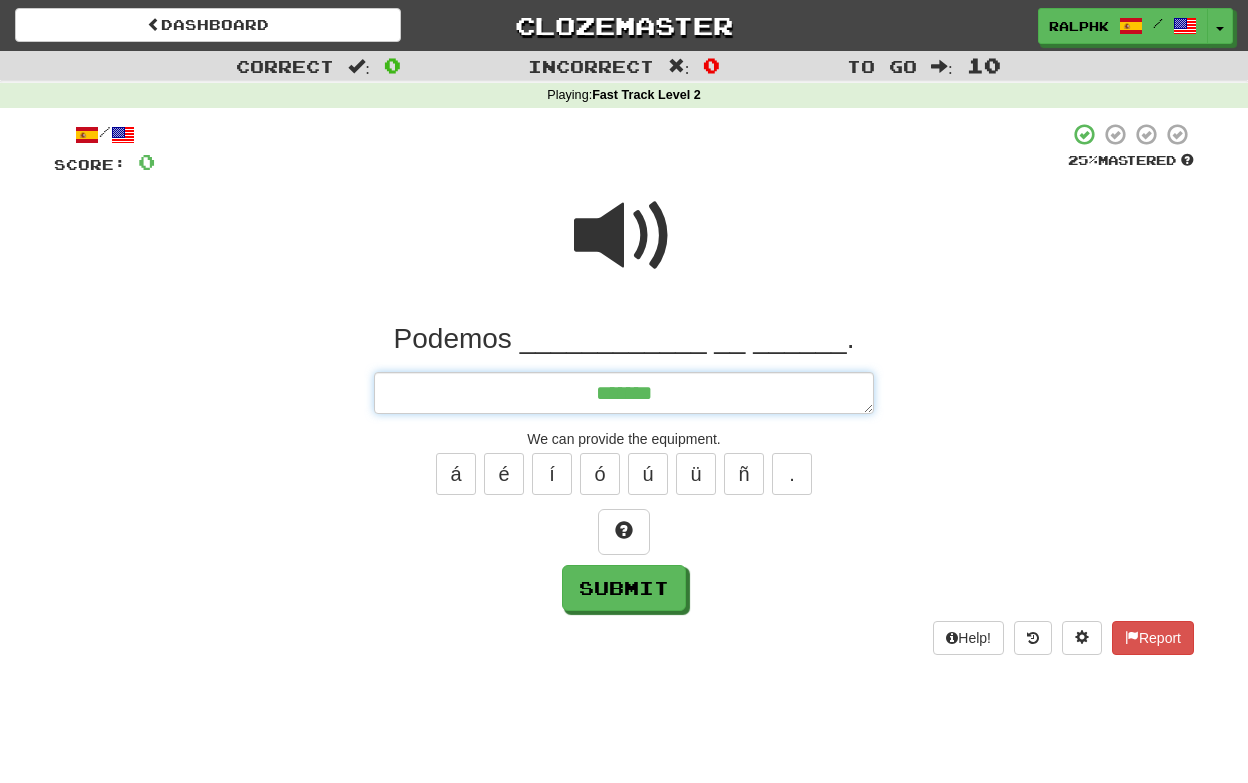 type on "*" 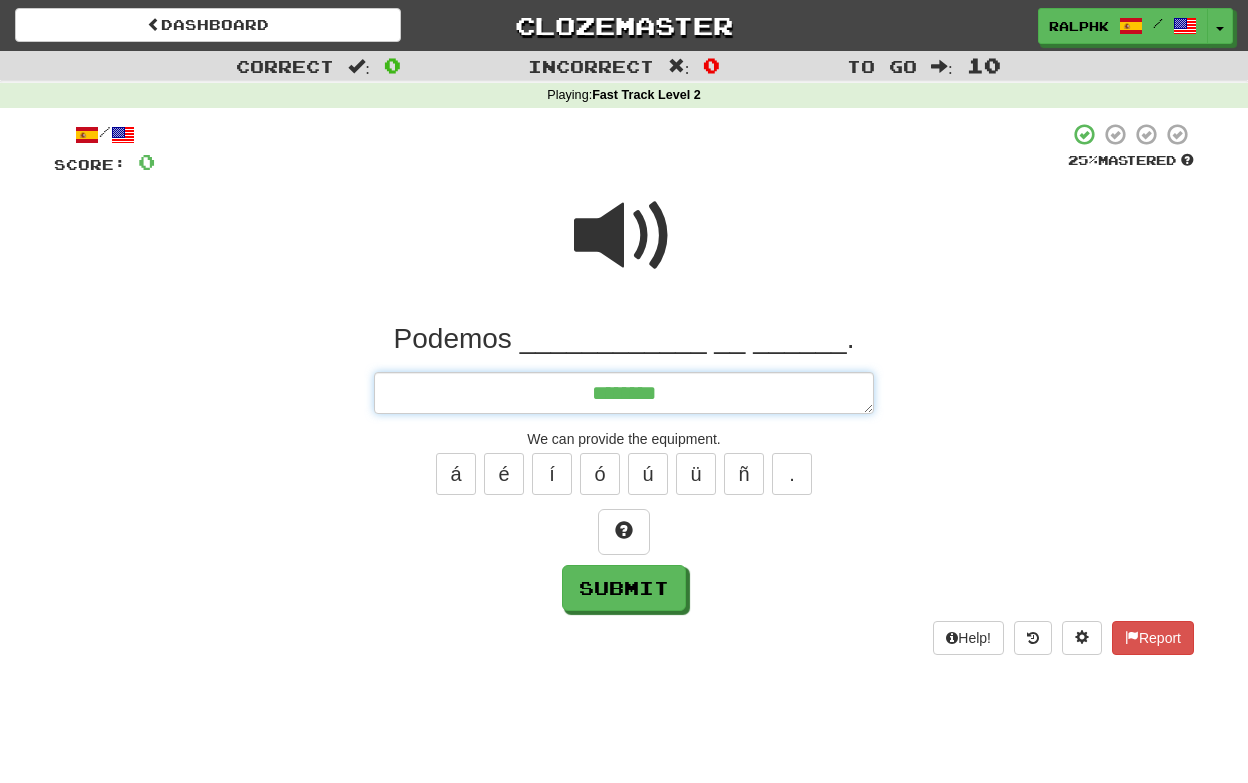 type on "*" 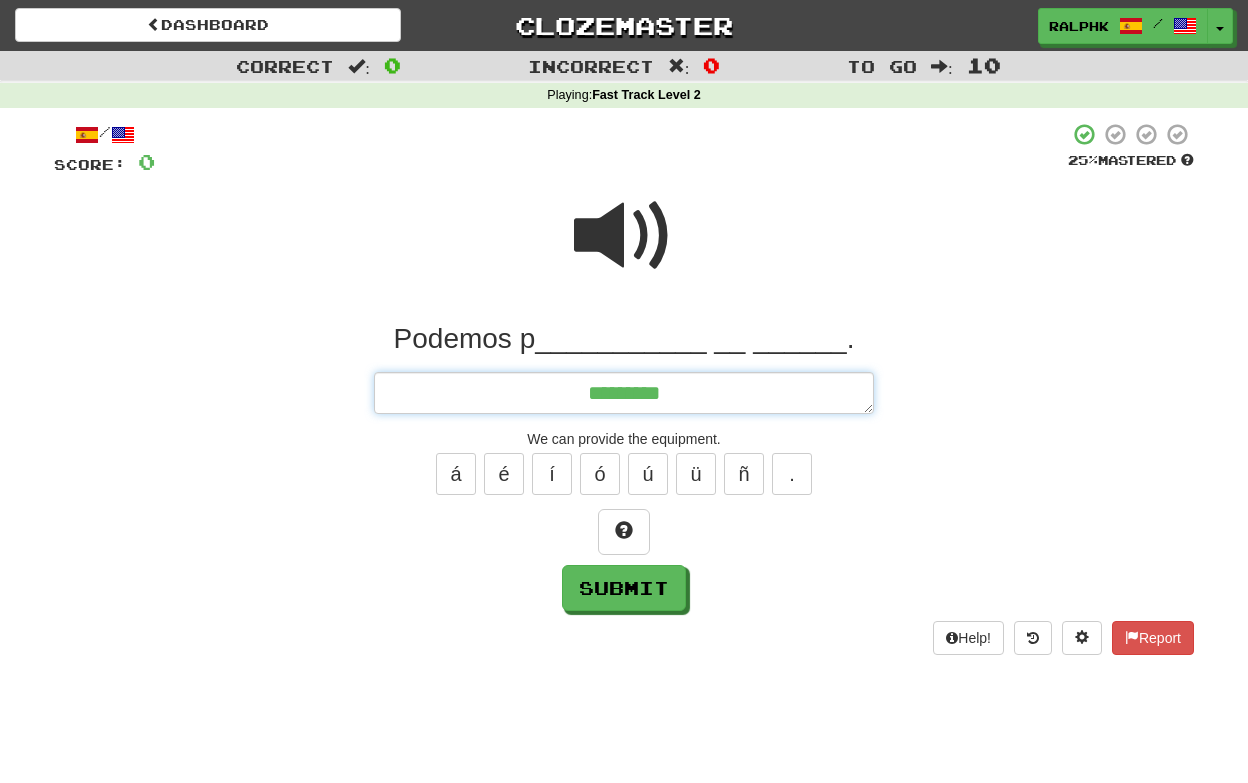 type on "*" 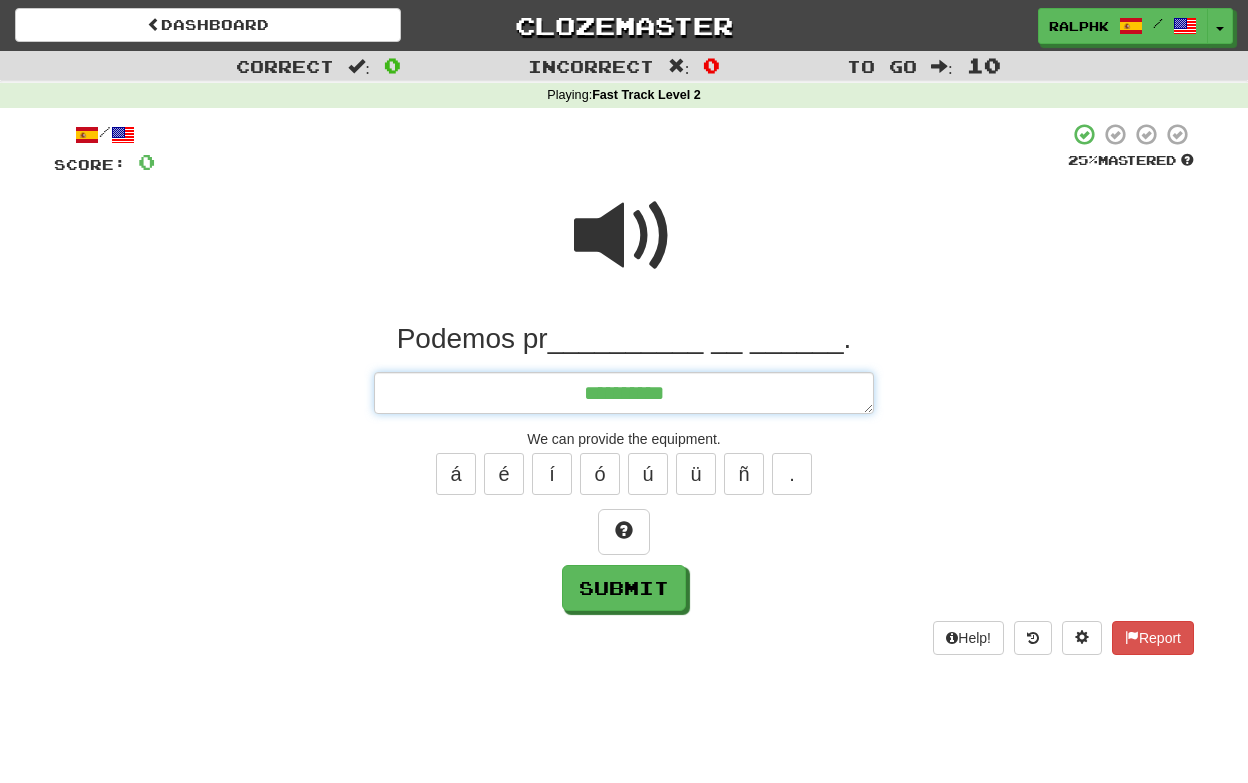 type on "*" 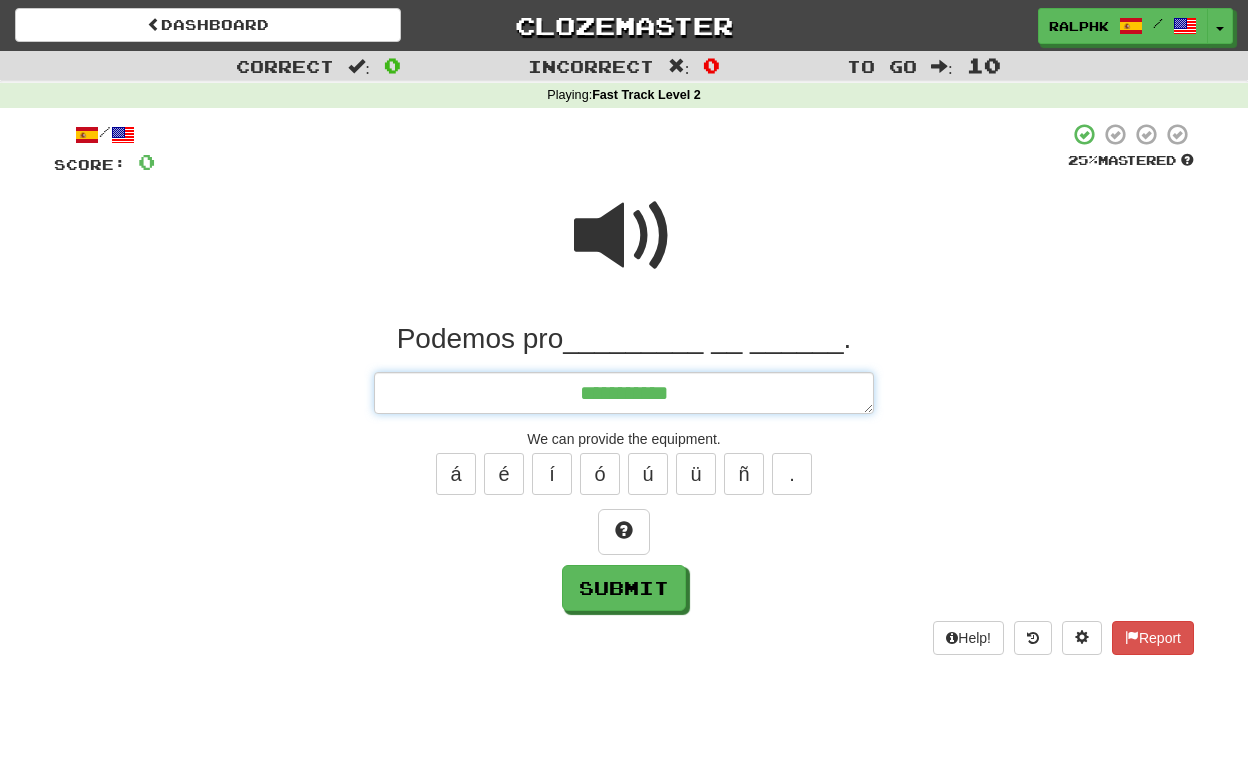 type on "*" 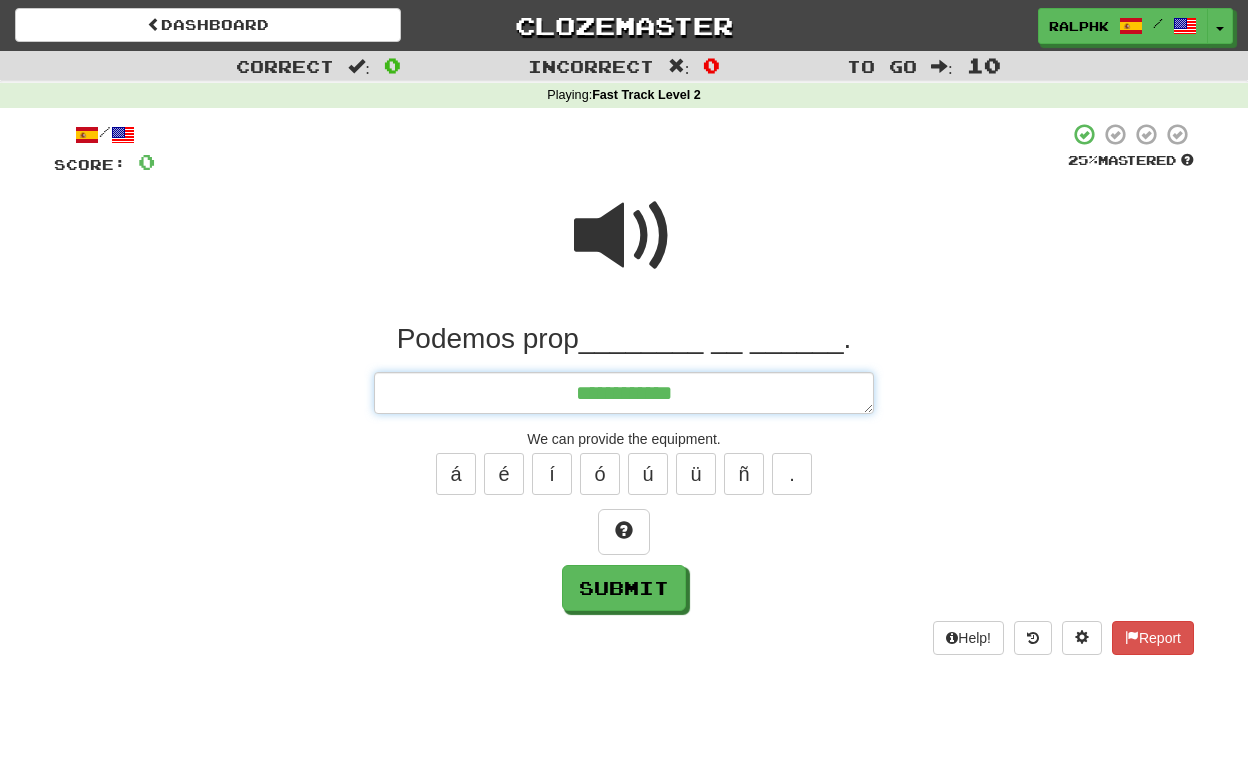 type on "*" 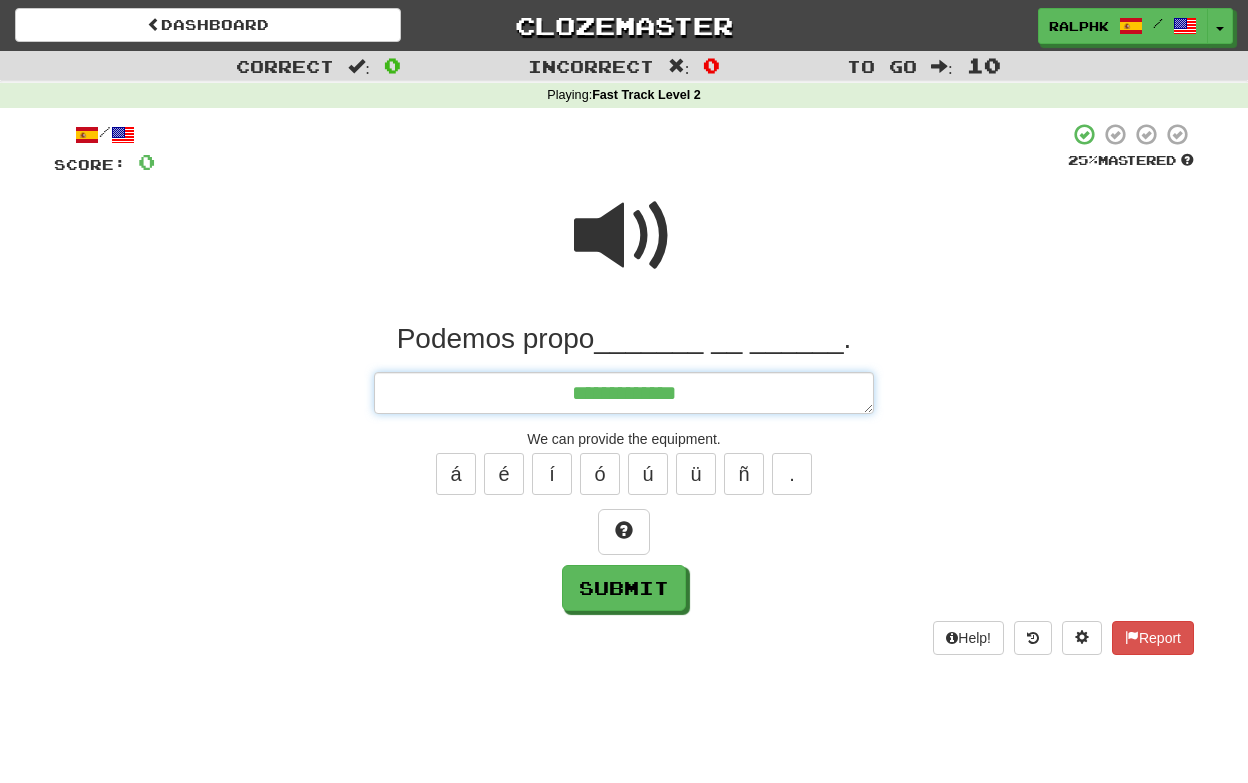 type on "*" 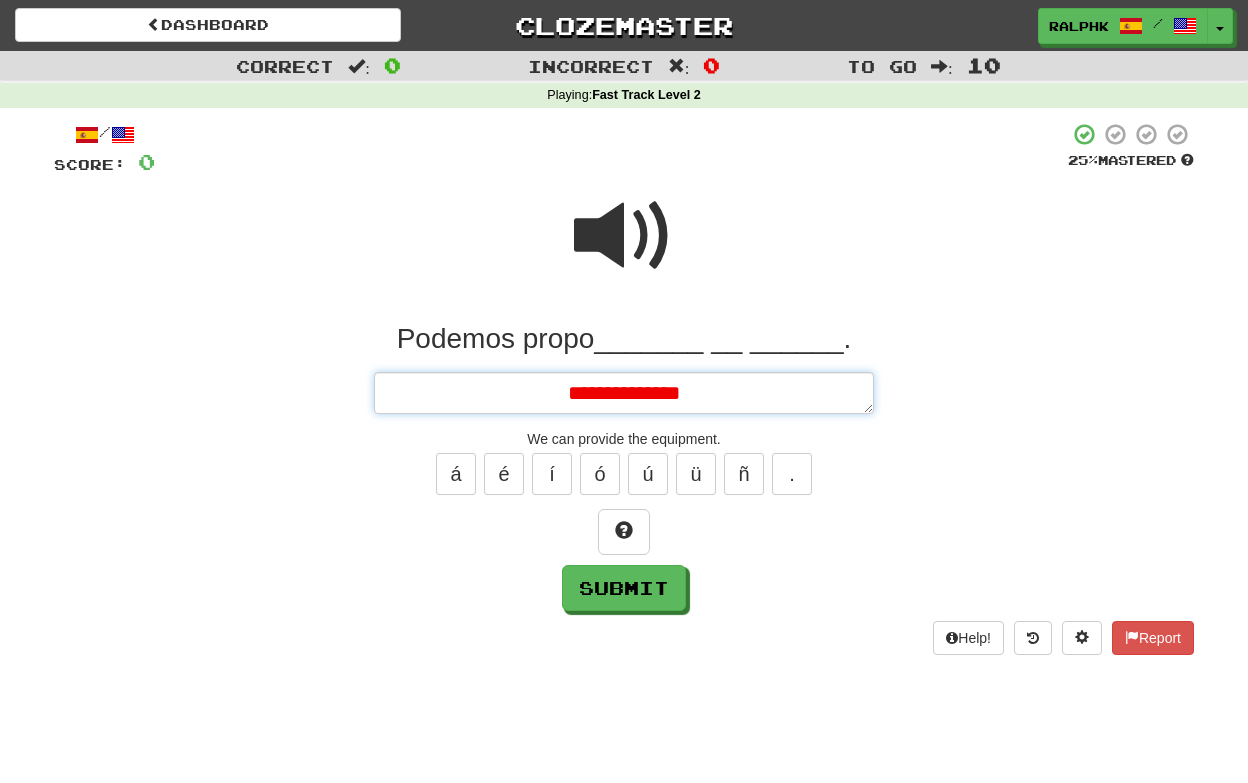 type on "*" 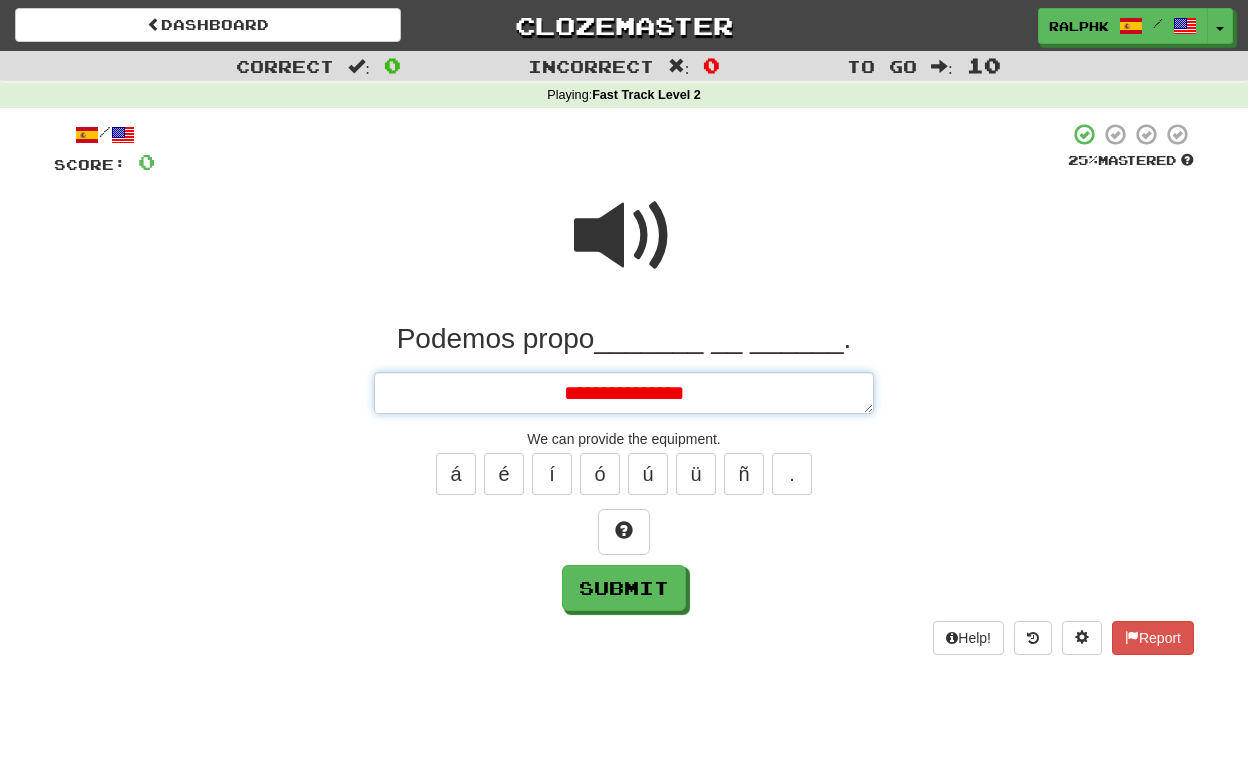 type on "*" 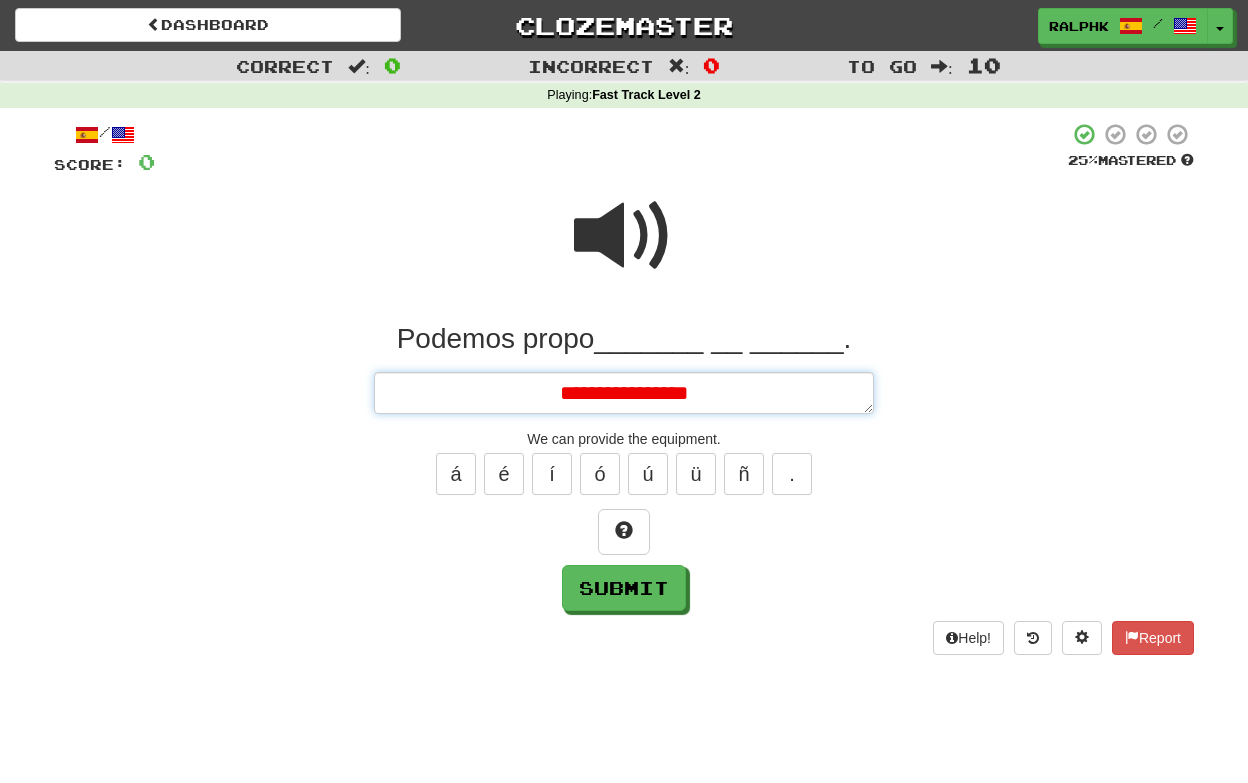 type on "*" 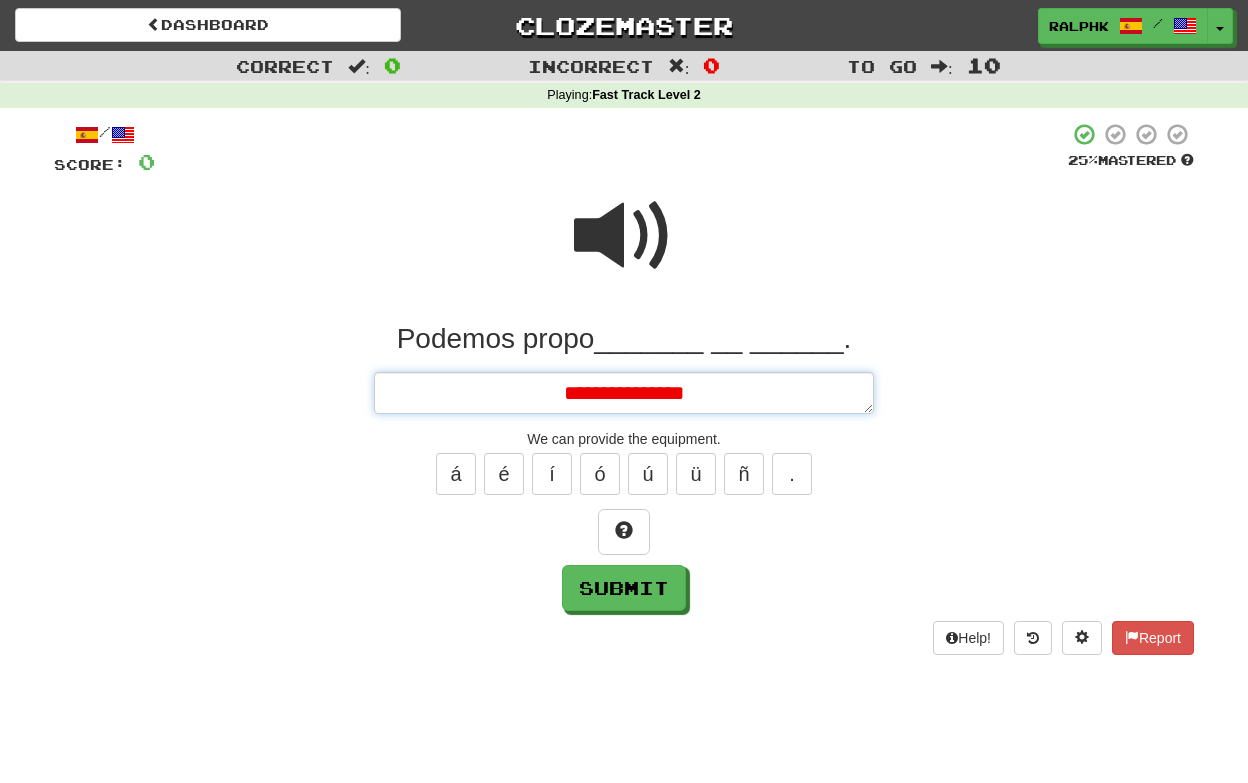 type on "*" 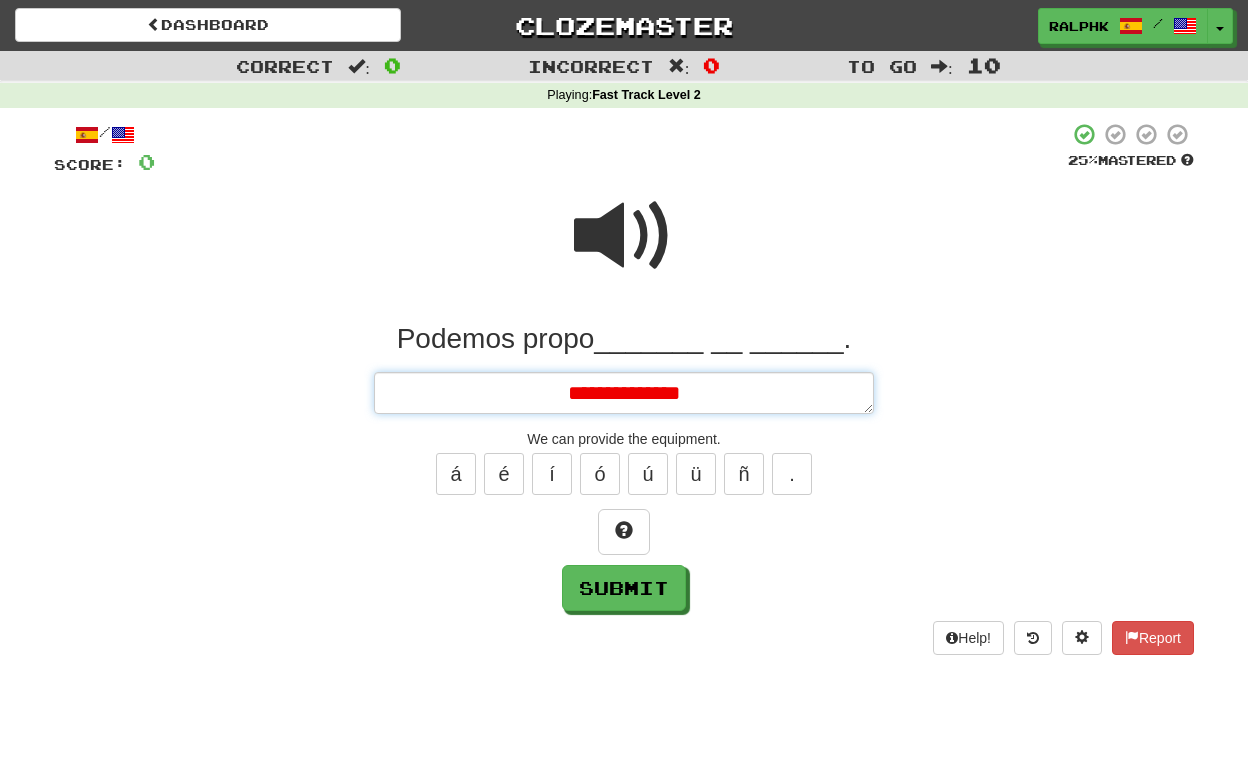type on "*" 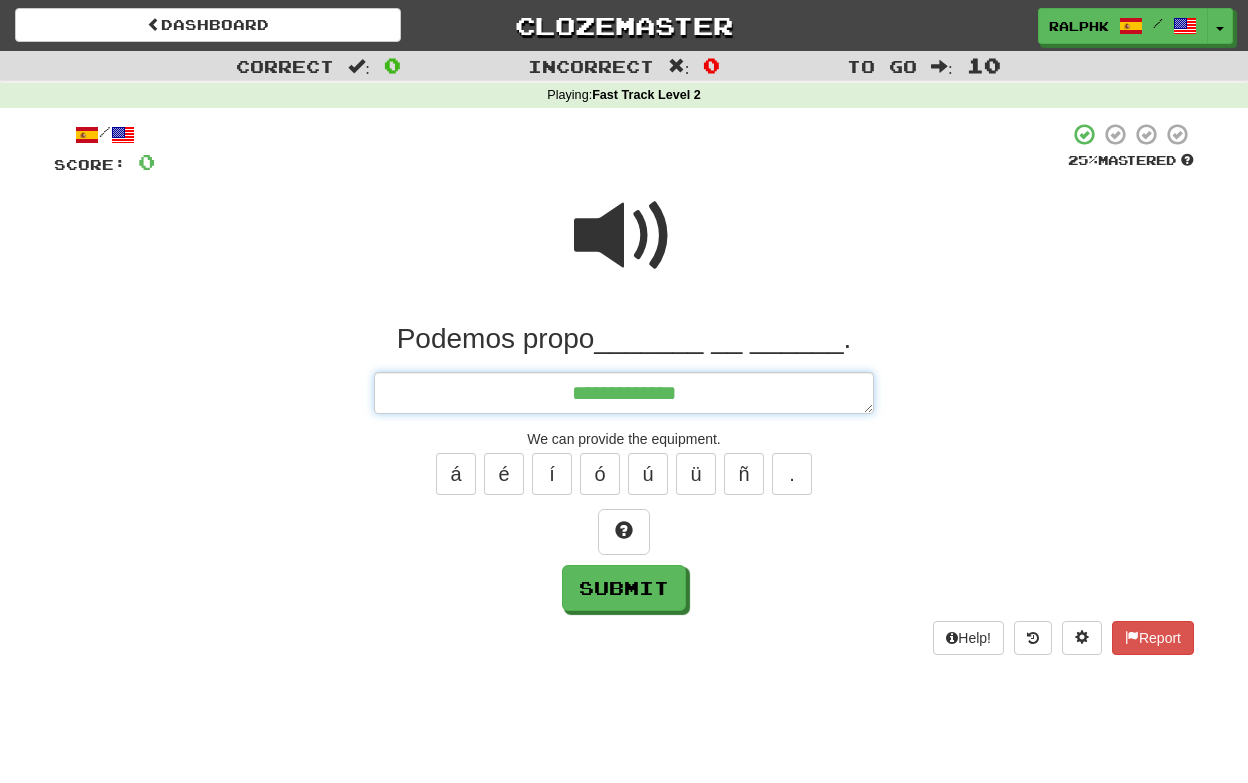 type on "*" 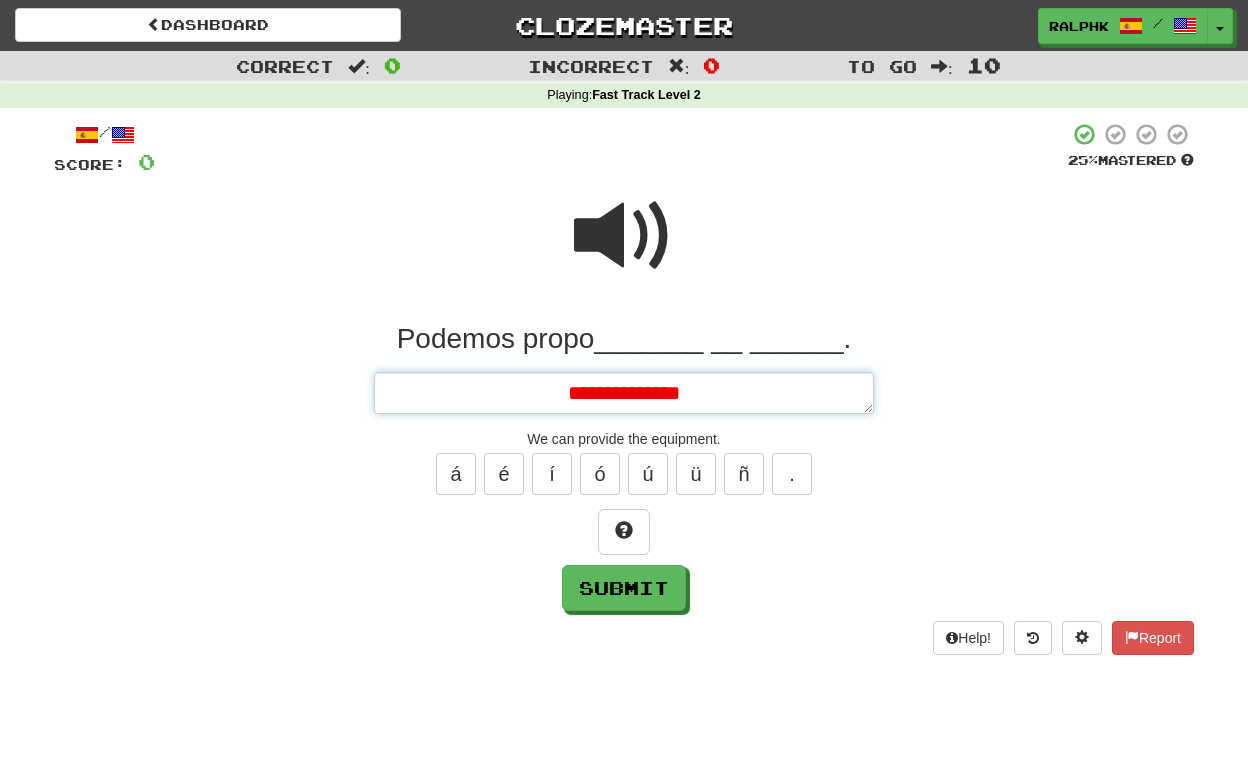 type on "*" 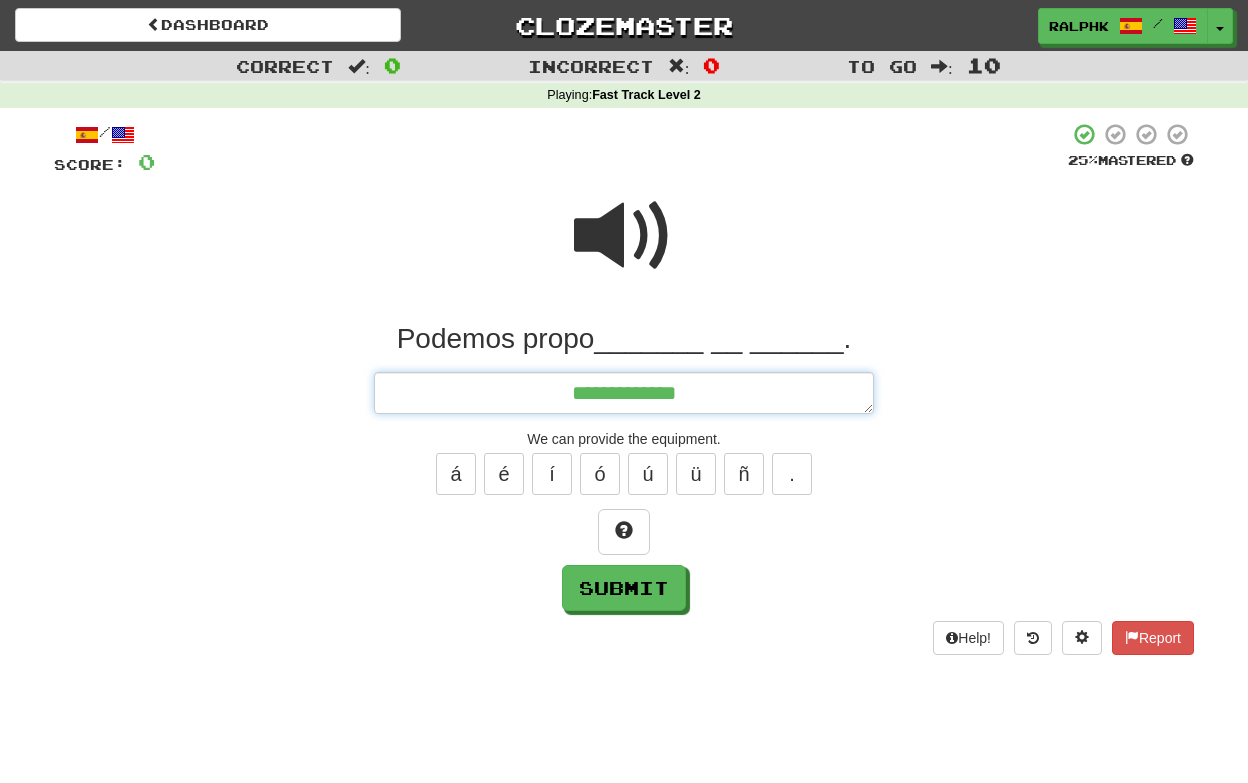 type on "**********" 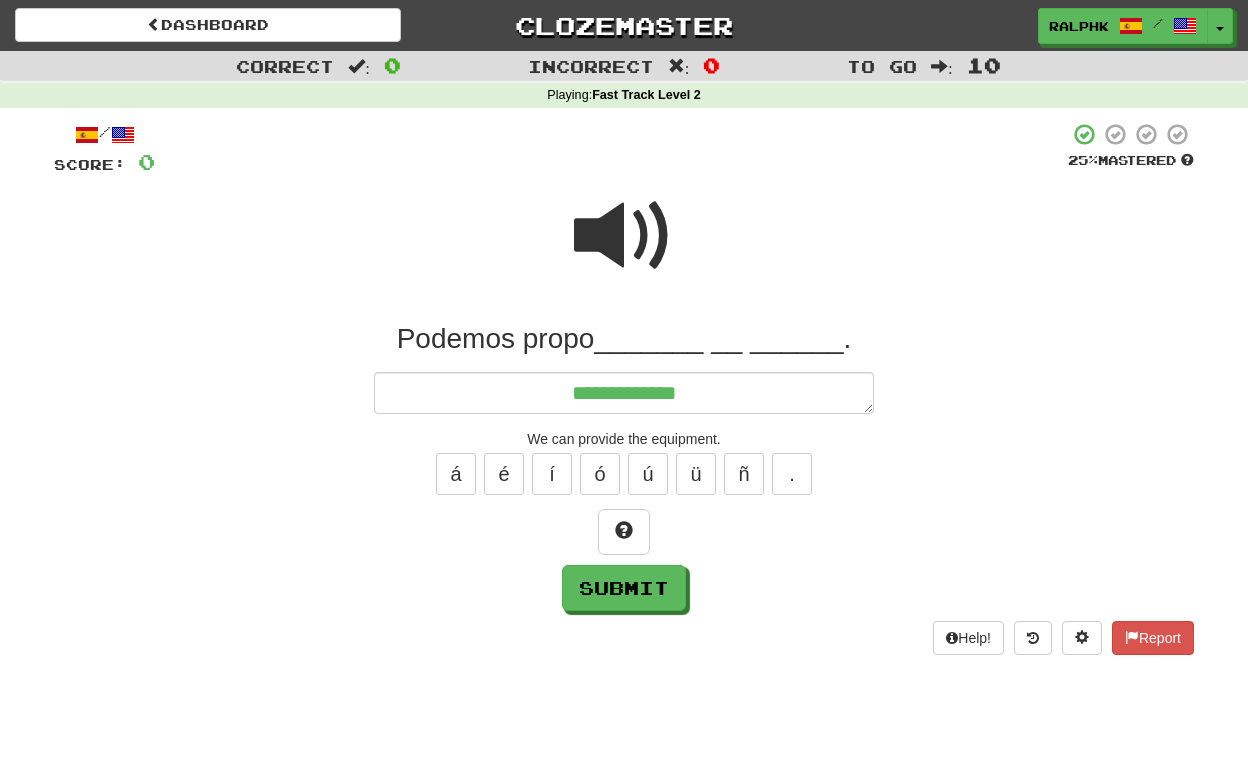 click at bounding box center (624, 236) 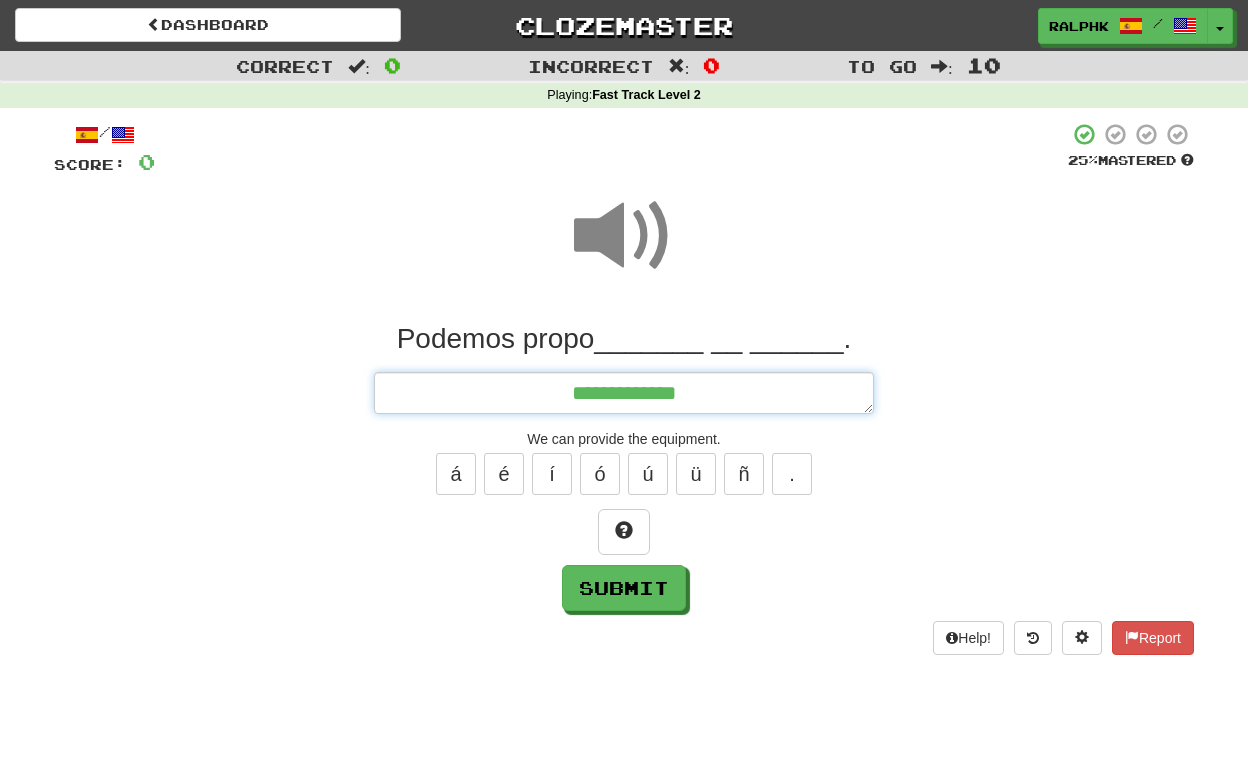 click on "**********" at bounding box center [624, 393] 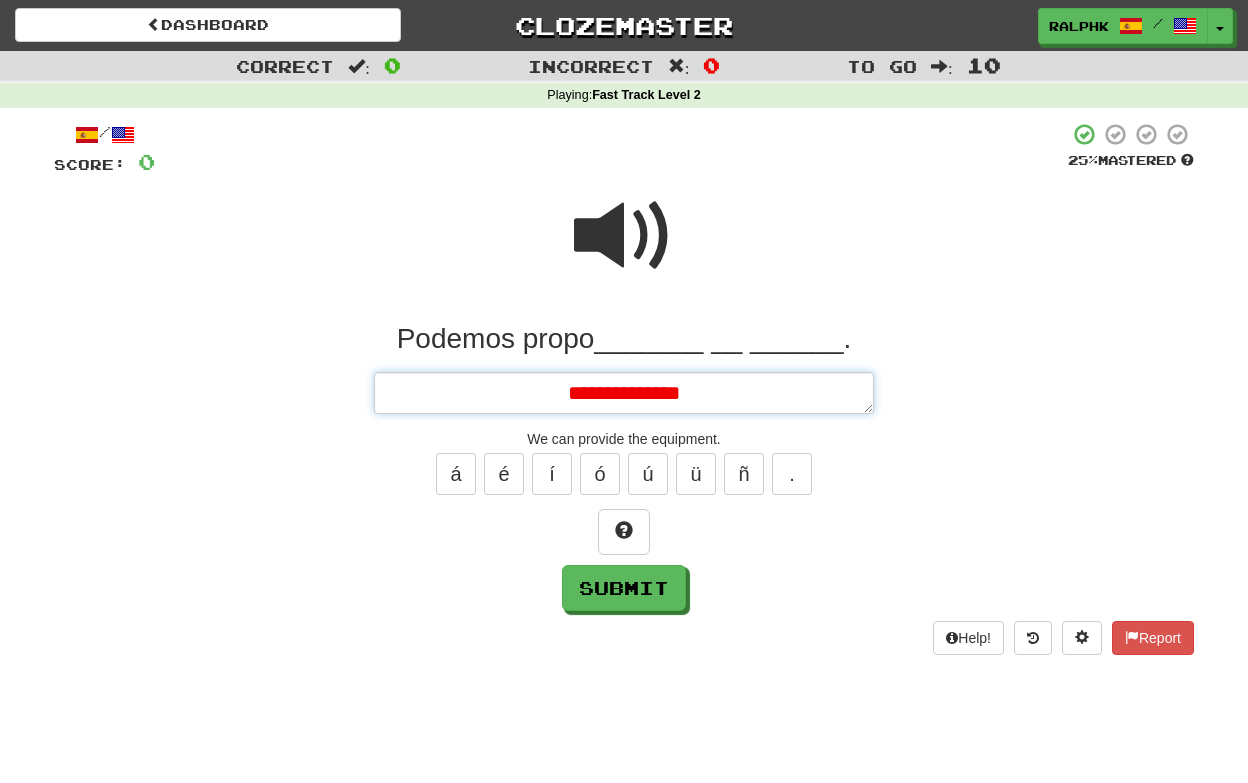 type on "*" 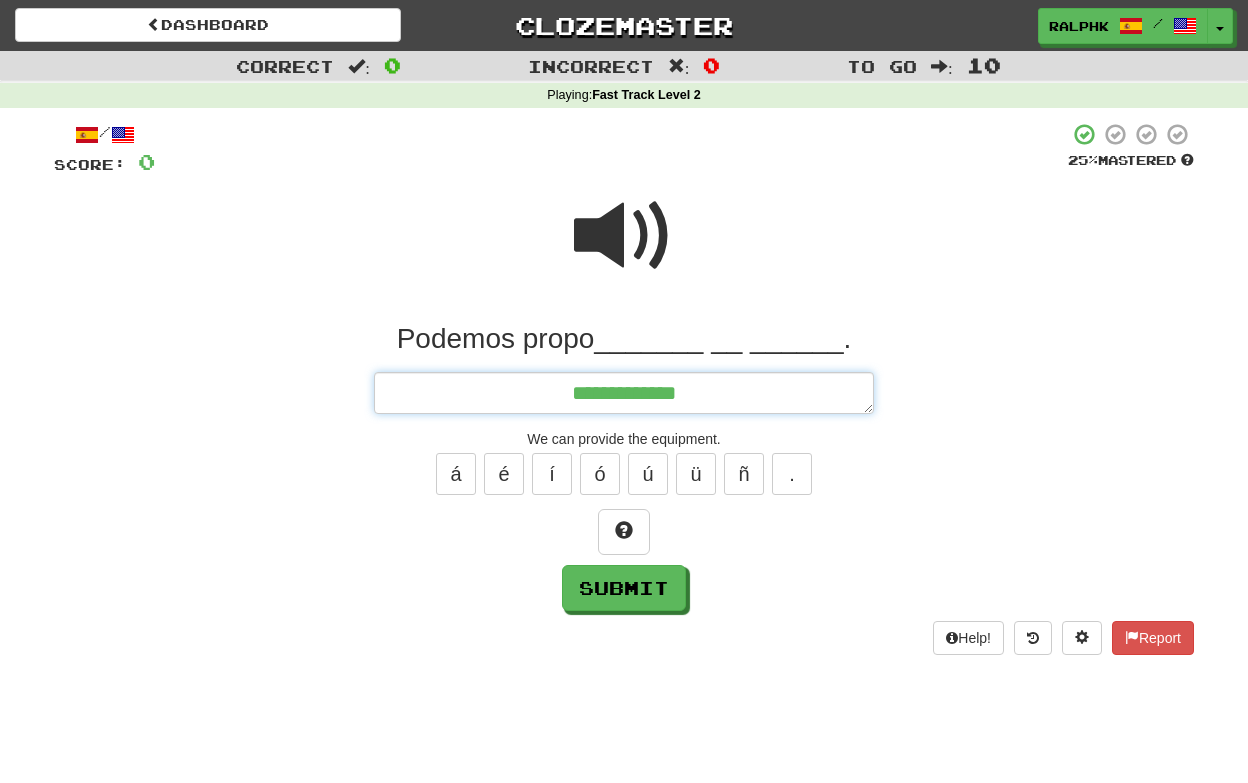 type on "*" 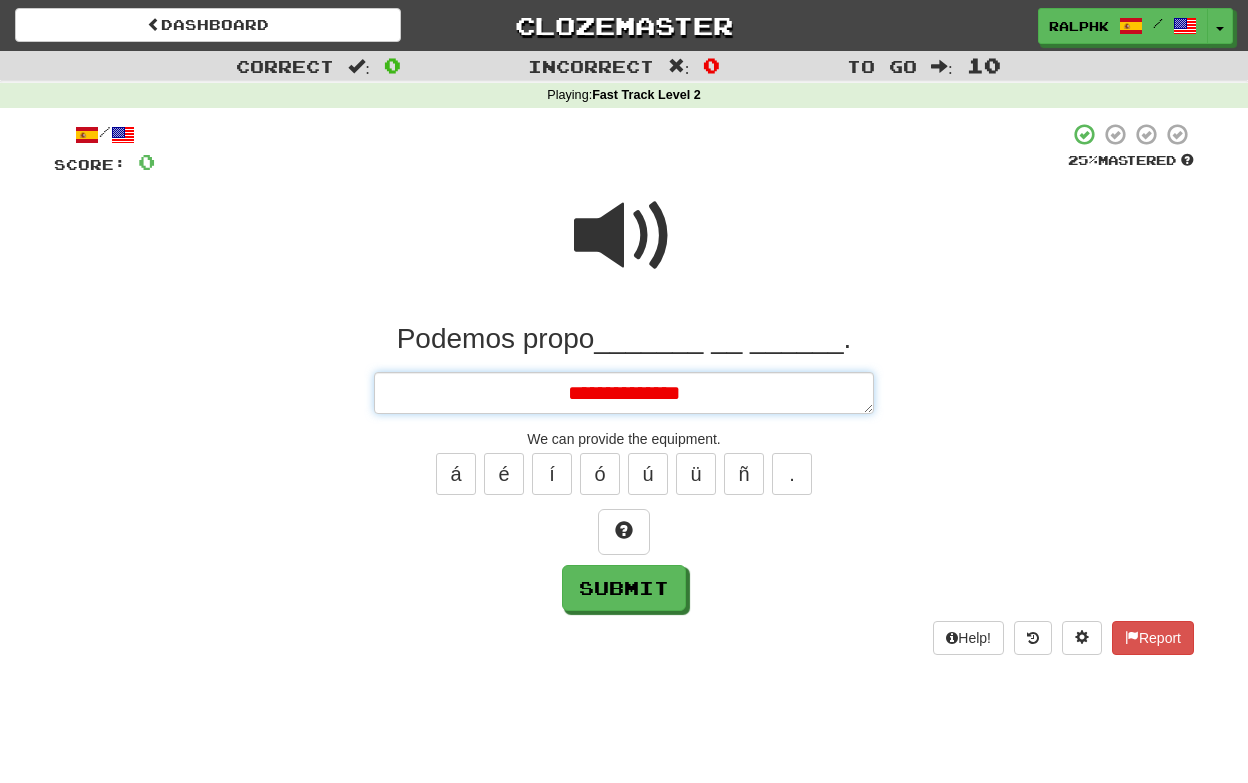 type on "*" 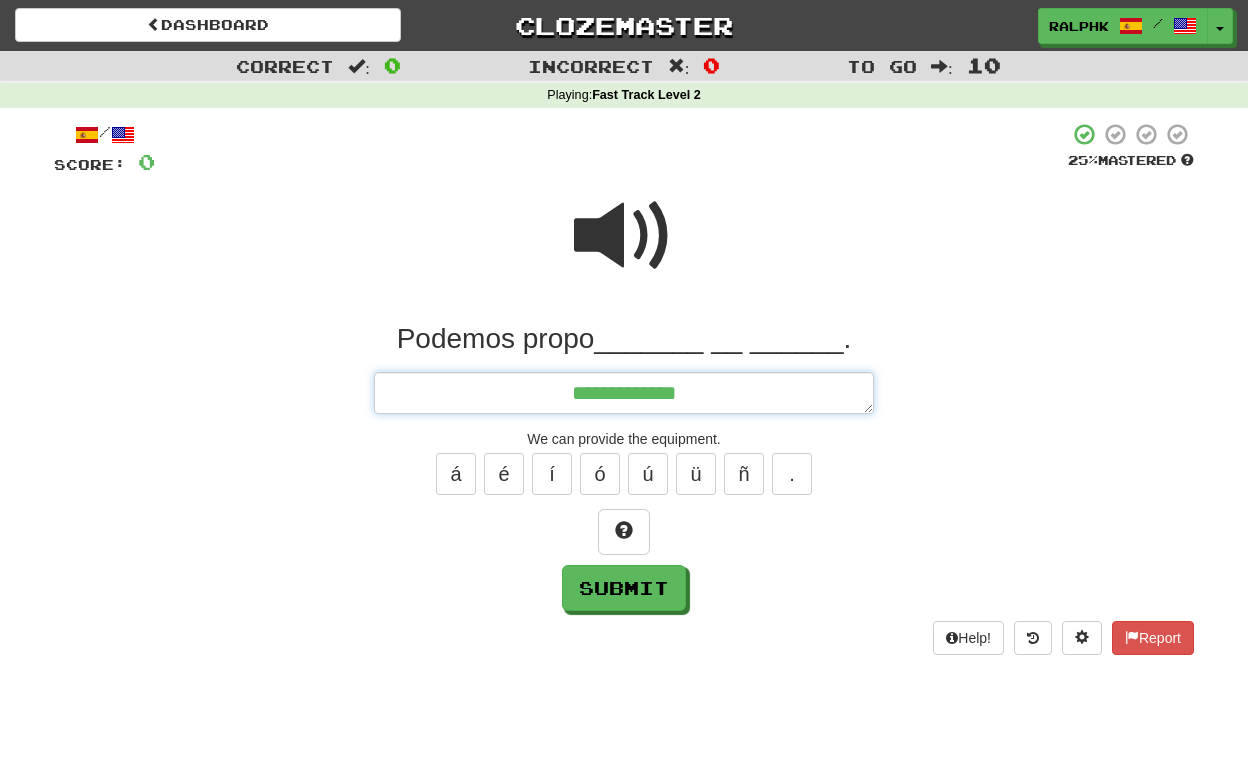 type on "*" 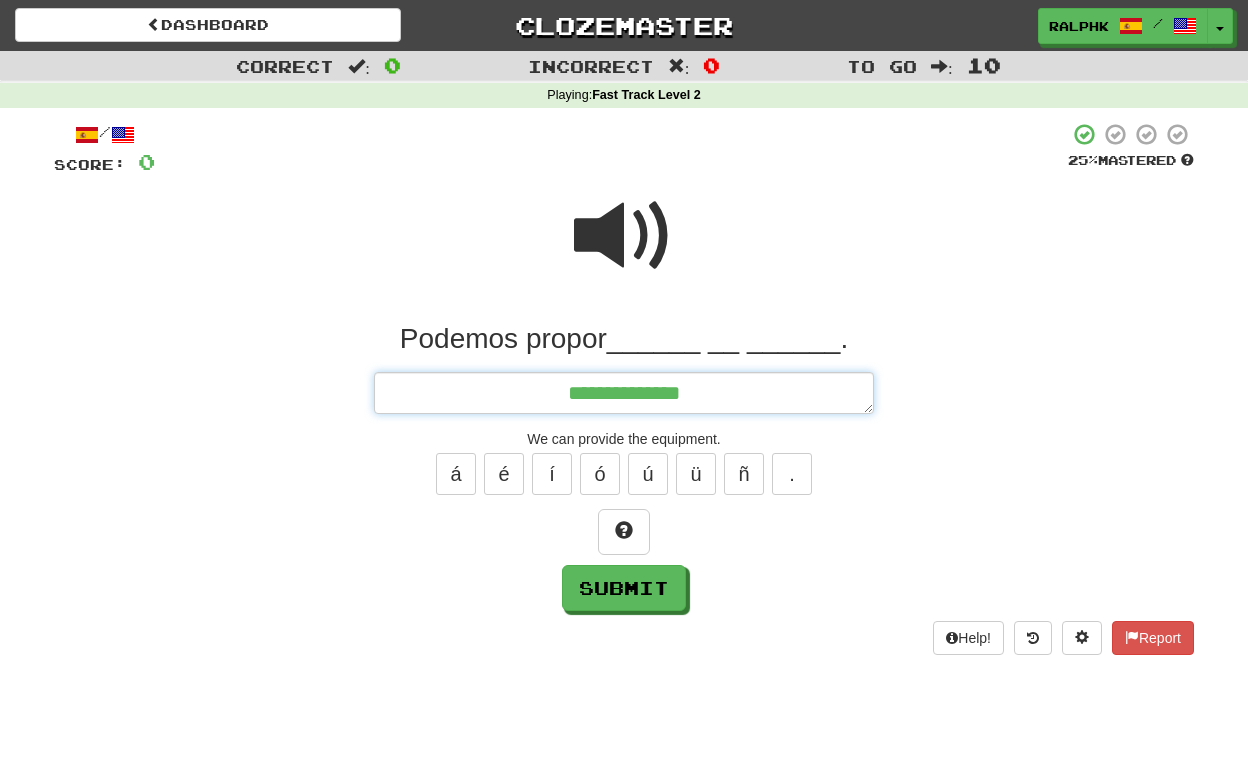 type on "*" 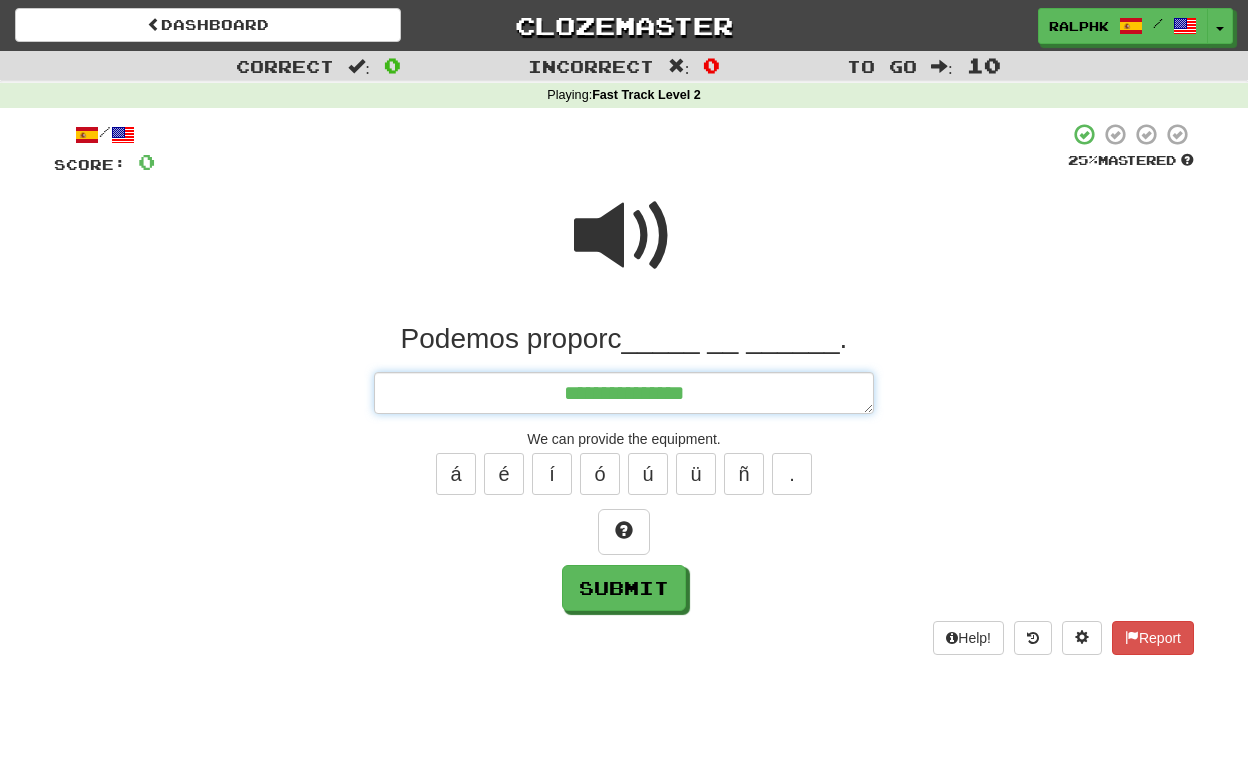 type on "*" 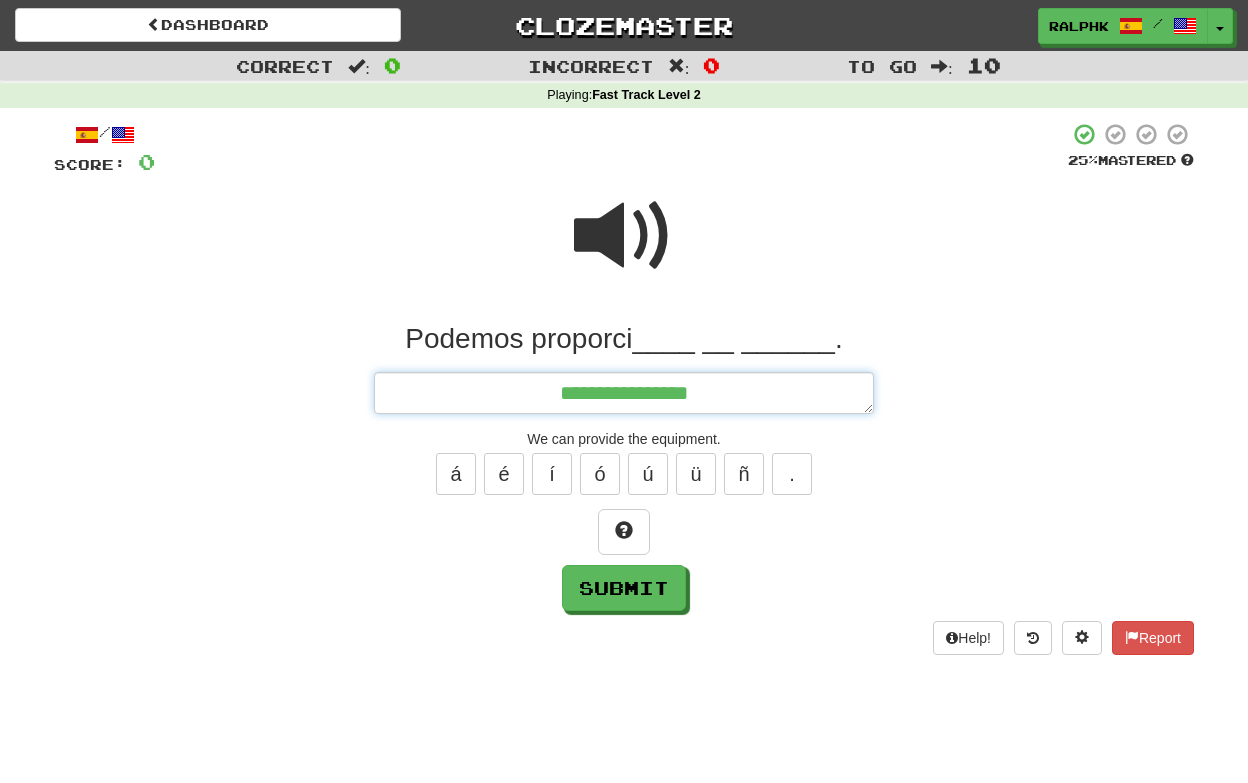 type on "*" 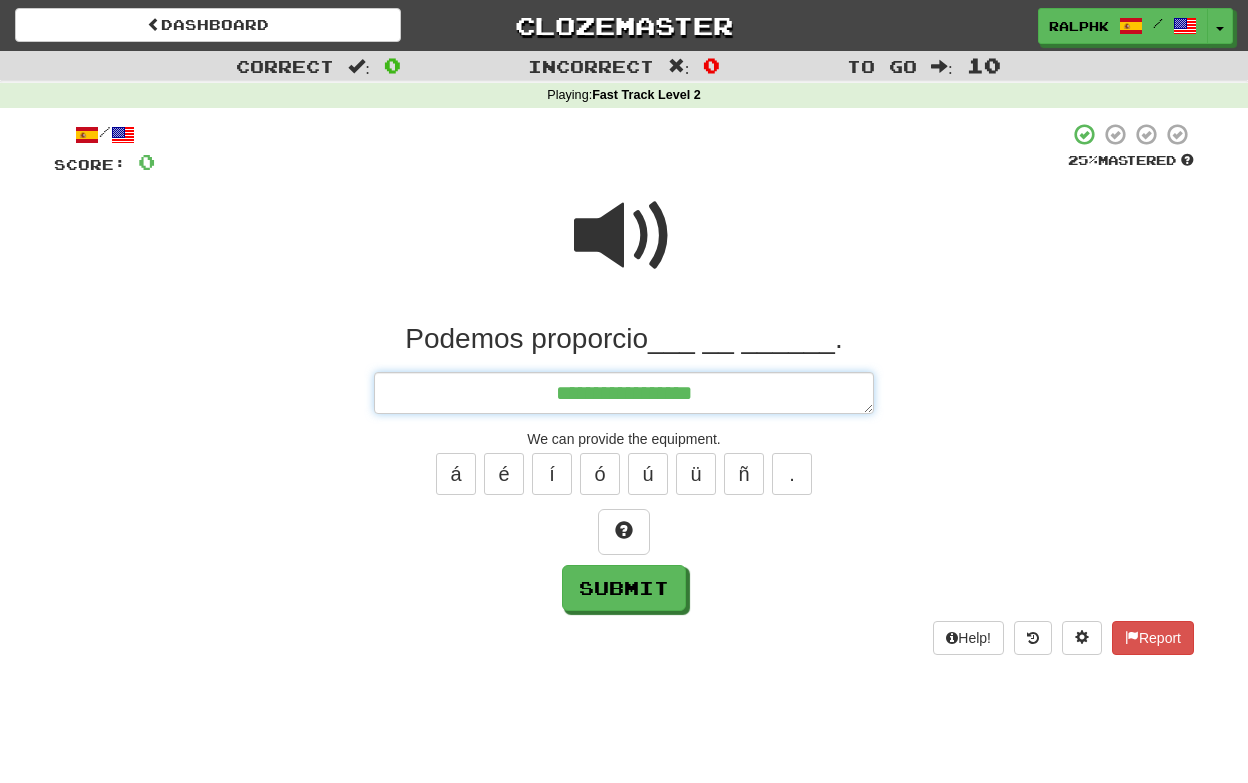 type on "*" 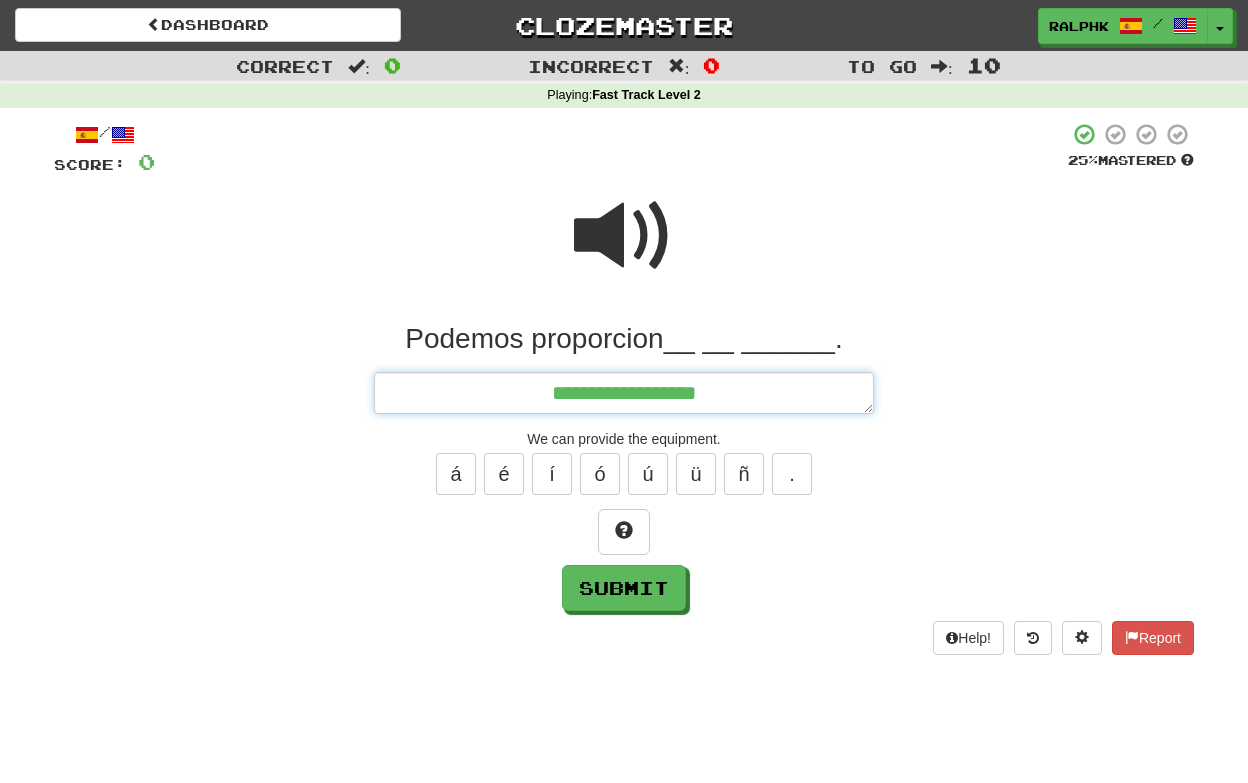 type on "*" 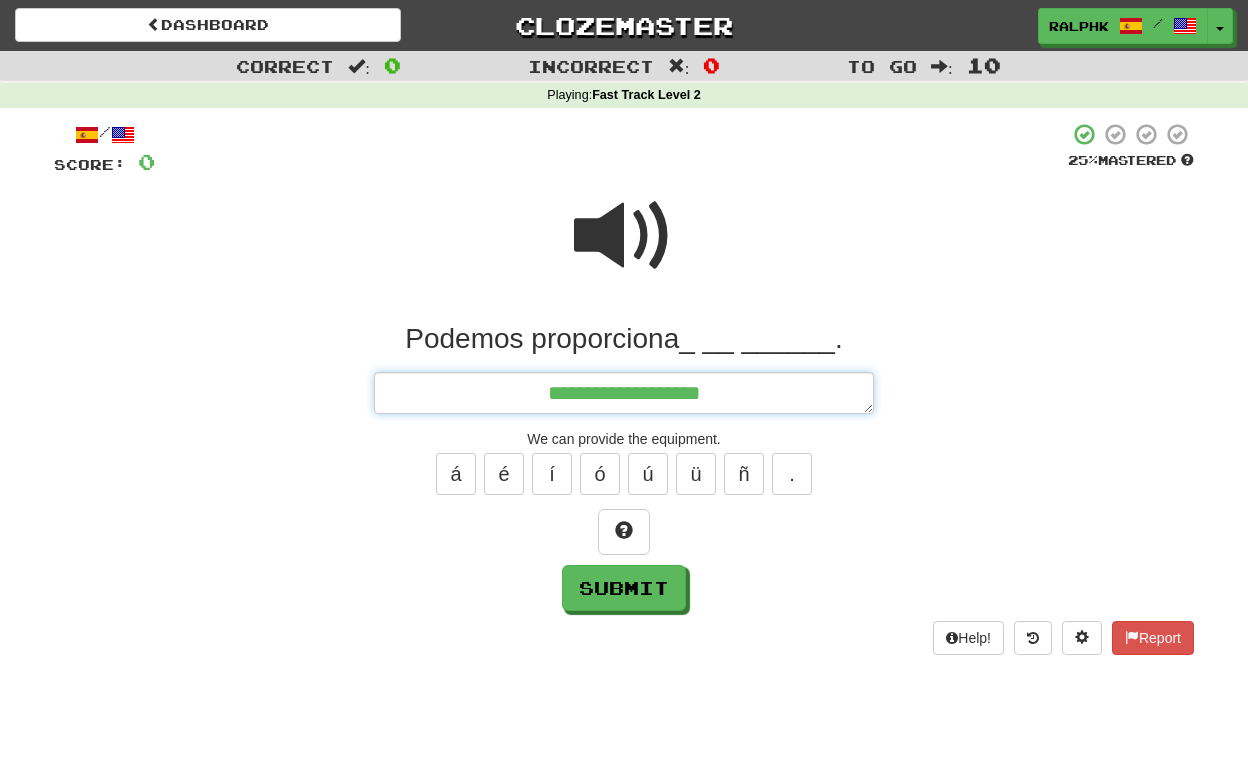 type on "*" 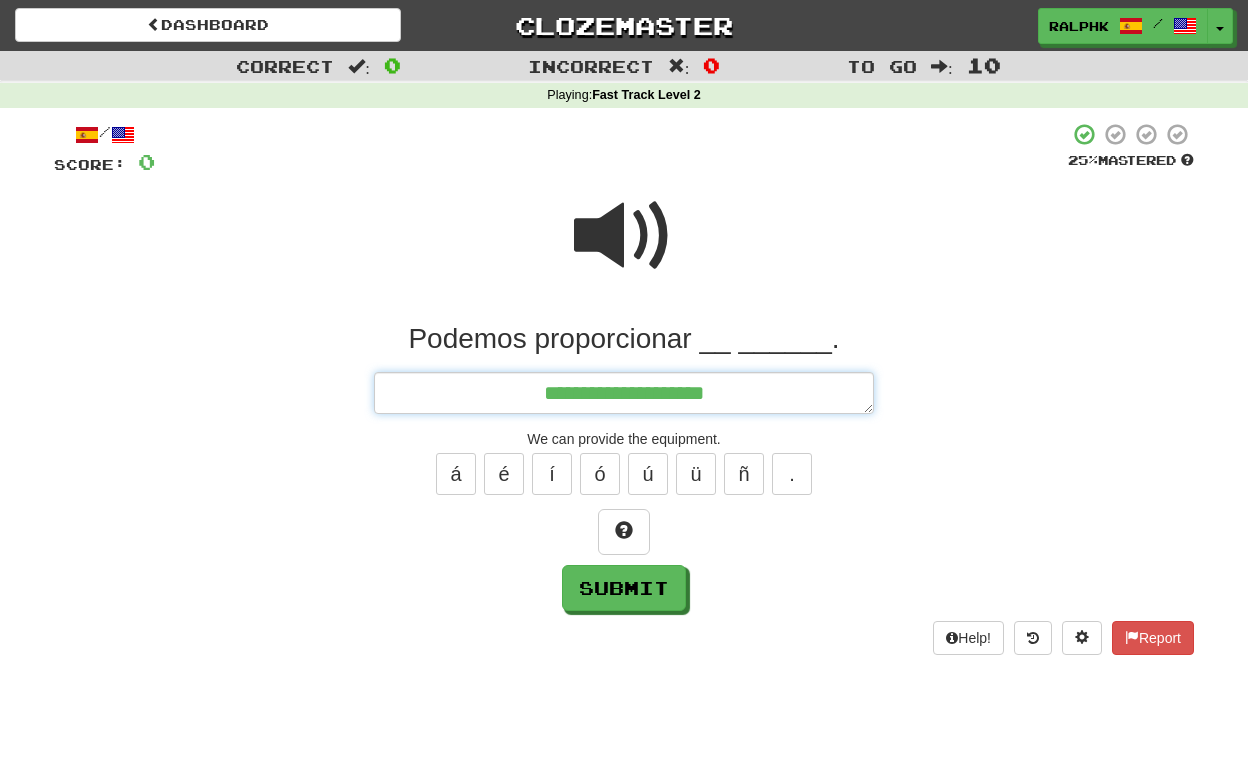 type on "*" 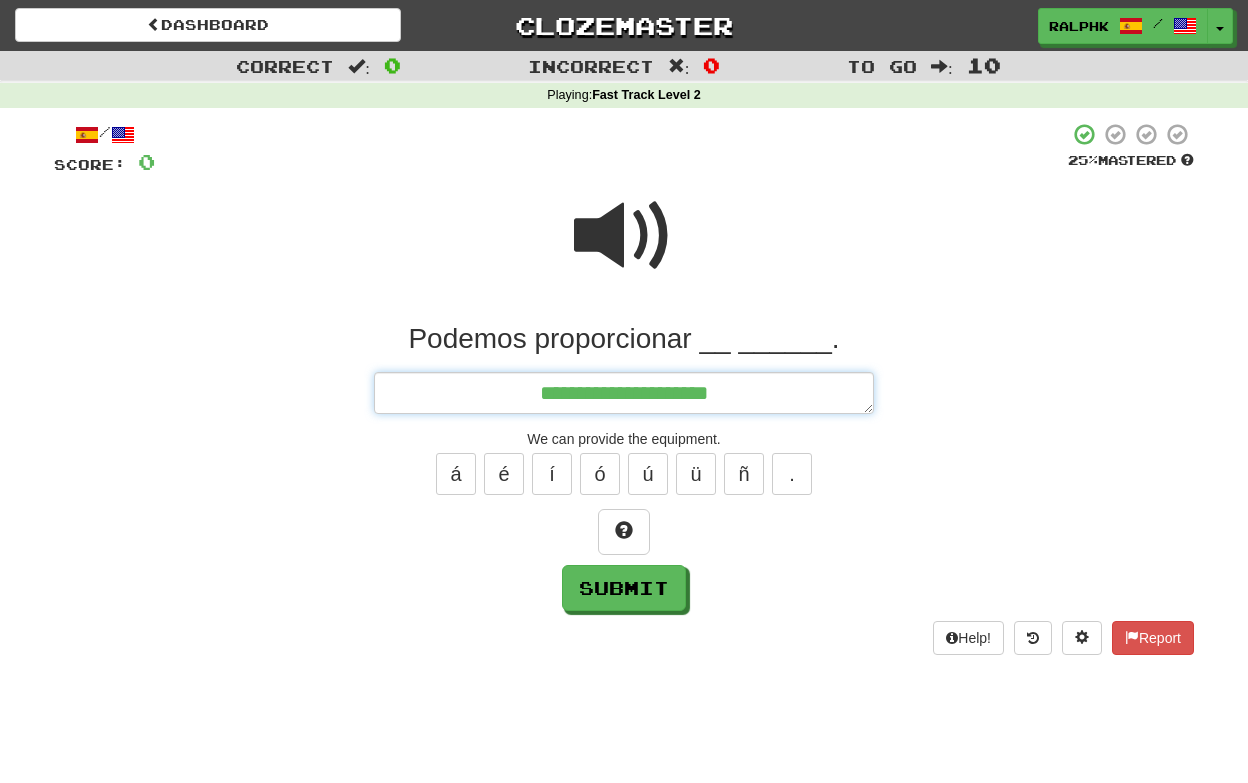 type on "*" 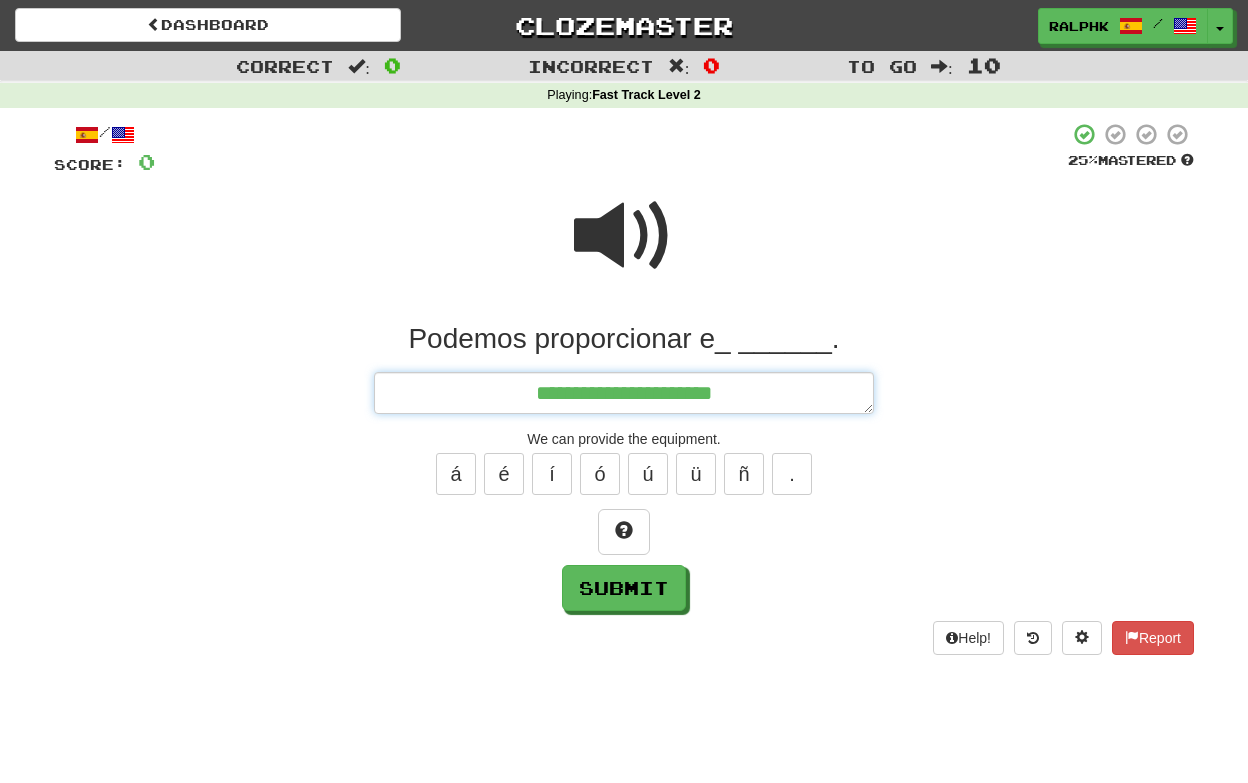 type on "*" 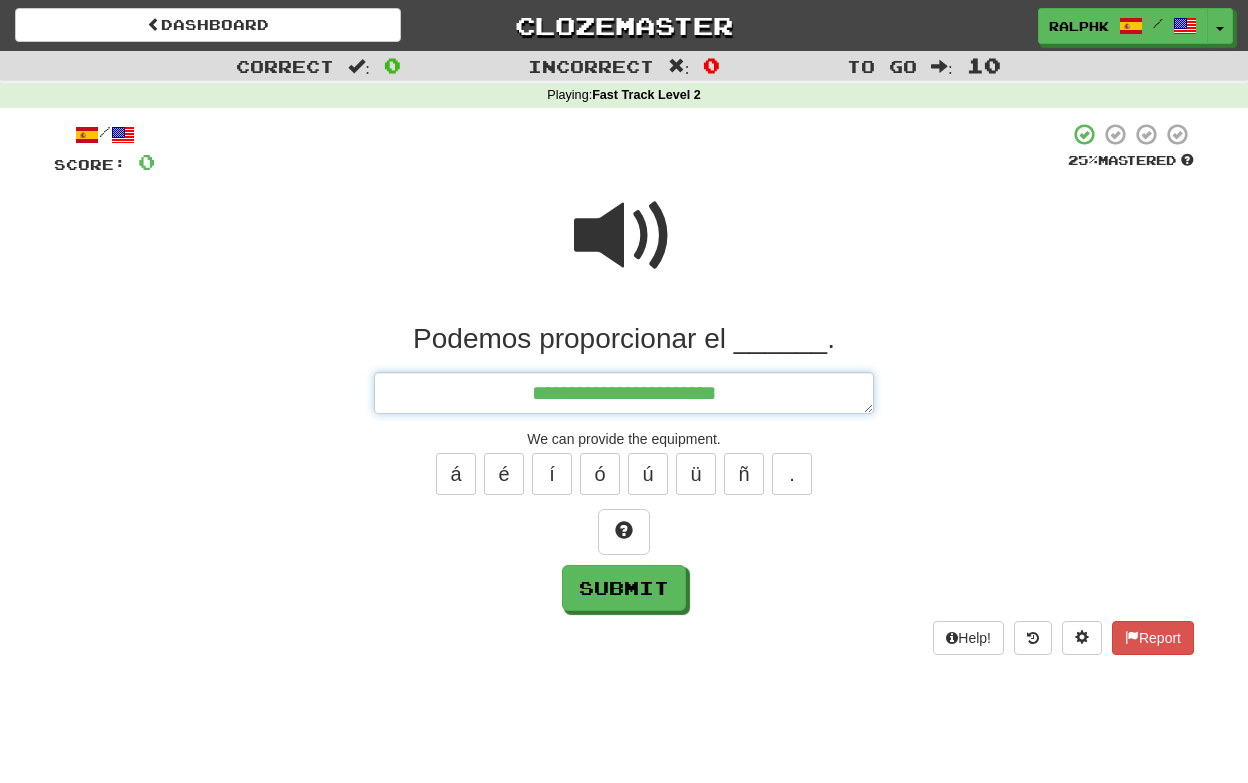 type on "*" 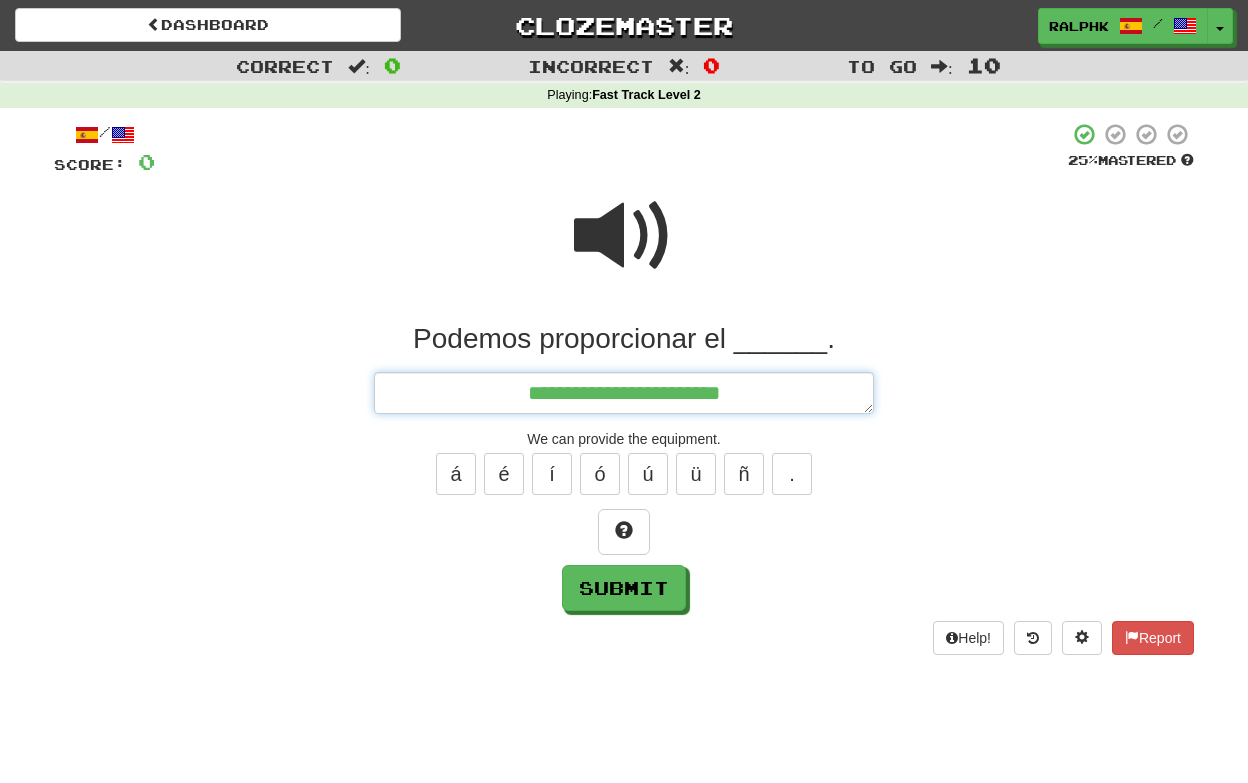 type on "*" 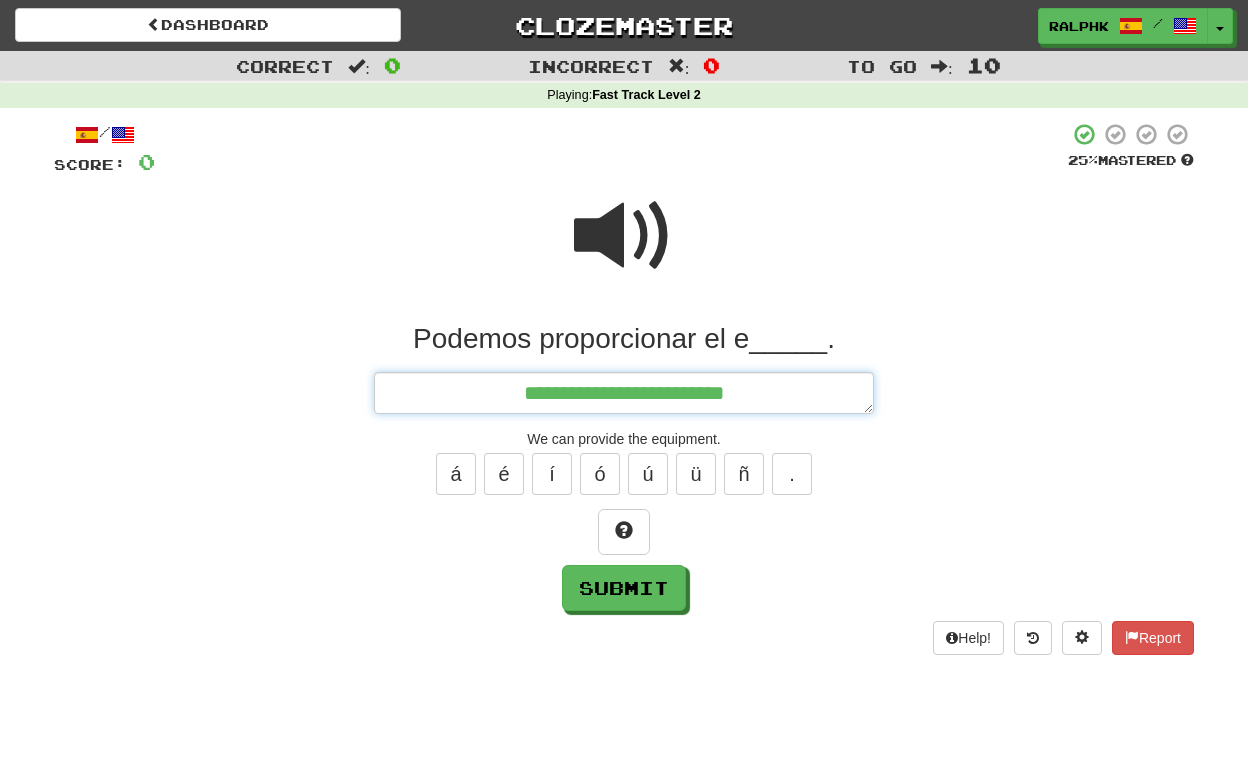 type on "*" 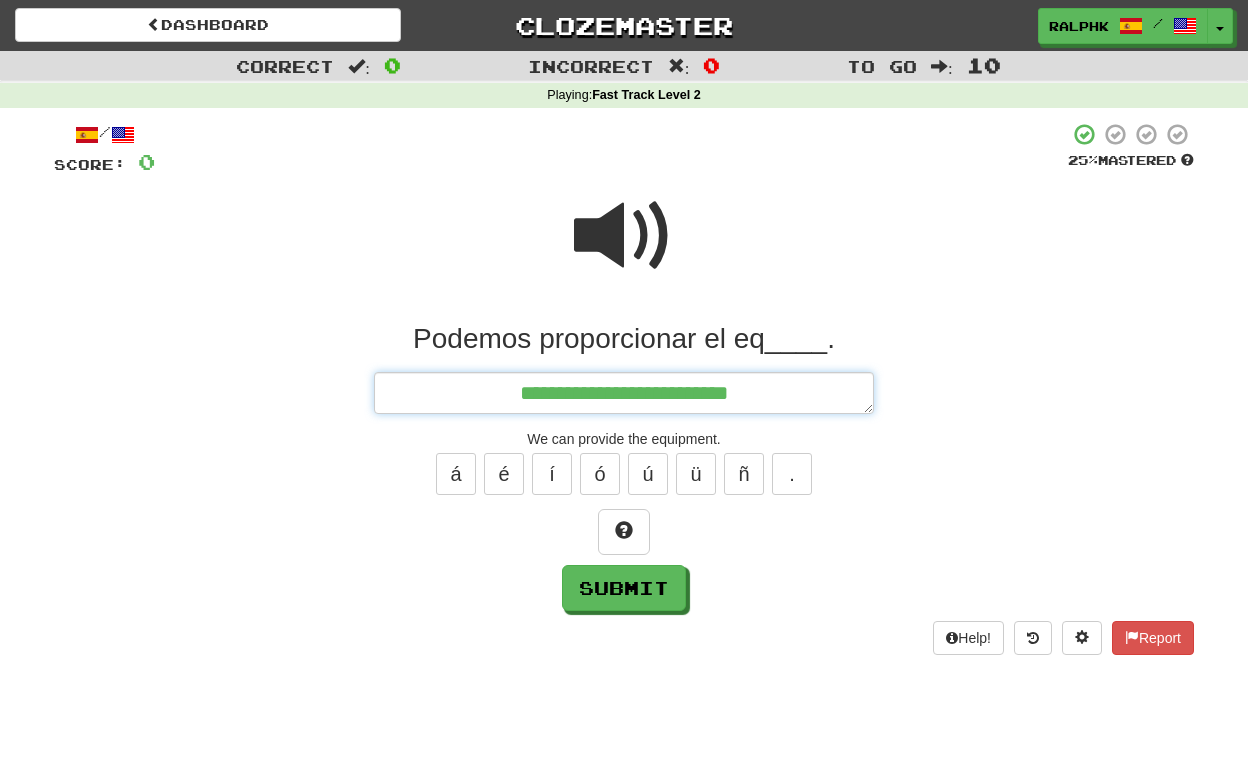 type on "*" 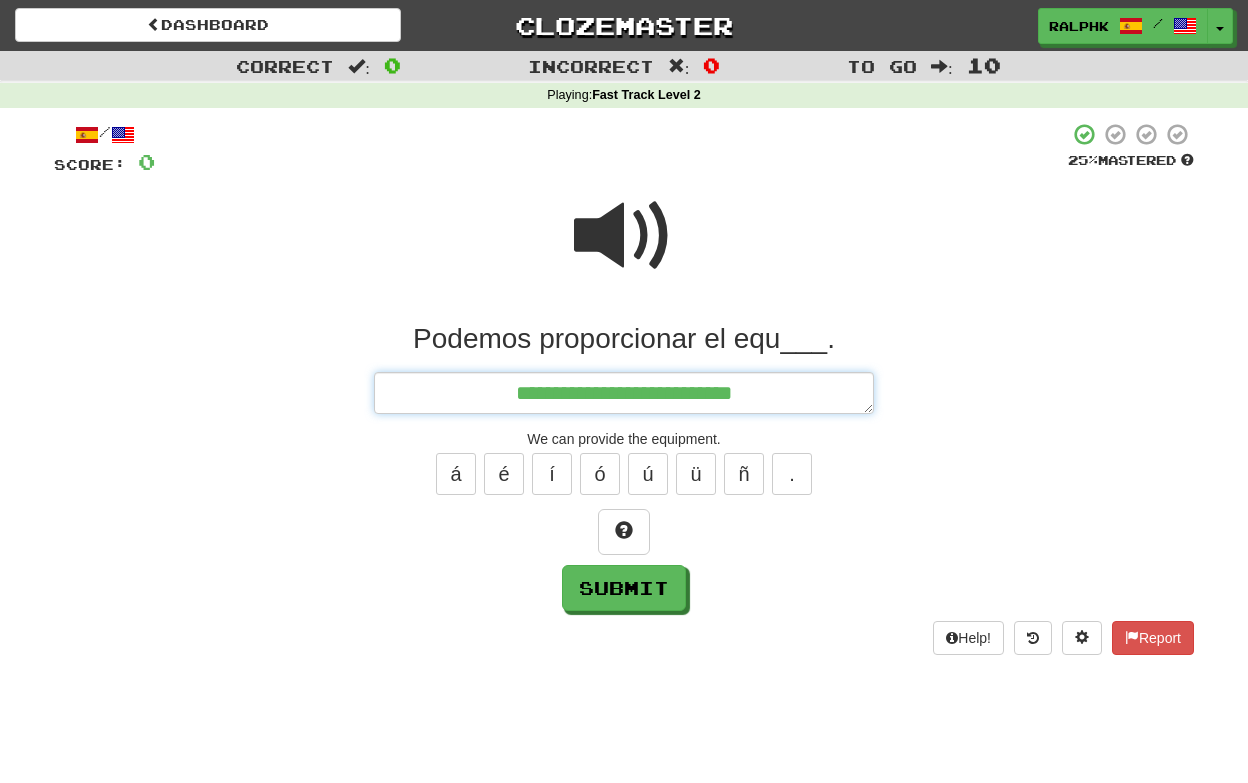 type on "*" 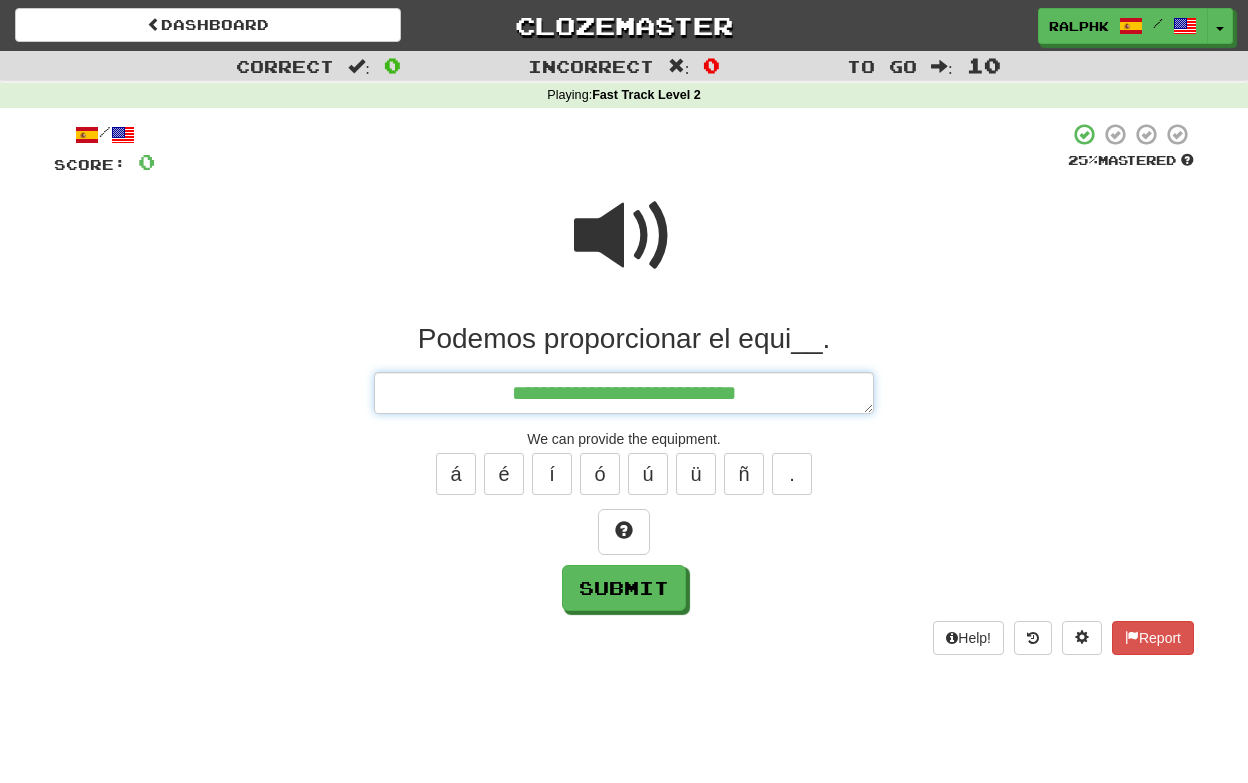 type on "*" 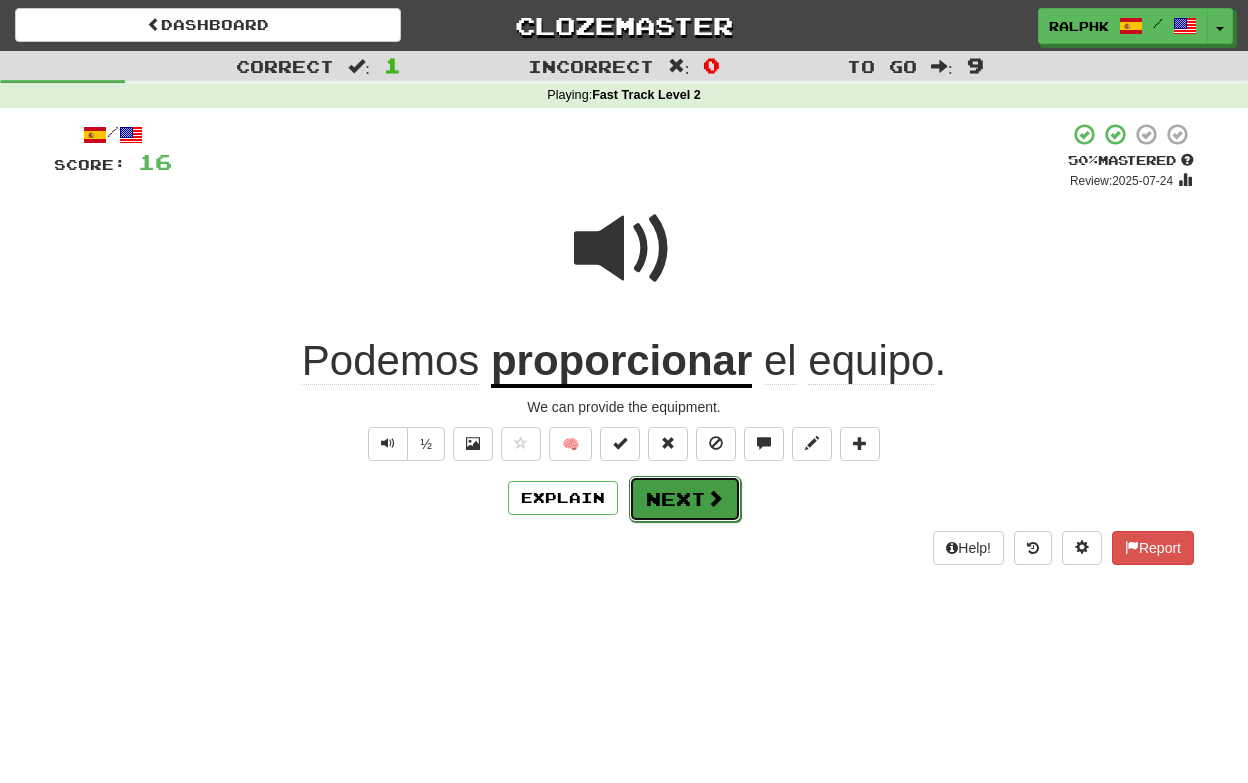 click on "Next" at bounding box center [685, 499] 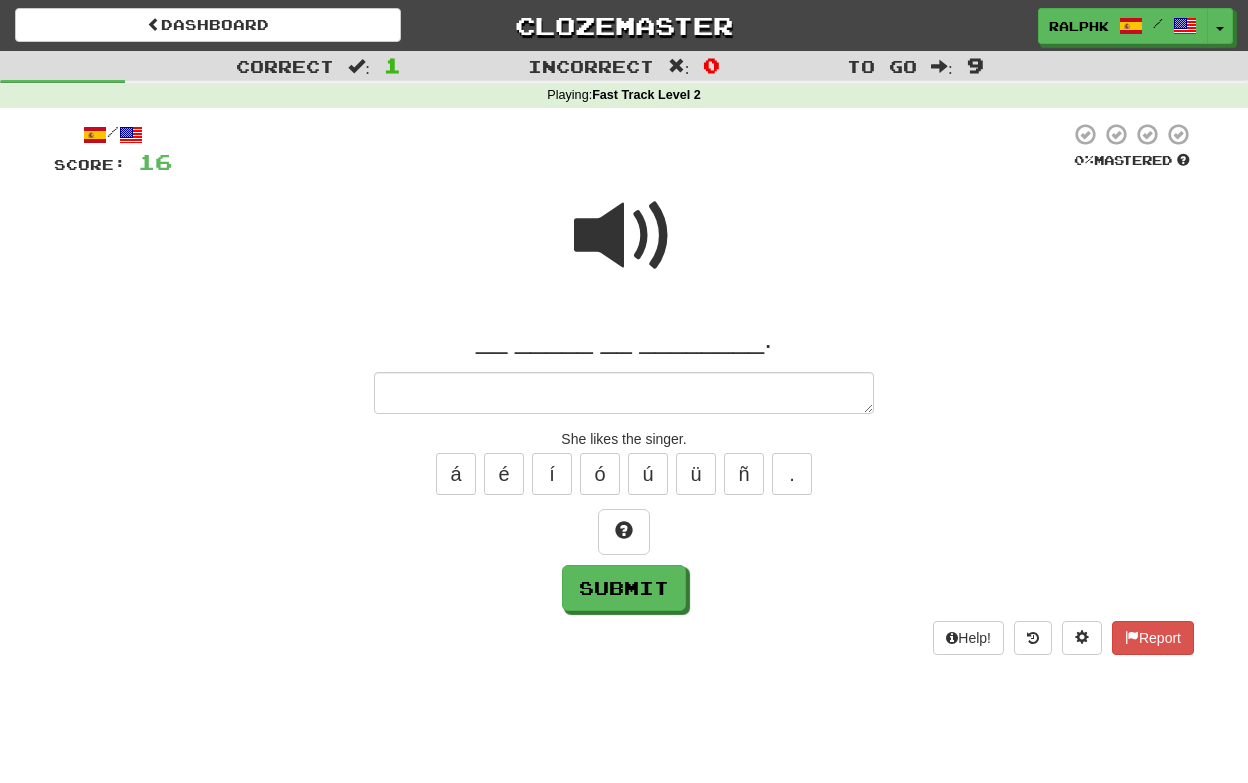 type on "*" 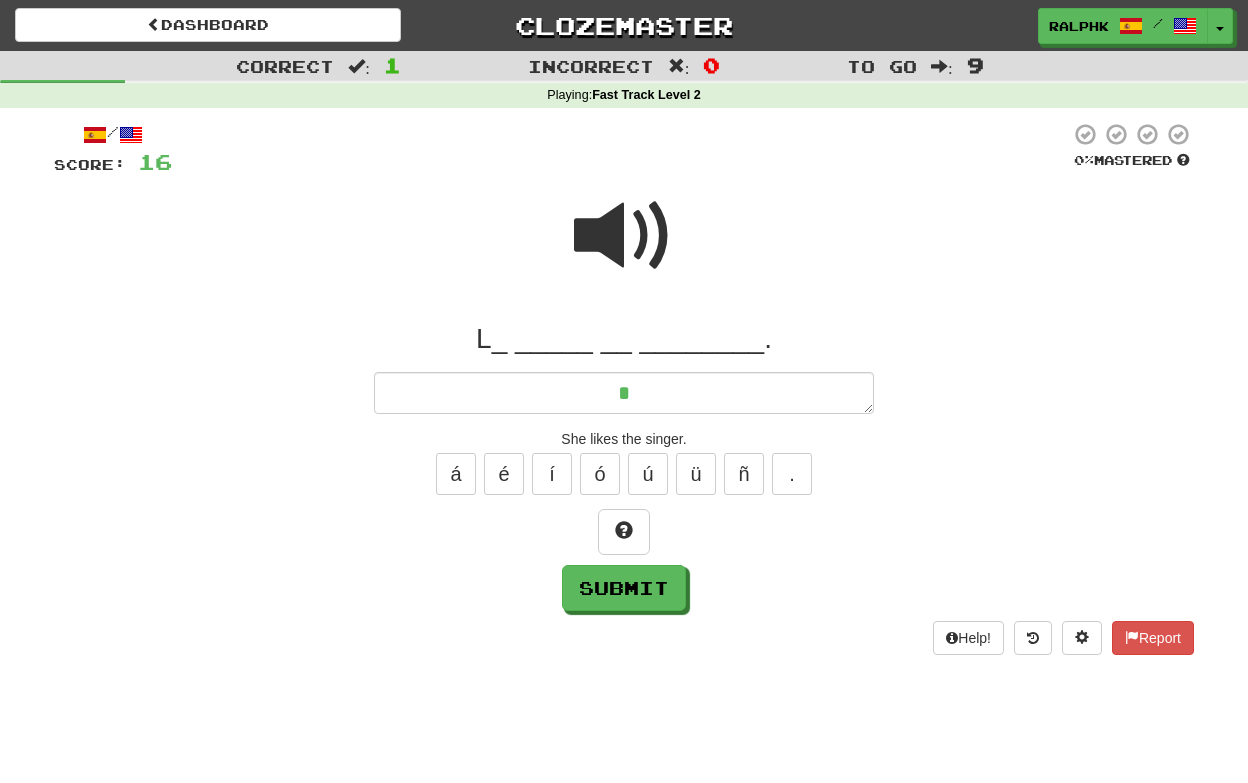 type on "*" 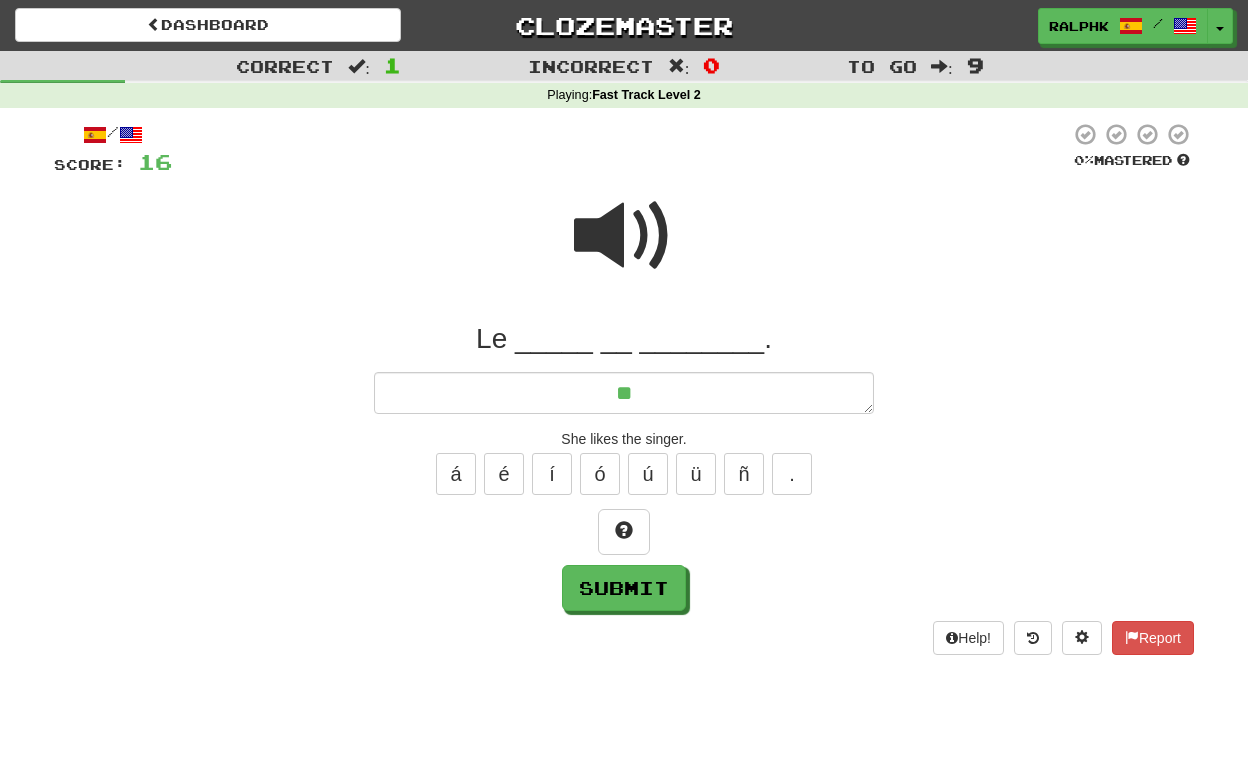 type on "*" 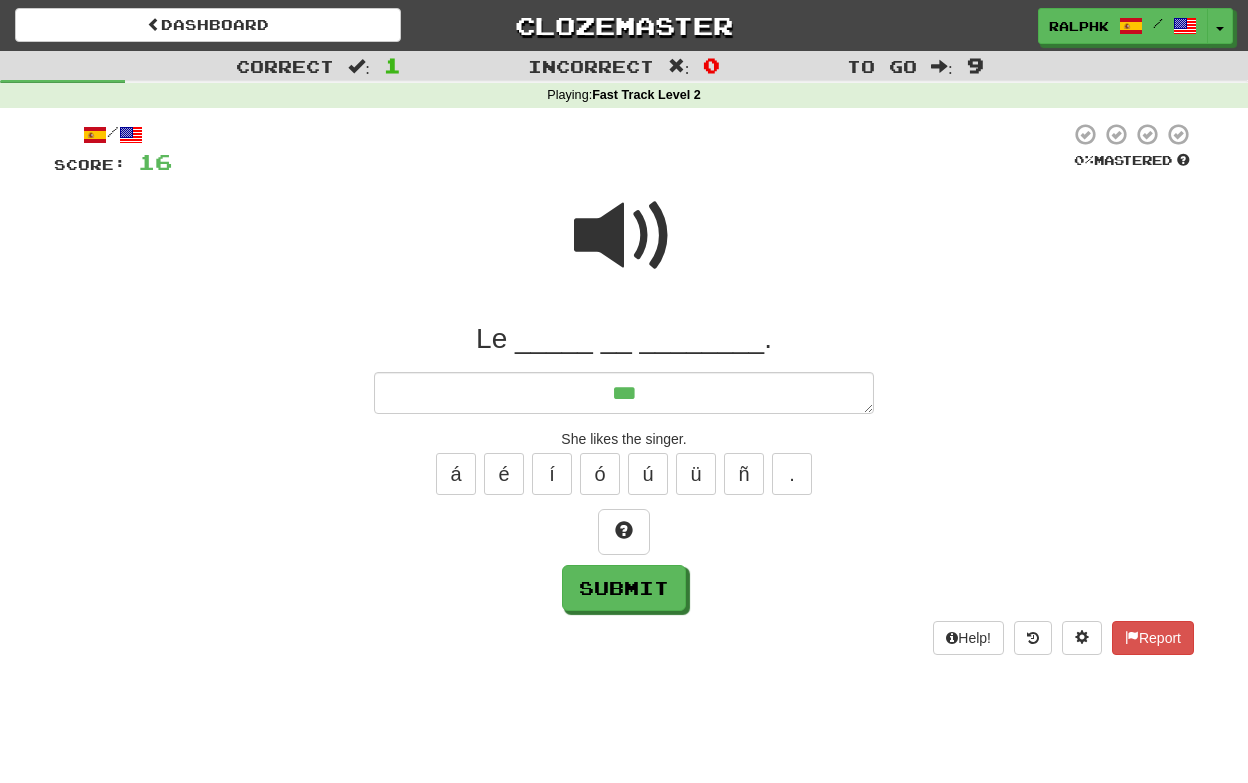 type on "*" 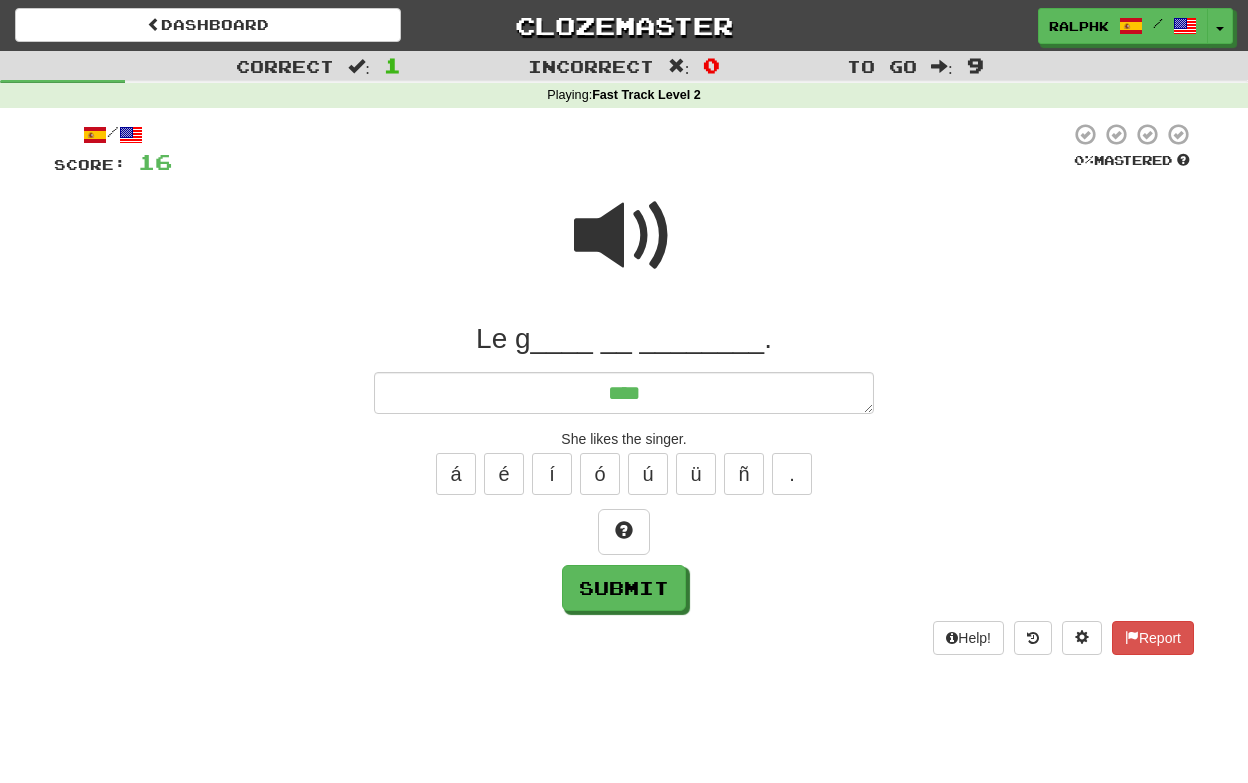 type on "*" 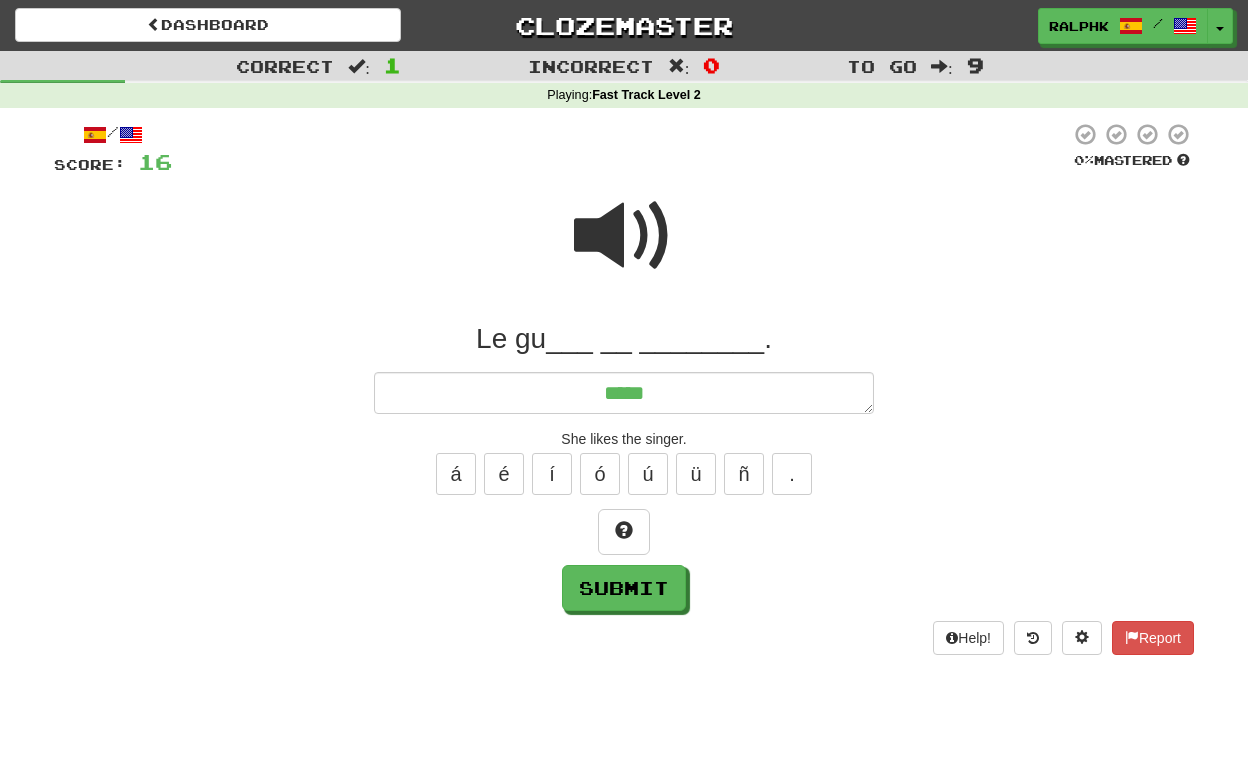 type on "*" 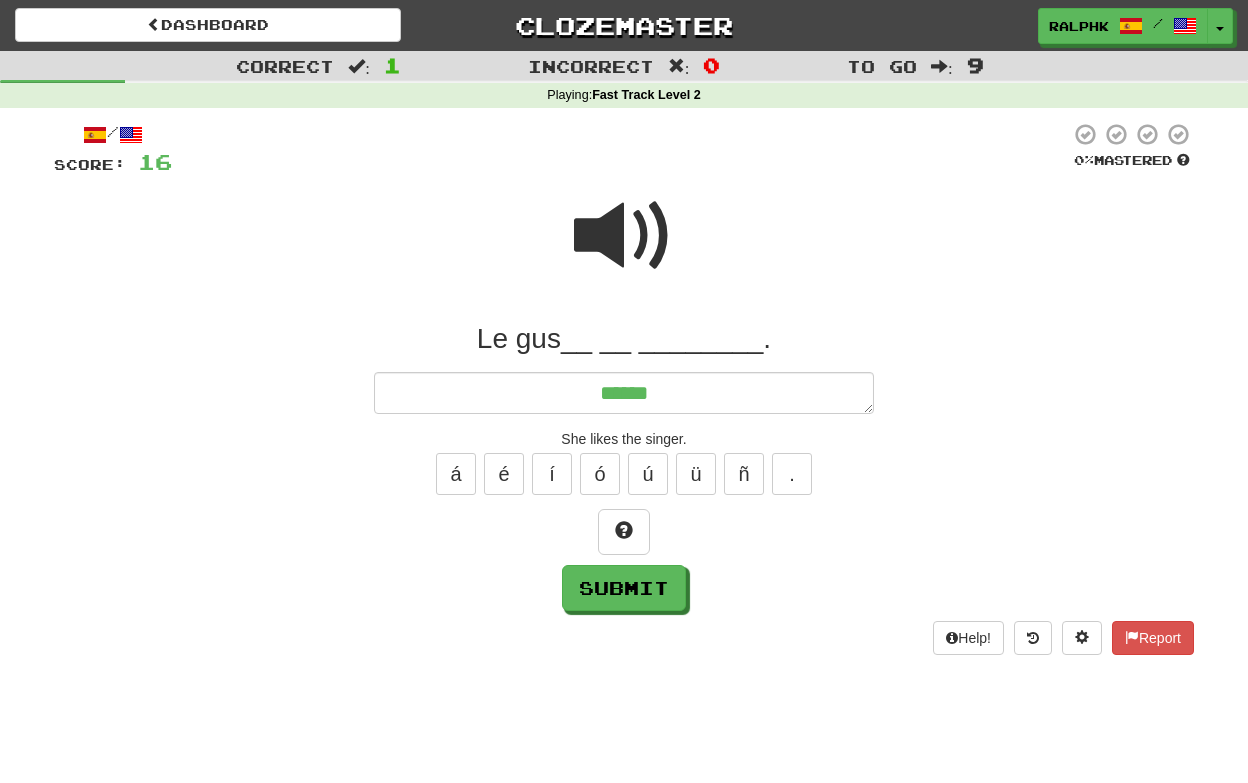 type on "*" 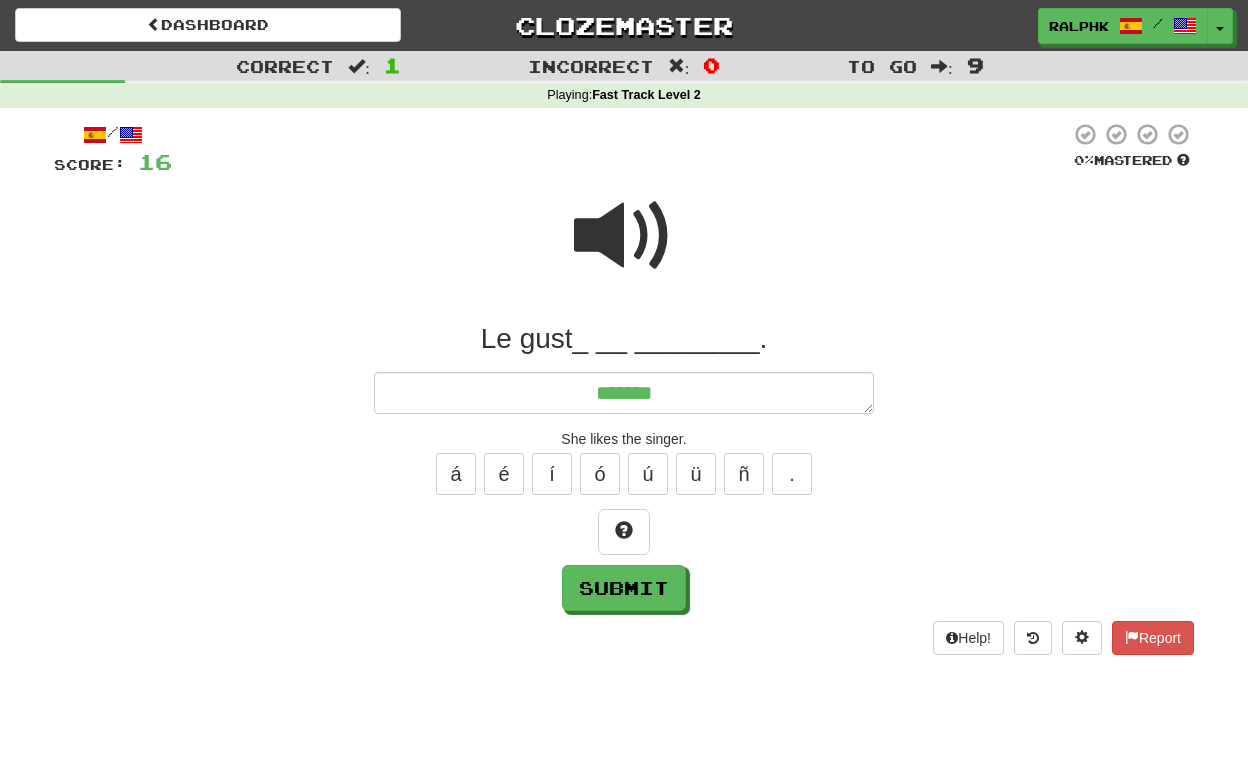 type on "*" 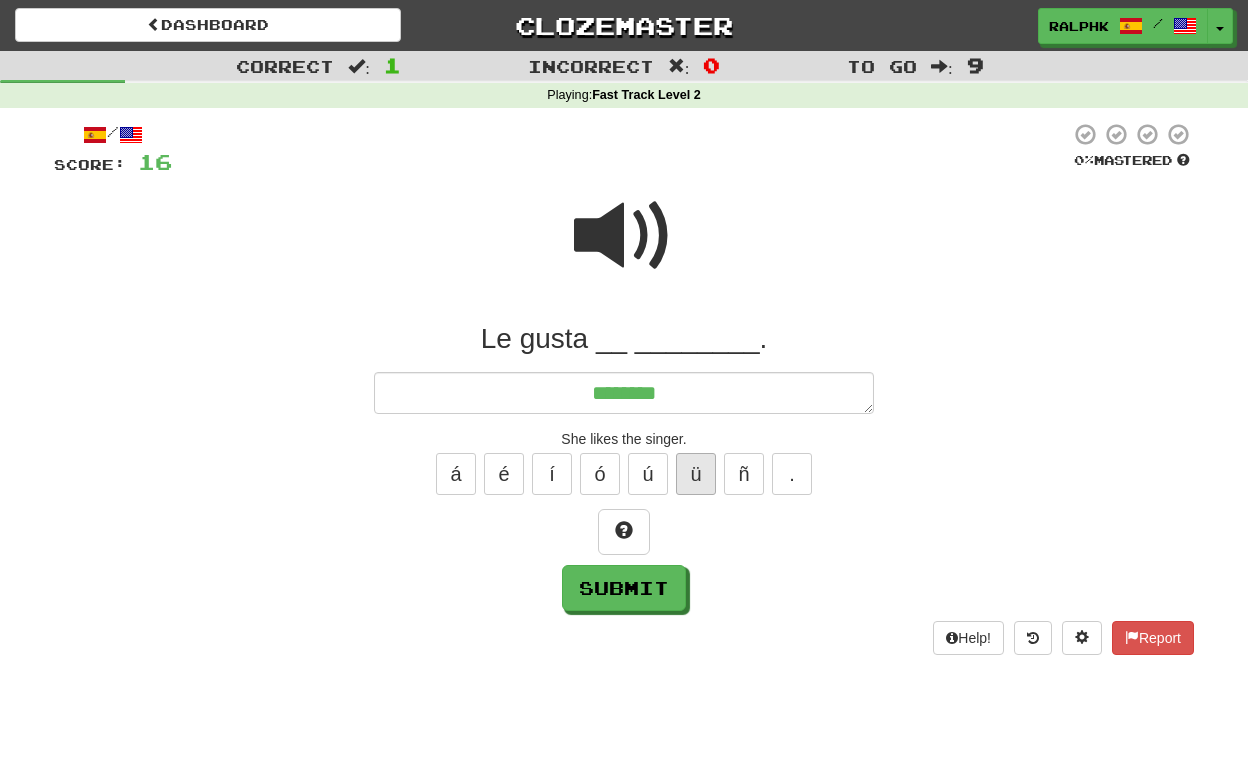 type on "*" 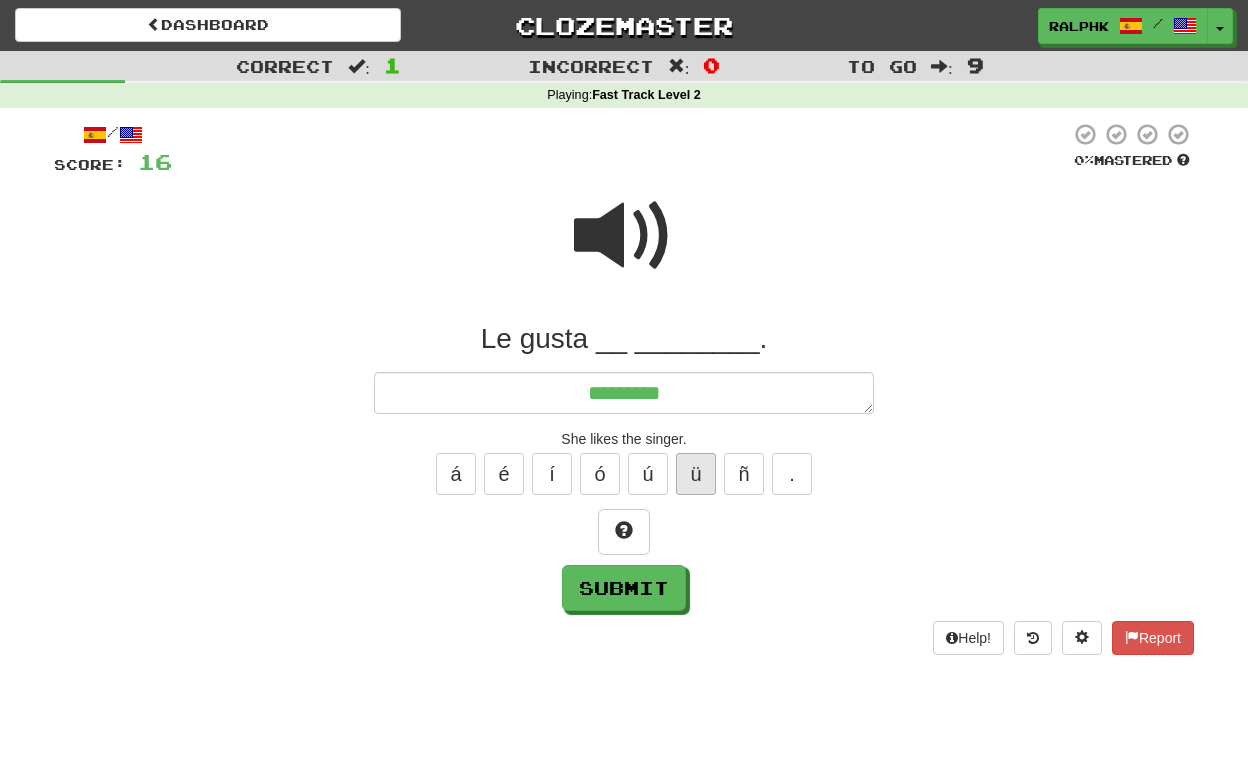 type on "*" 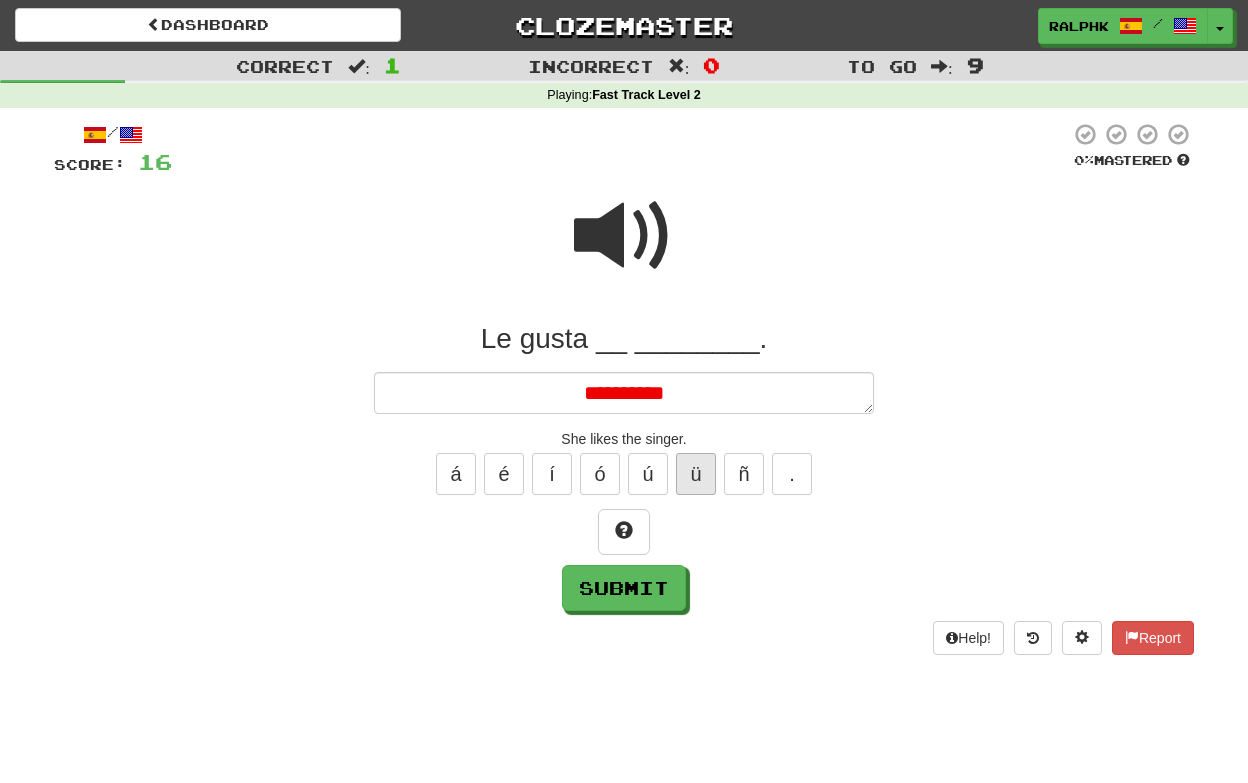 type on "*" 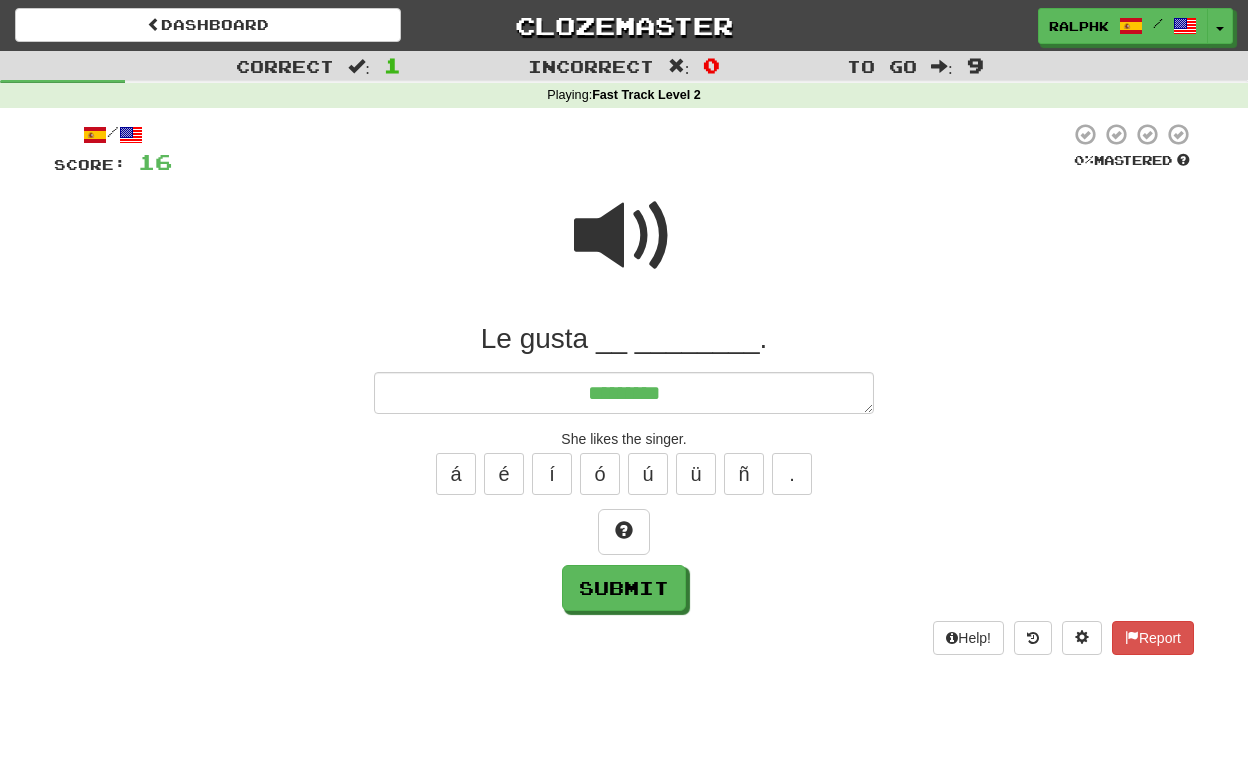type on "********" 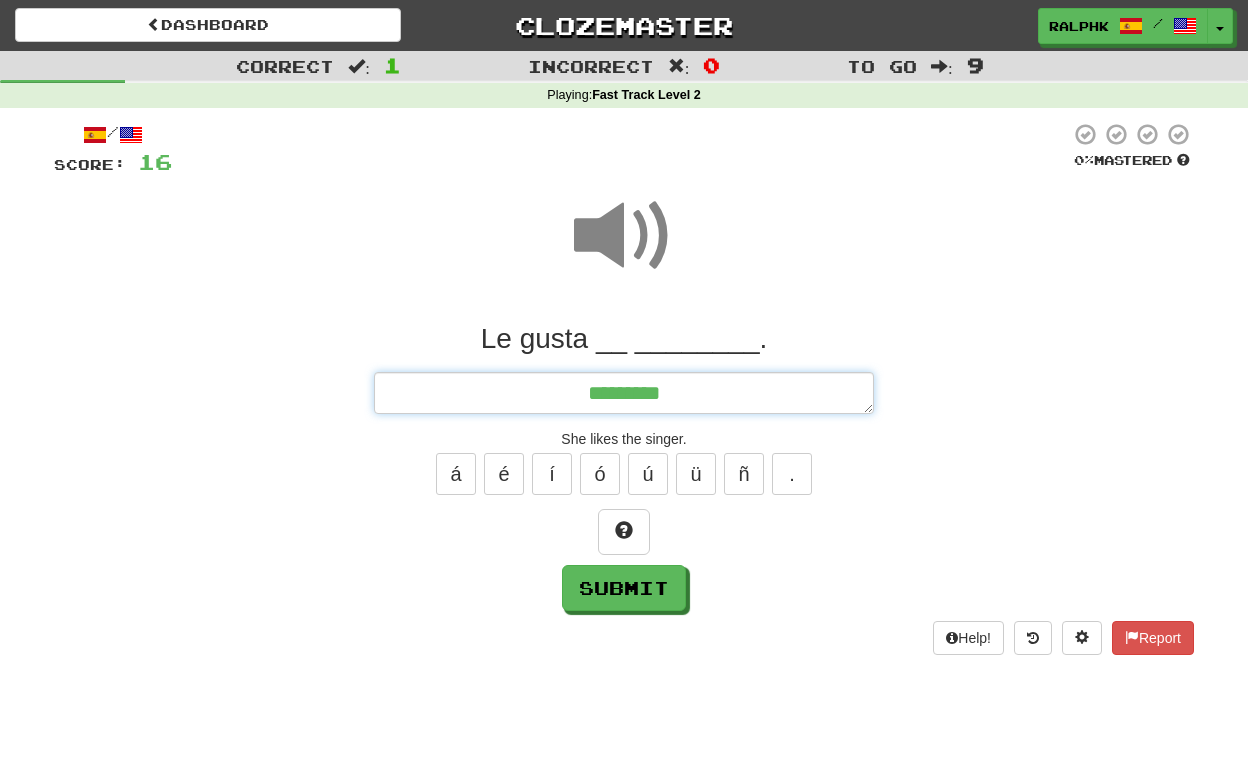 click on "********" at bounding box center (624, 393) 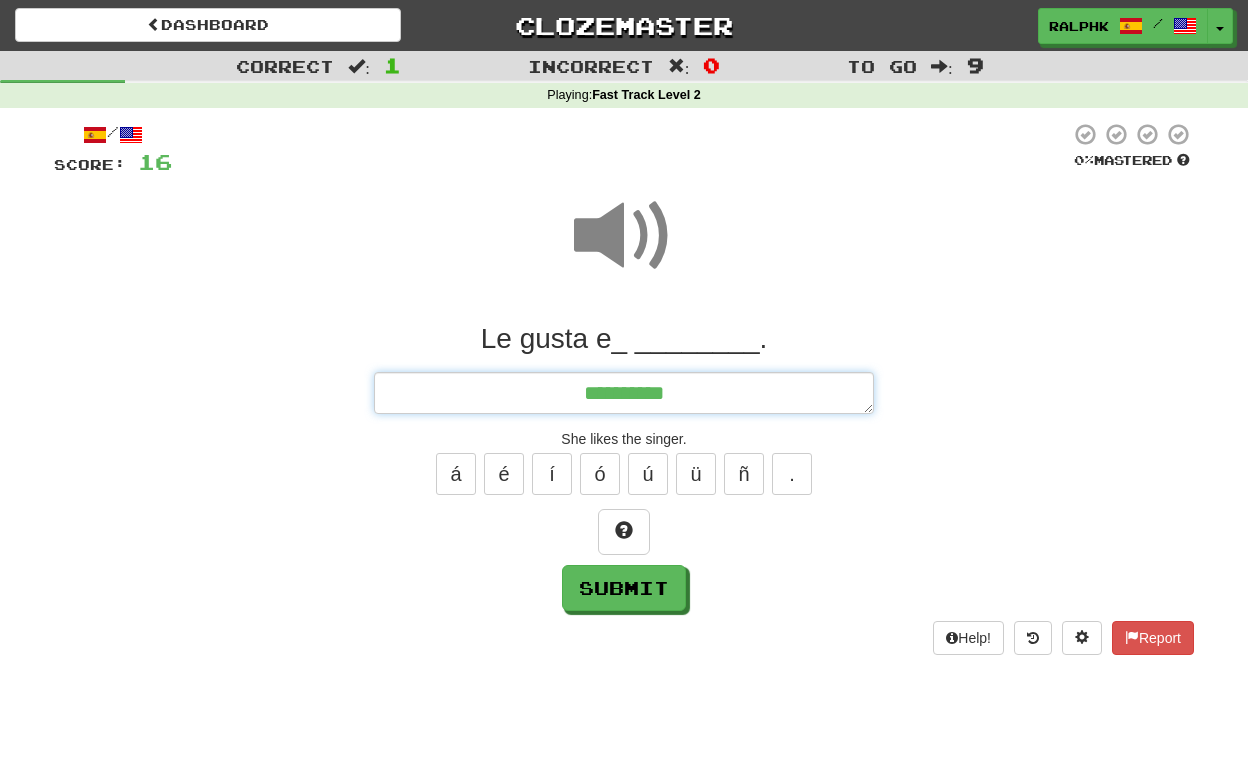 type on "*" 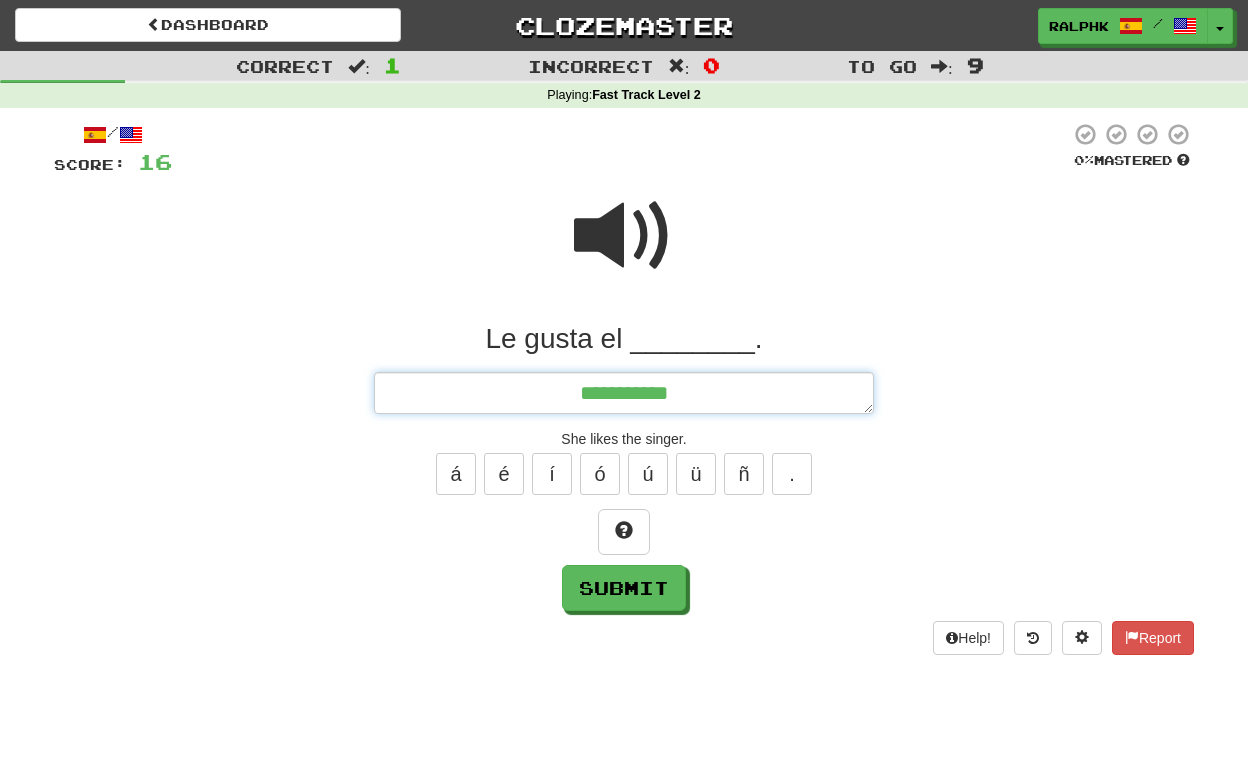type on "*" 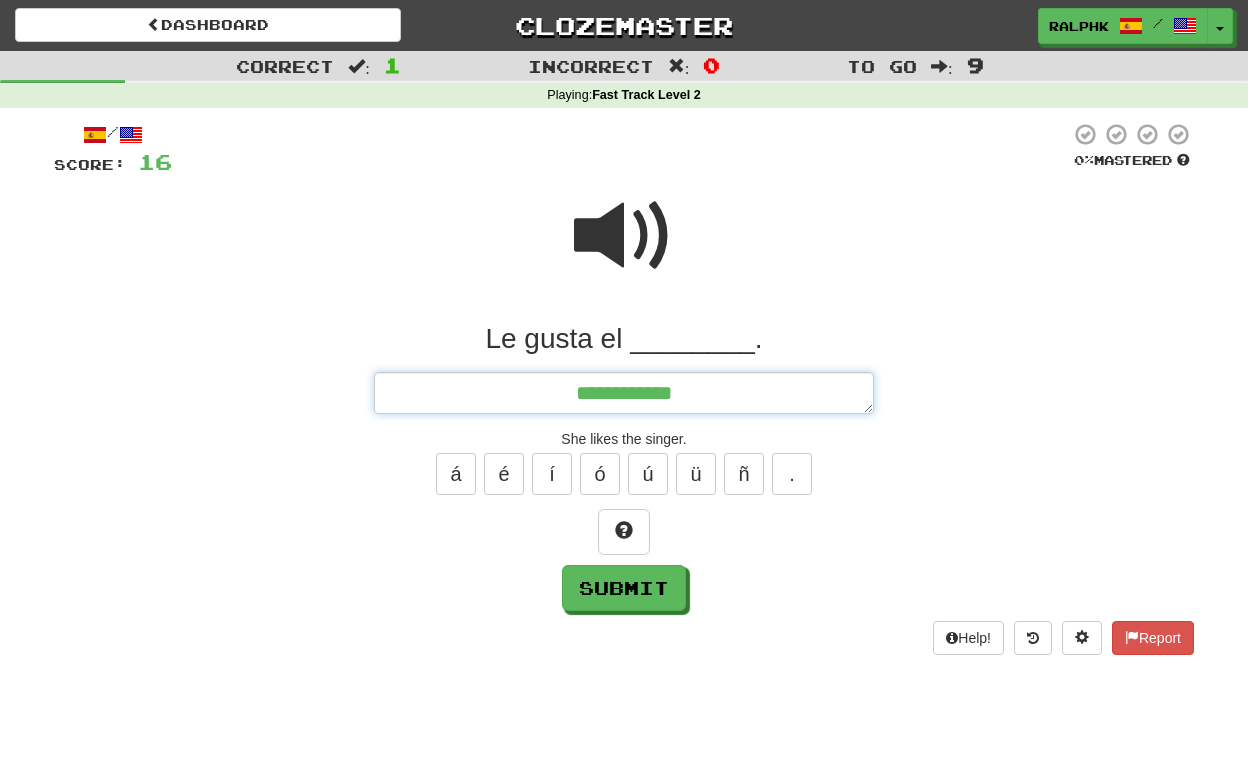 type on "*" 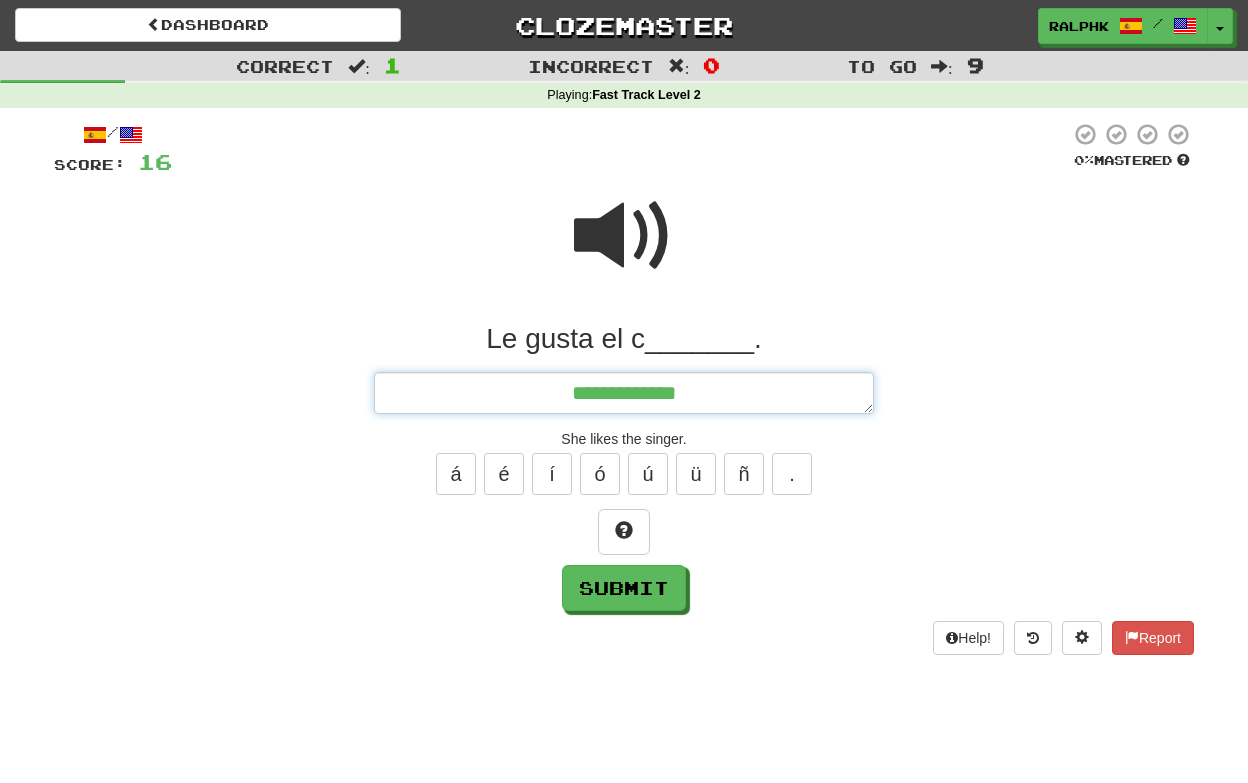 type on "*" 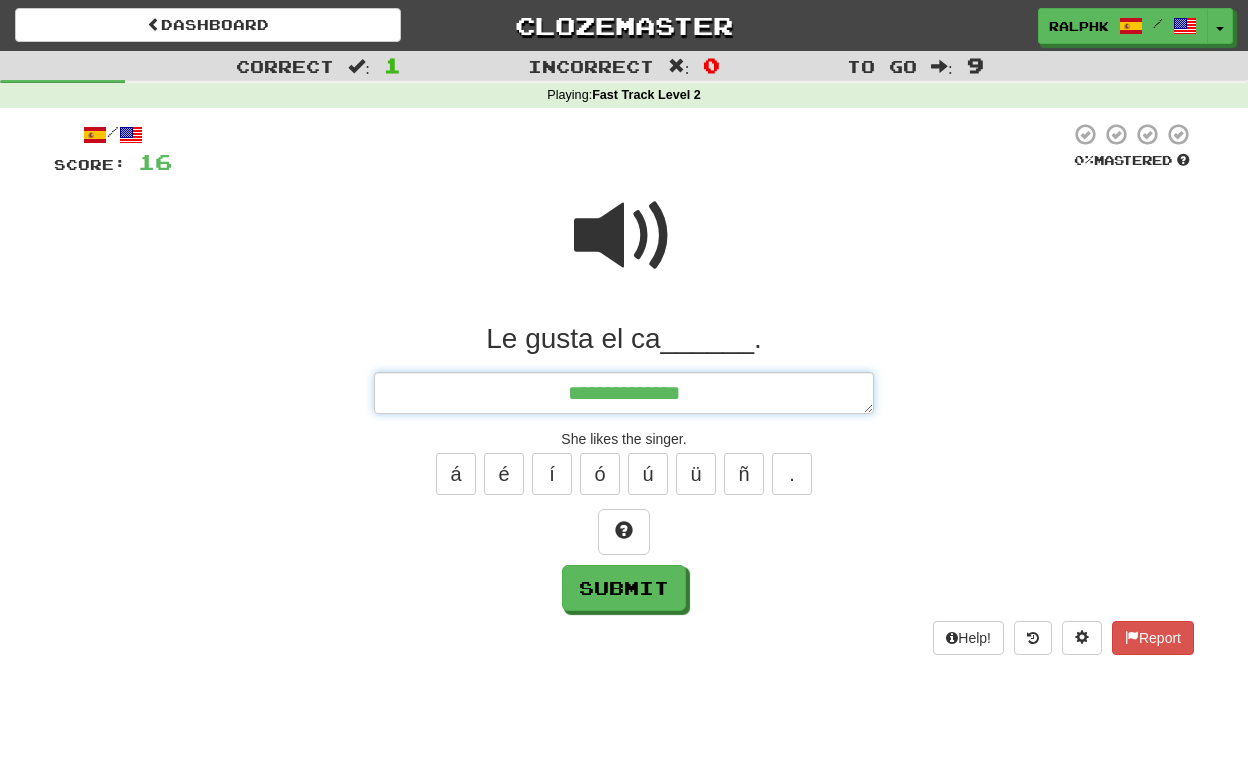 type on "*" 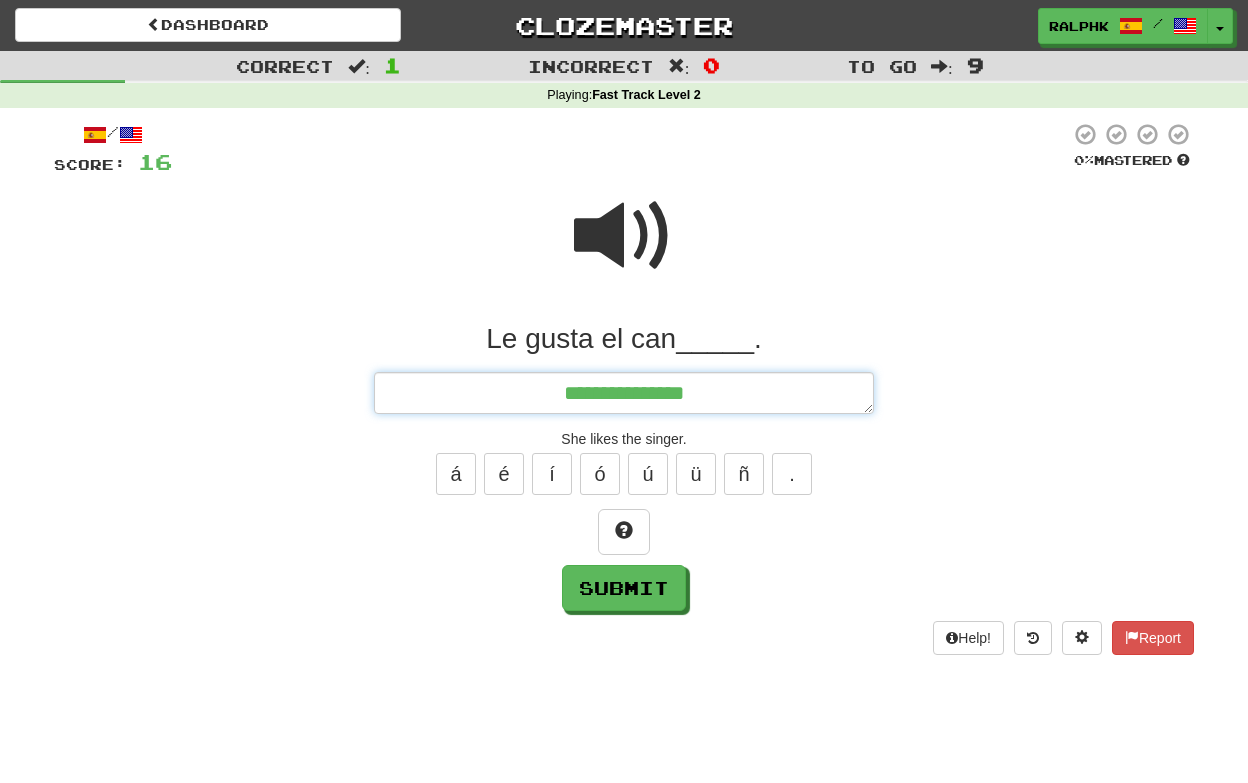 type on "*" 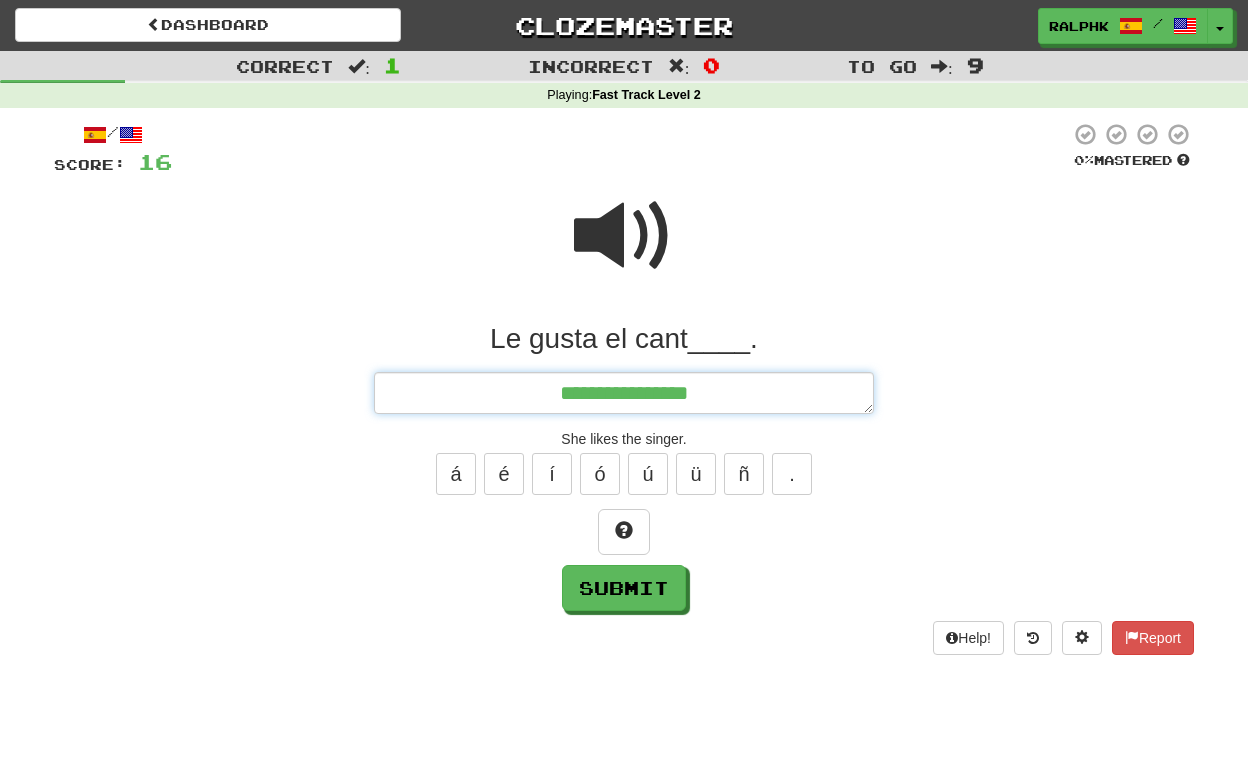 type on "*" 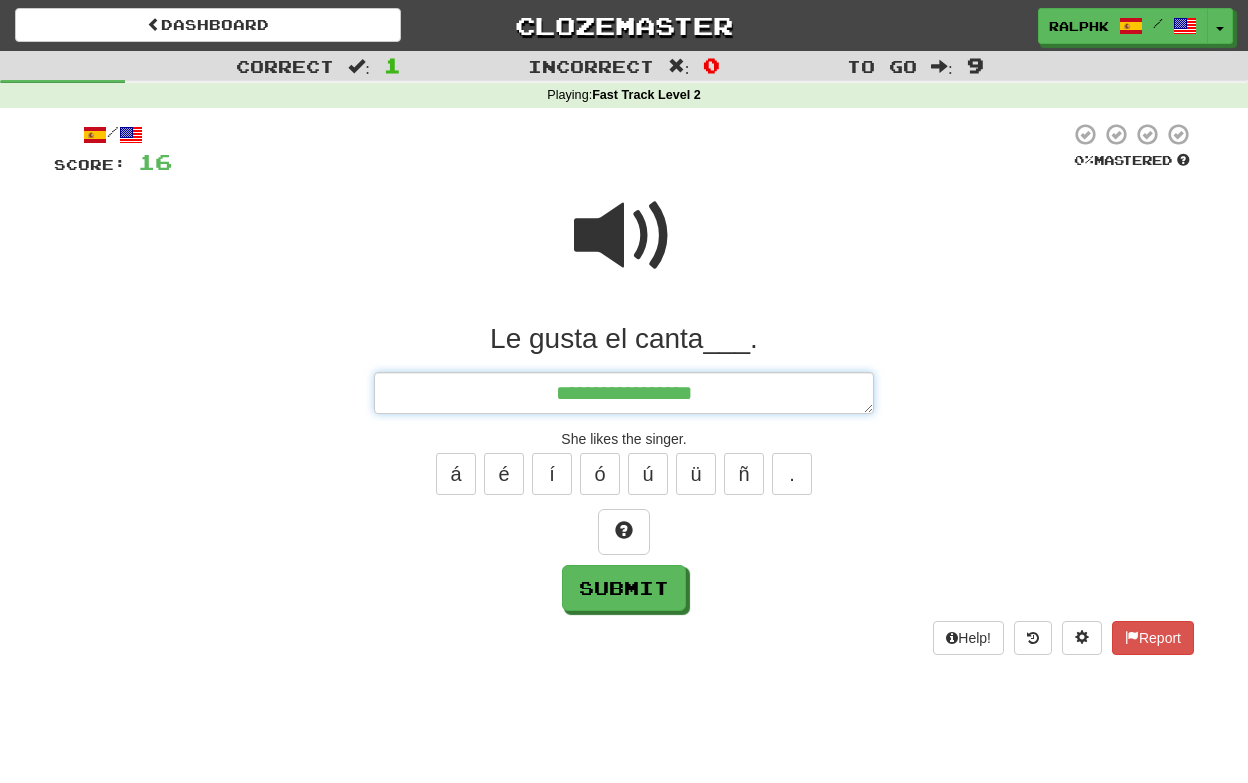 type on "*" 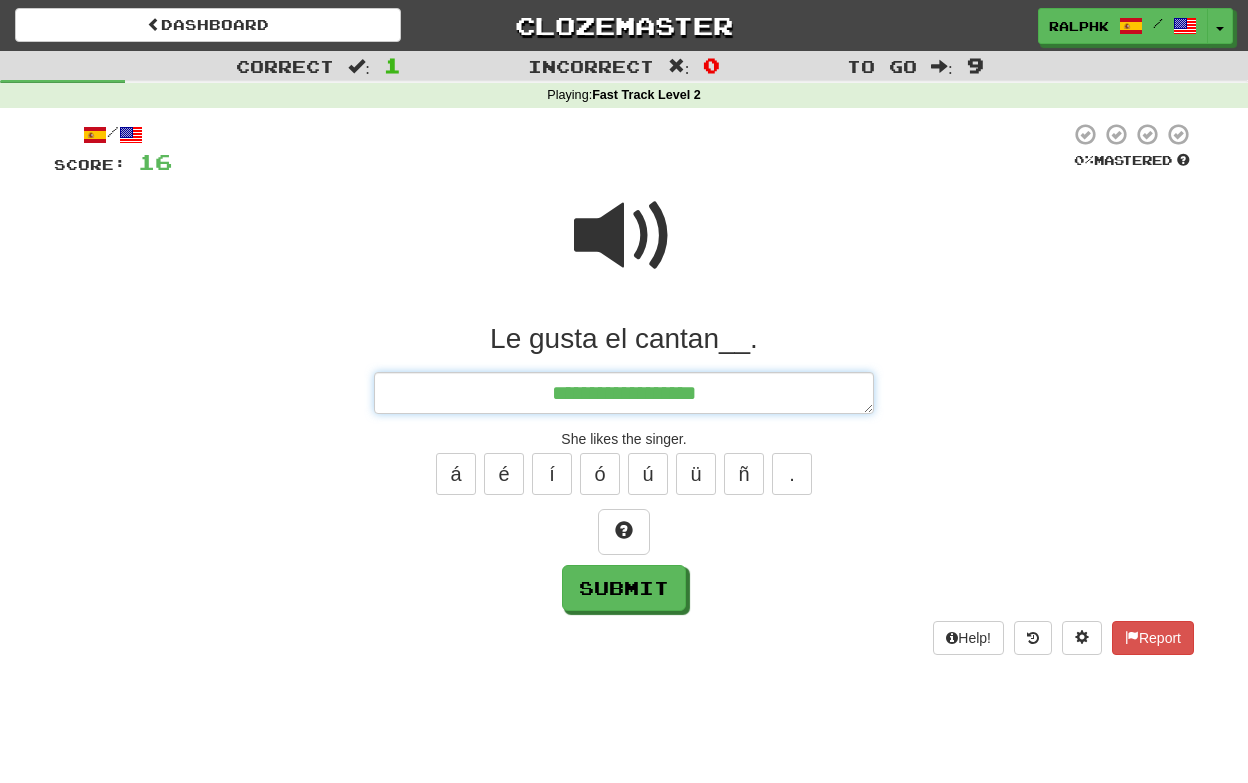 type on "*" 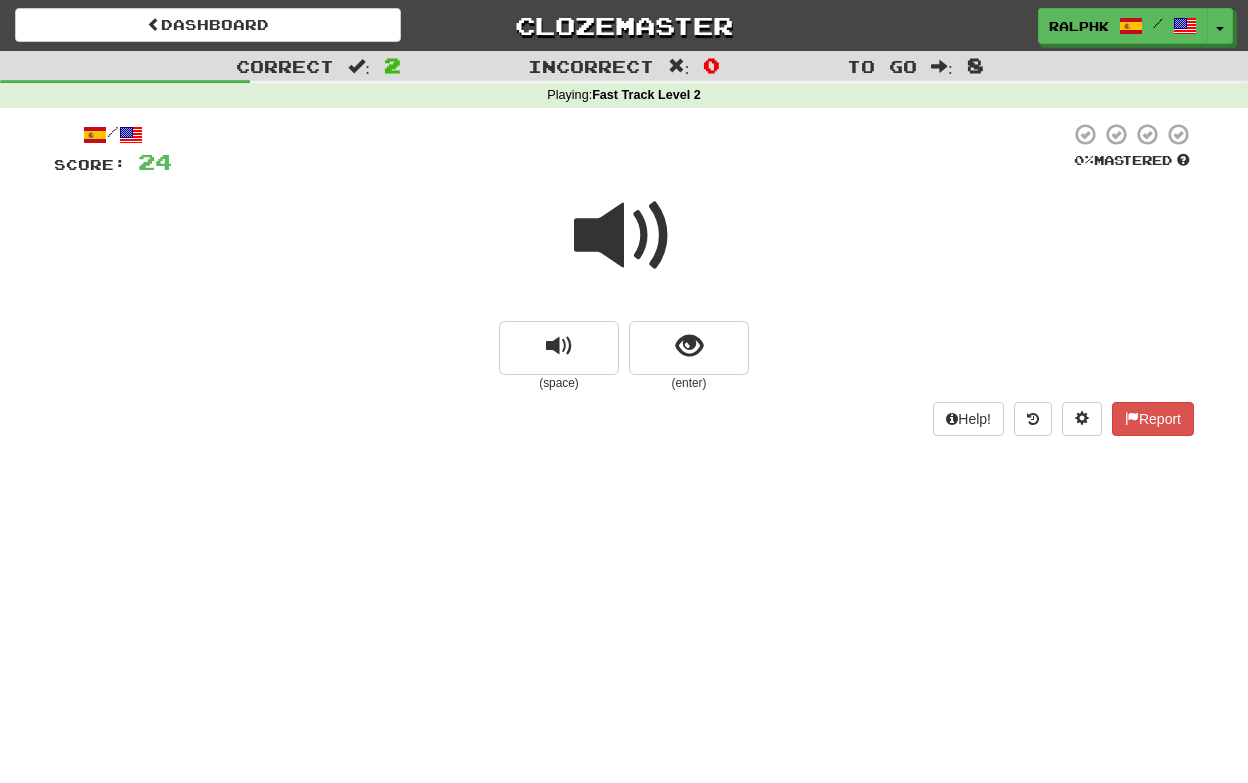 click at bounding box center (624, 236) 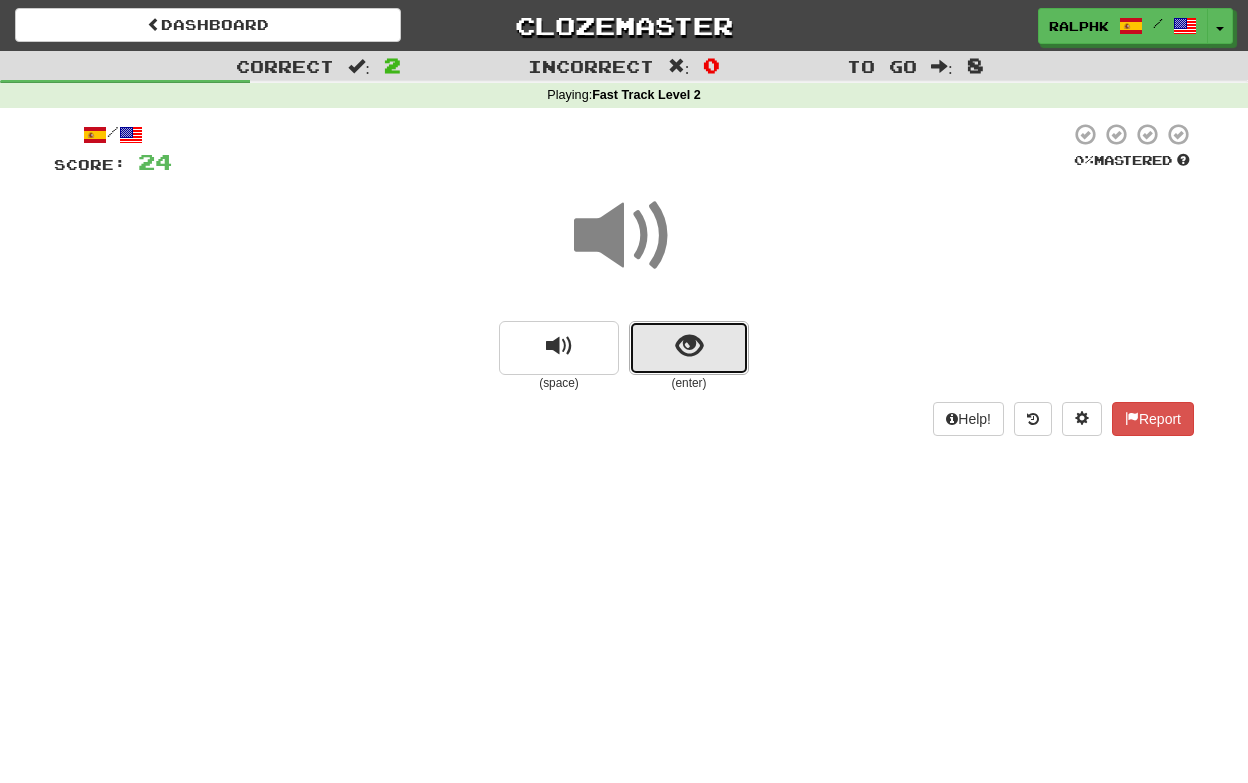 click at bounding box center [689, 346] 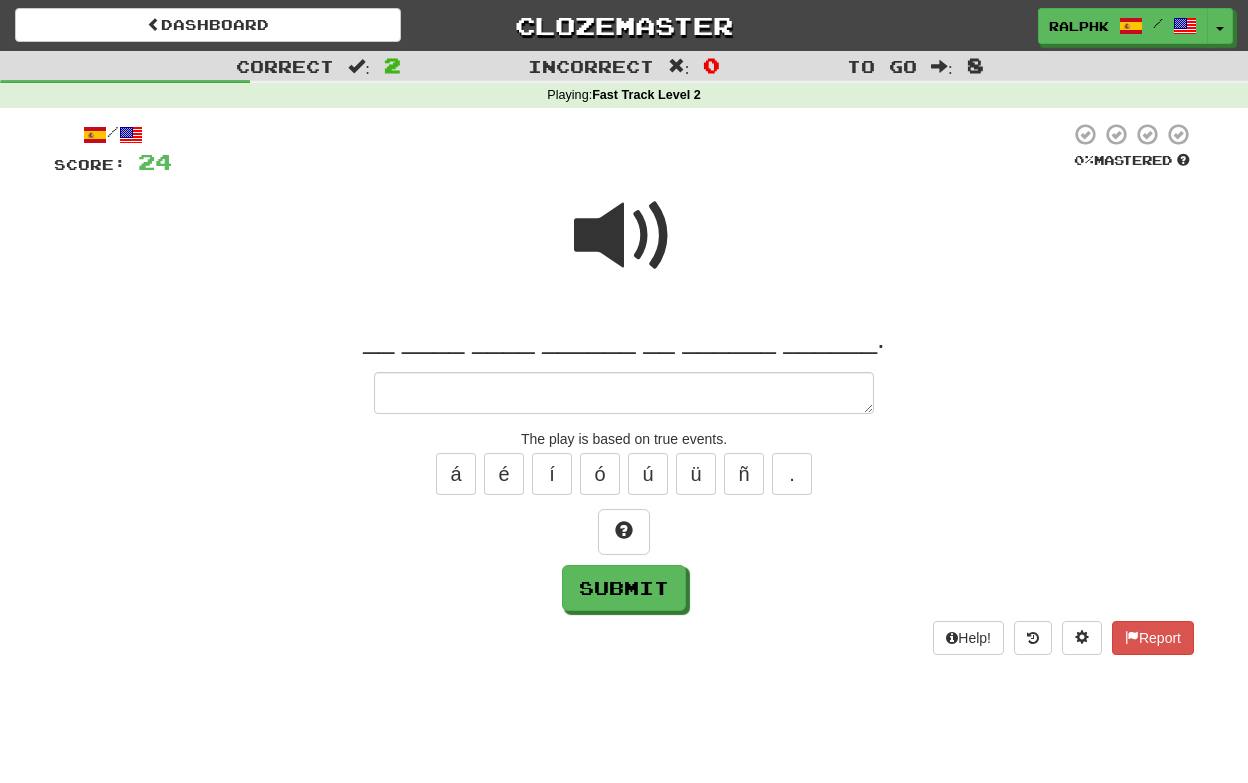 type on "*" 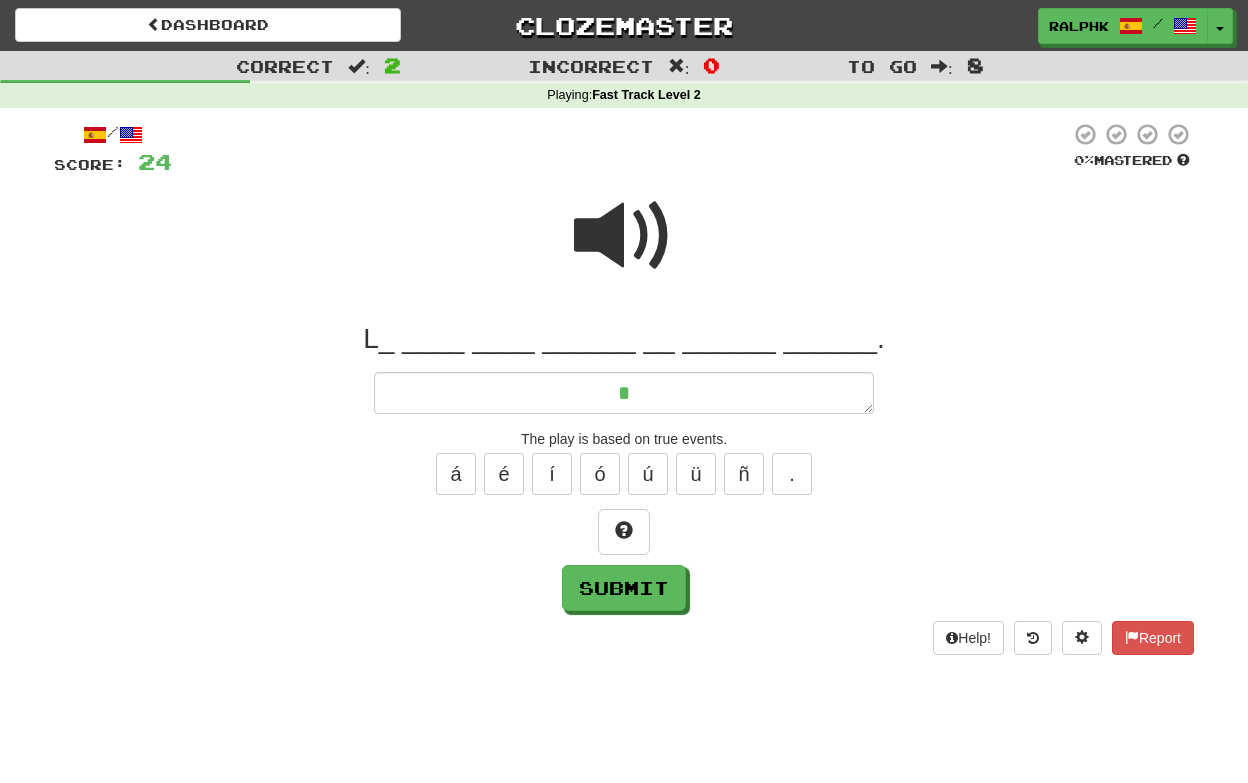 type on "*" 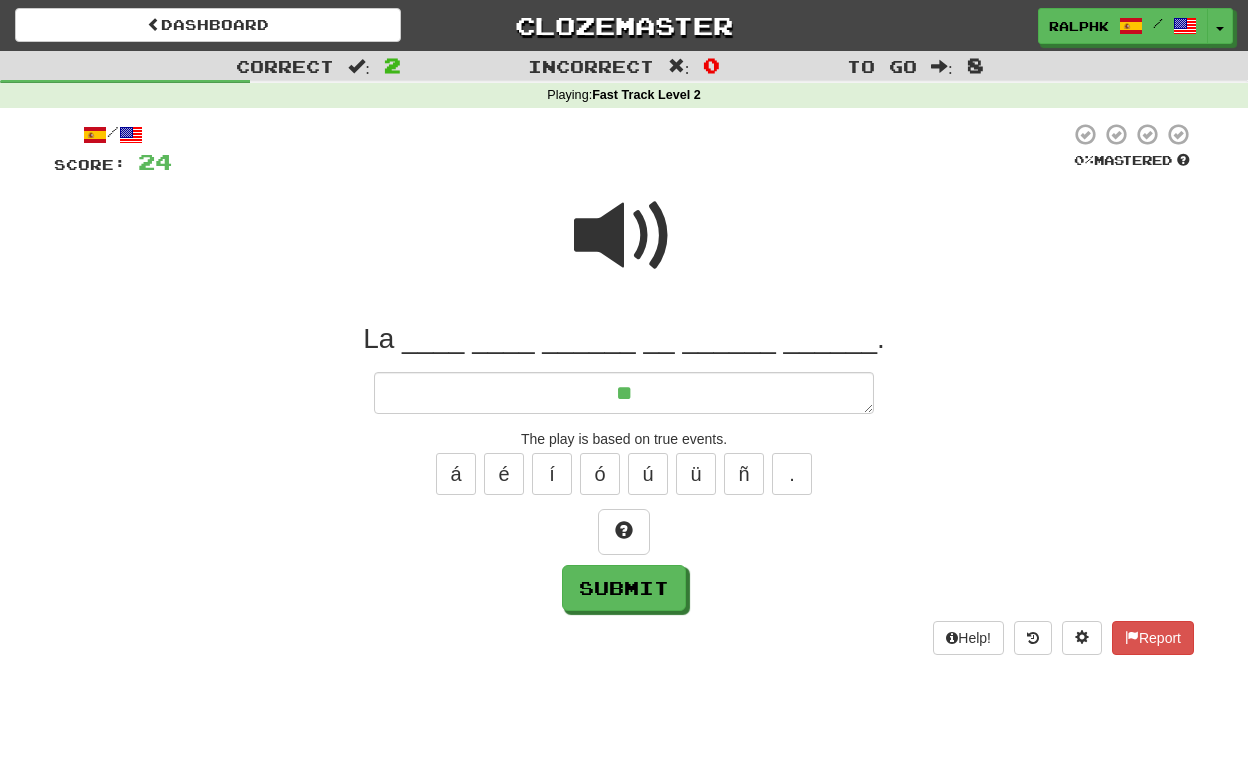 type on "*" 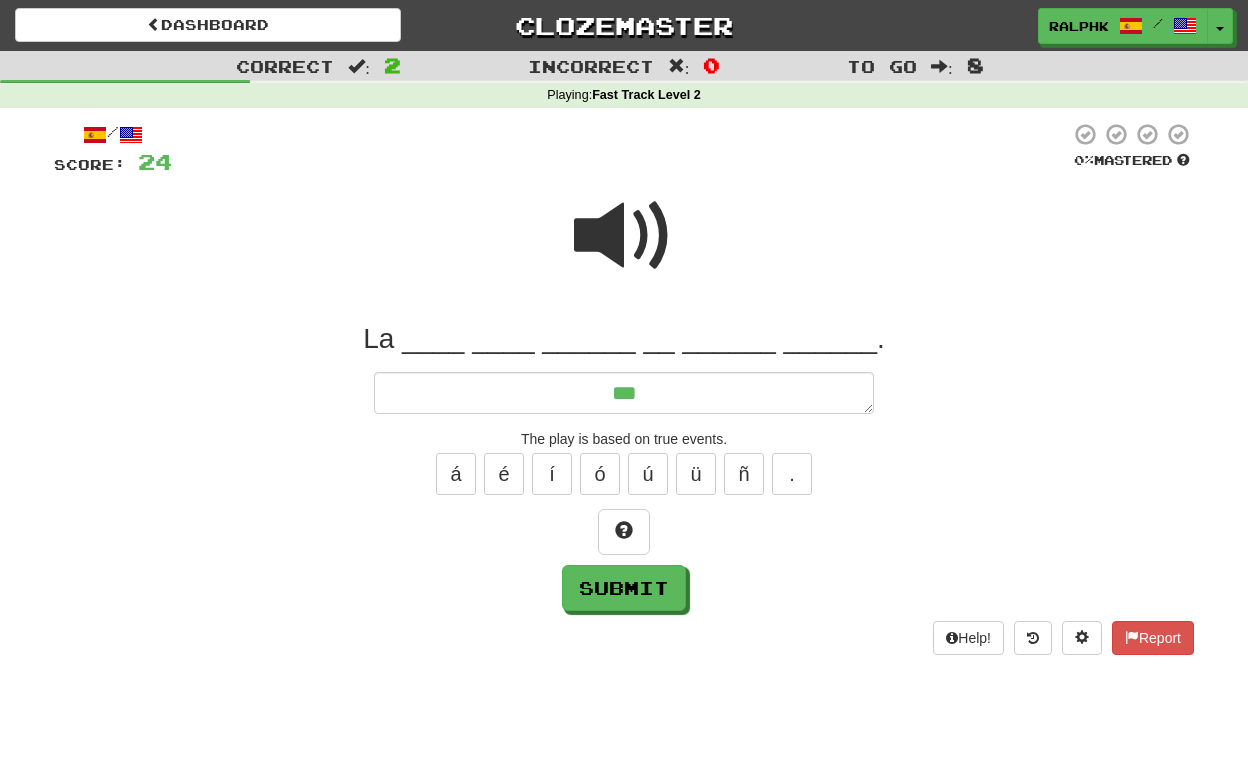 type on "*" 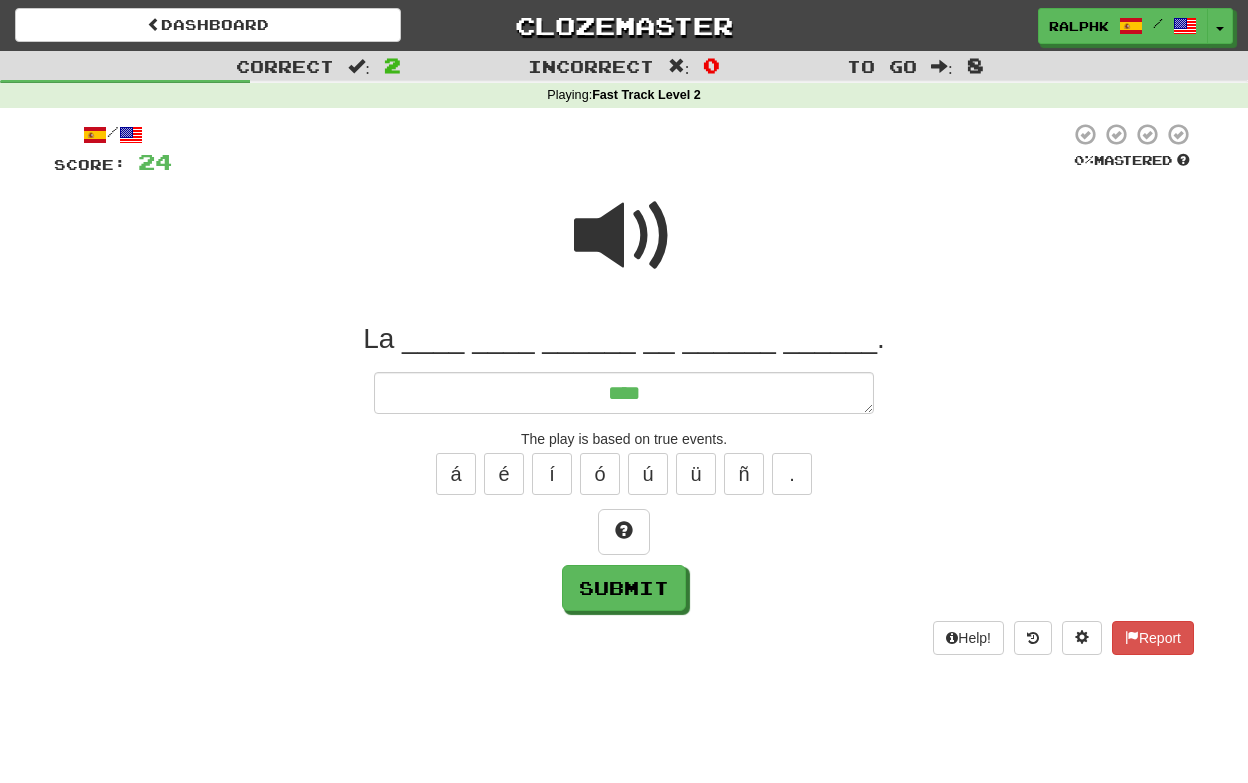 type on "*" 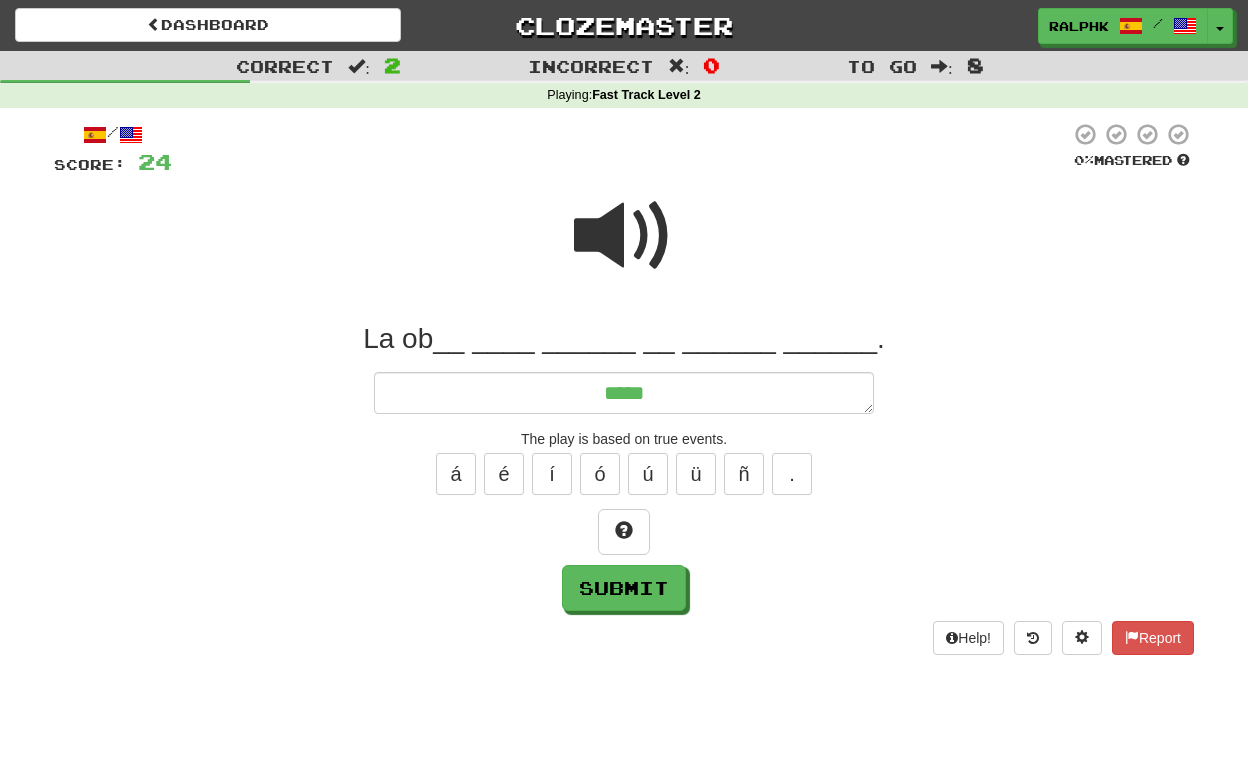 type on "*" 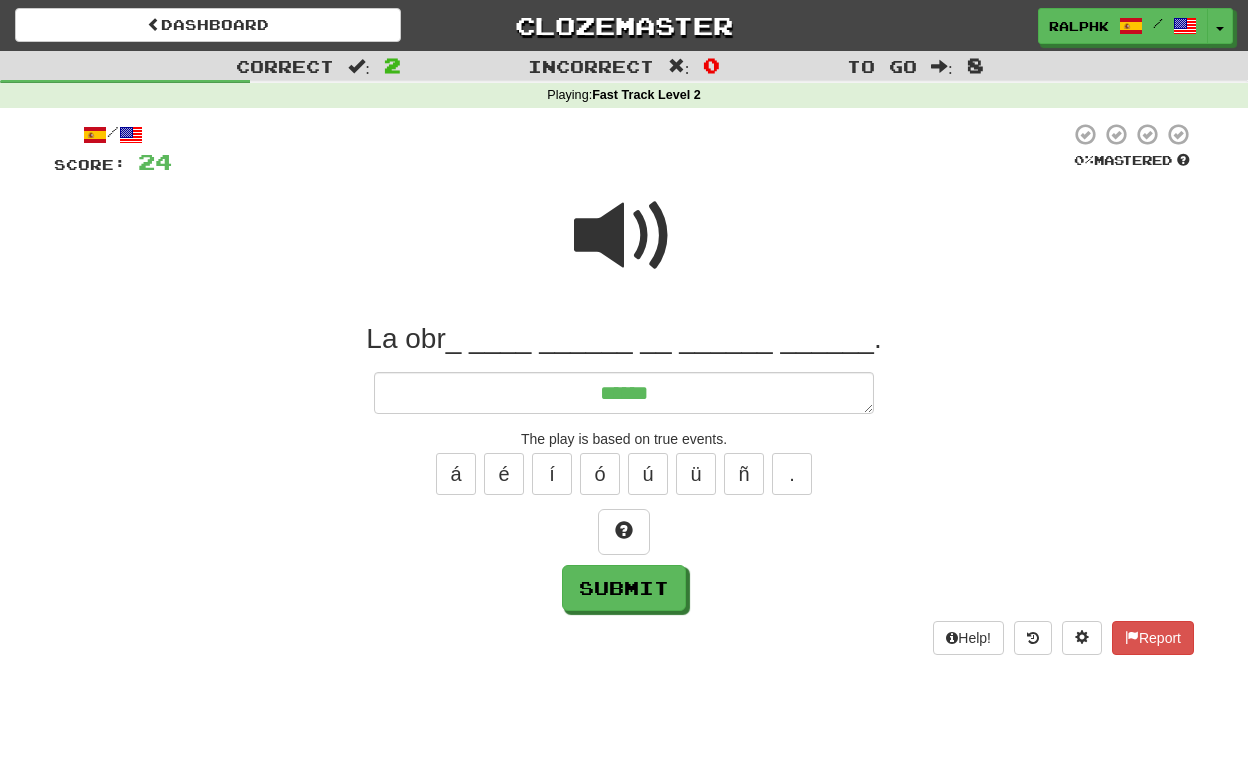 type on "*" 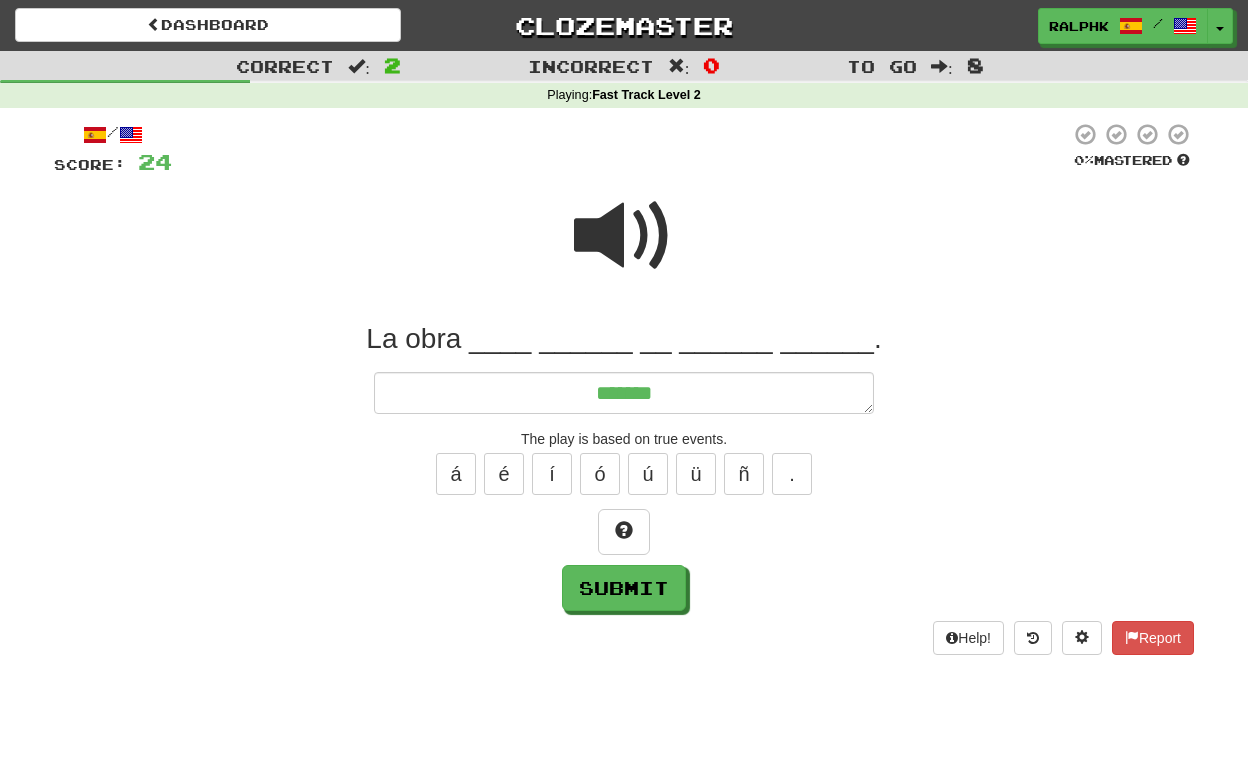 type on "*" 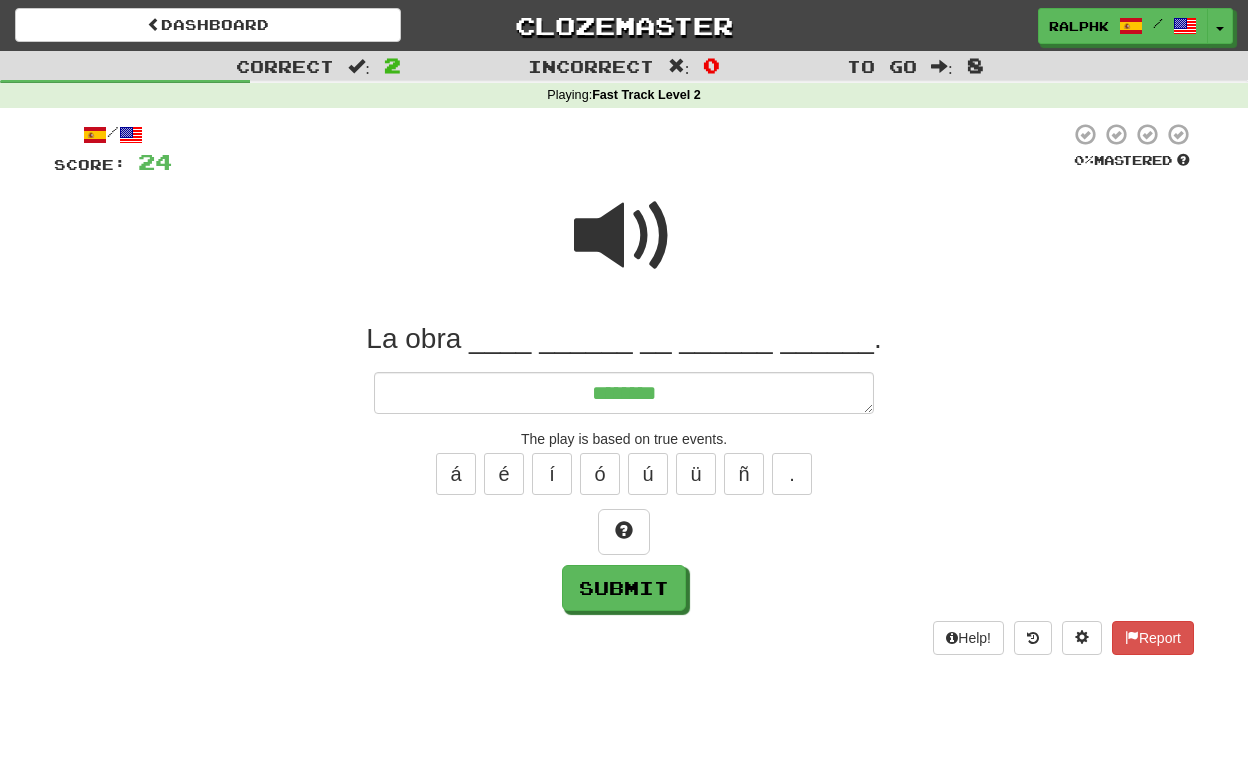 type on "*" 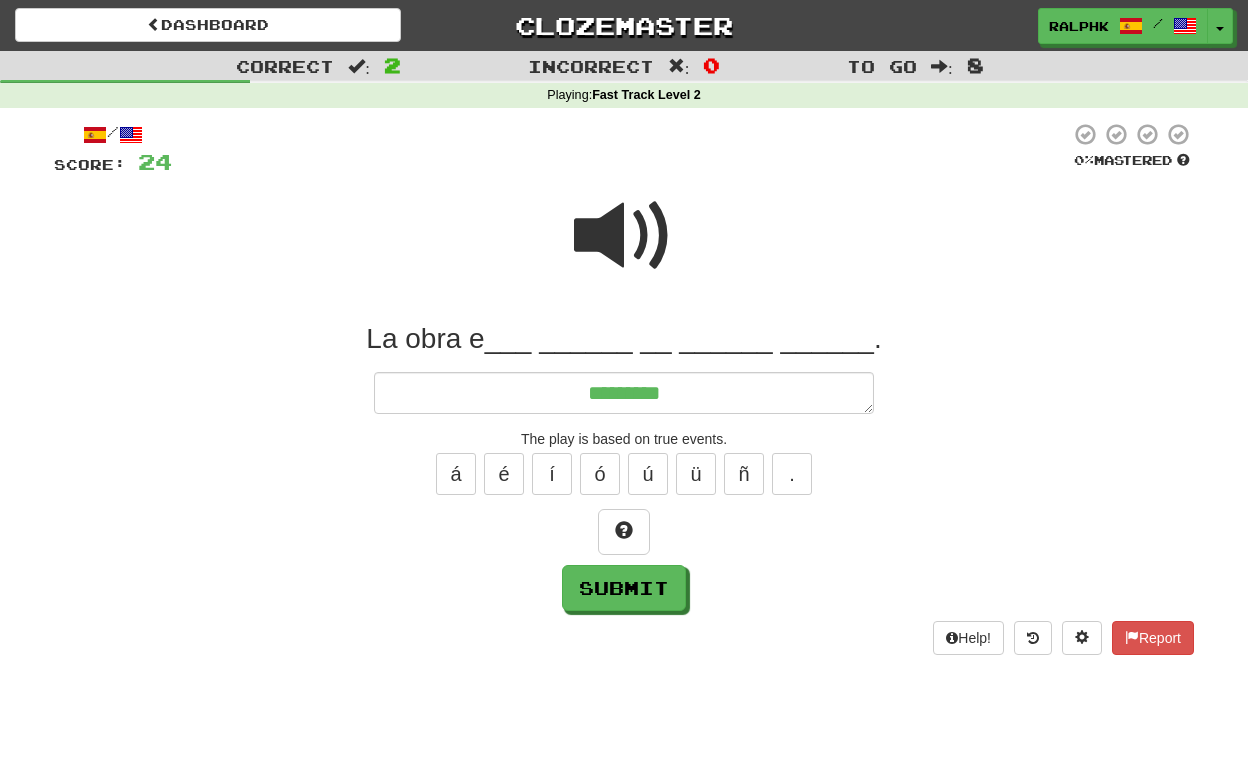type on "*" 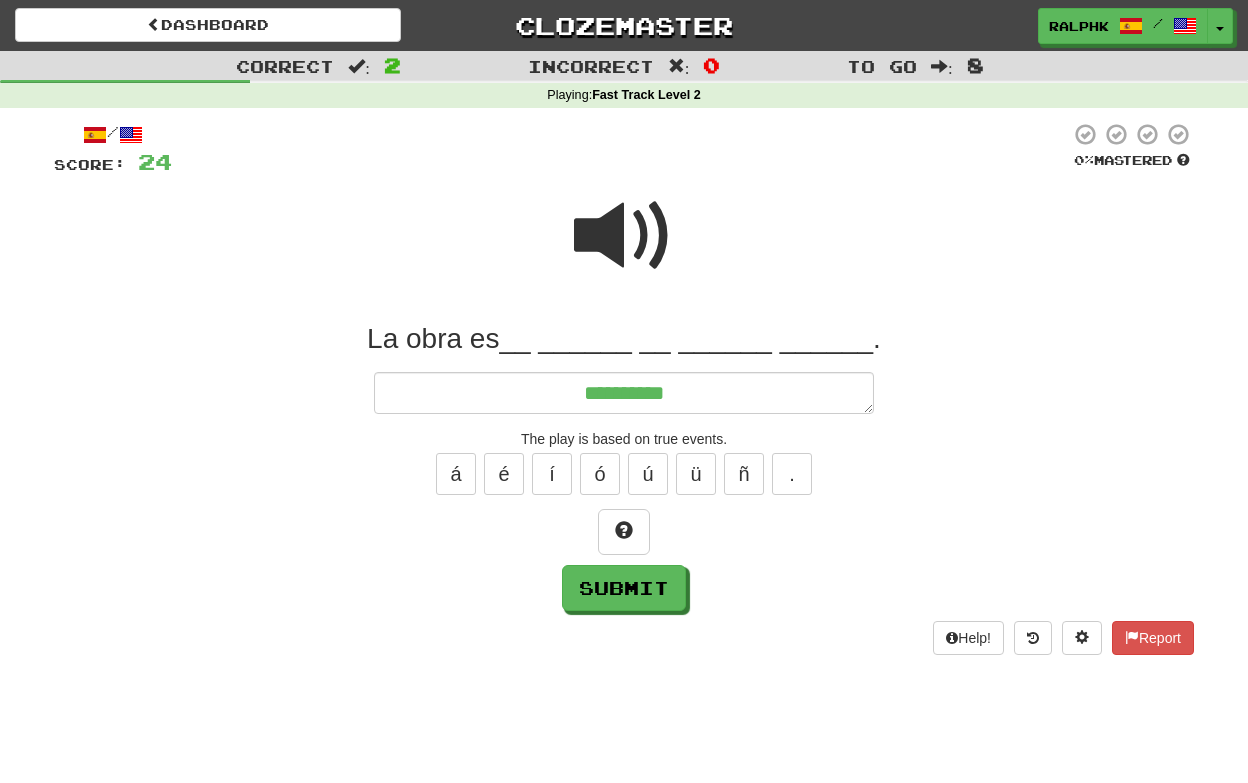 type on "*" 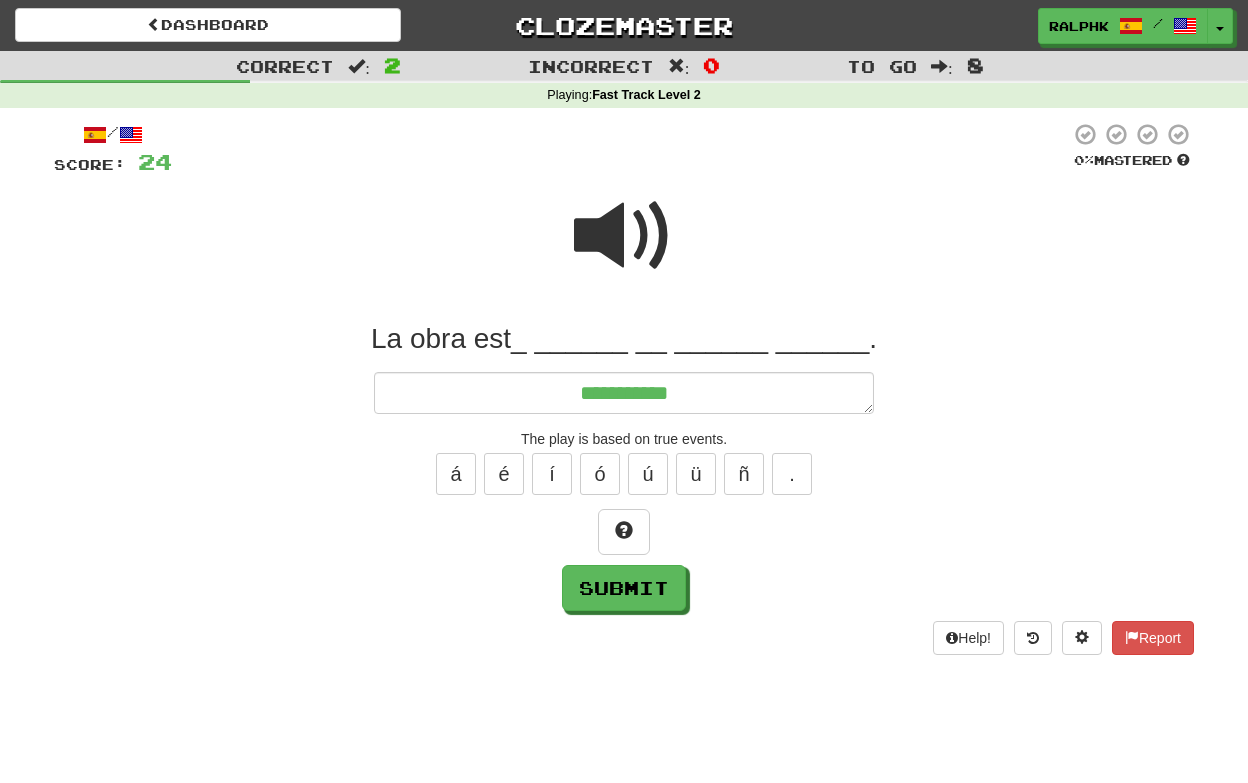 type on "*" 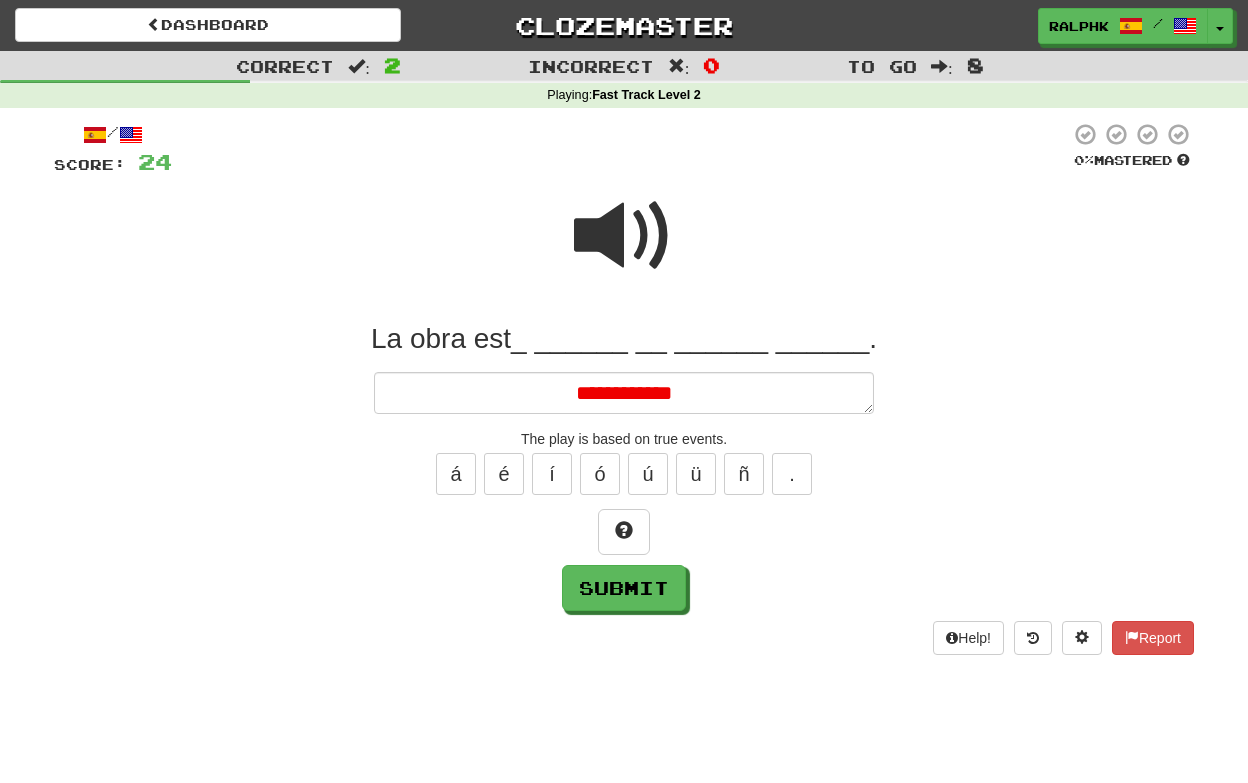 type on "*" 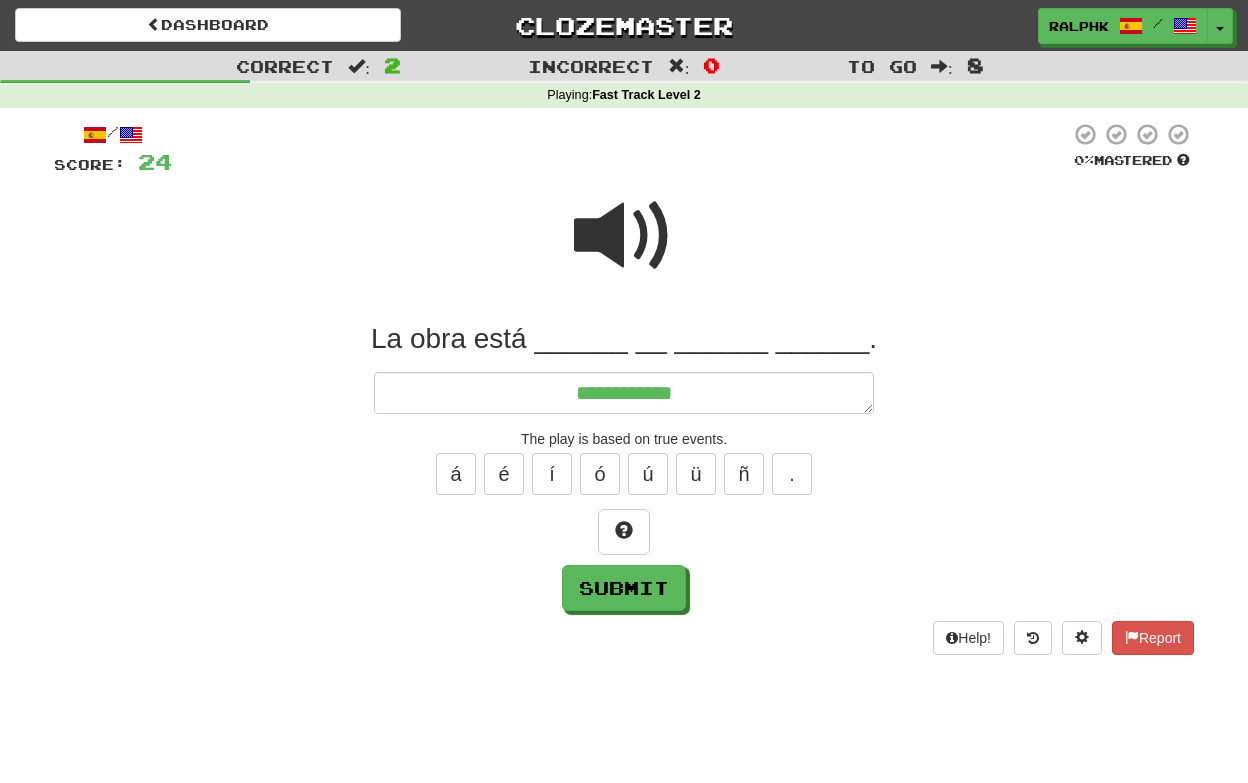 type on "*" 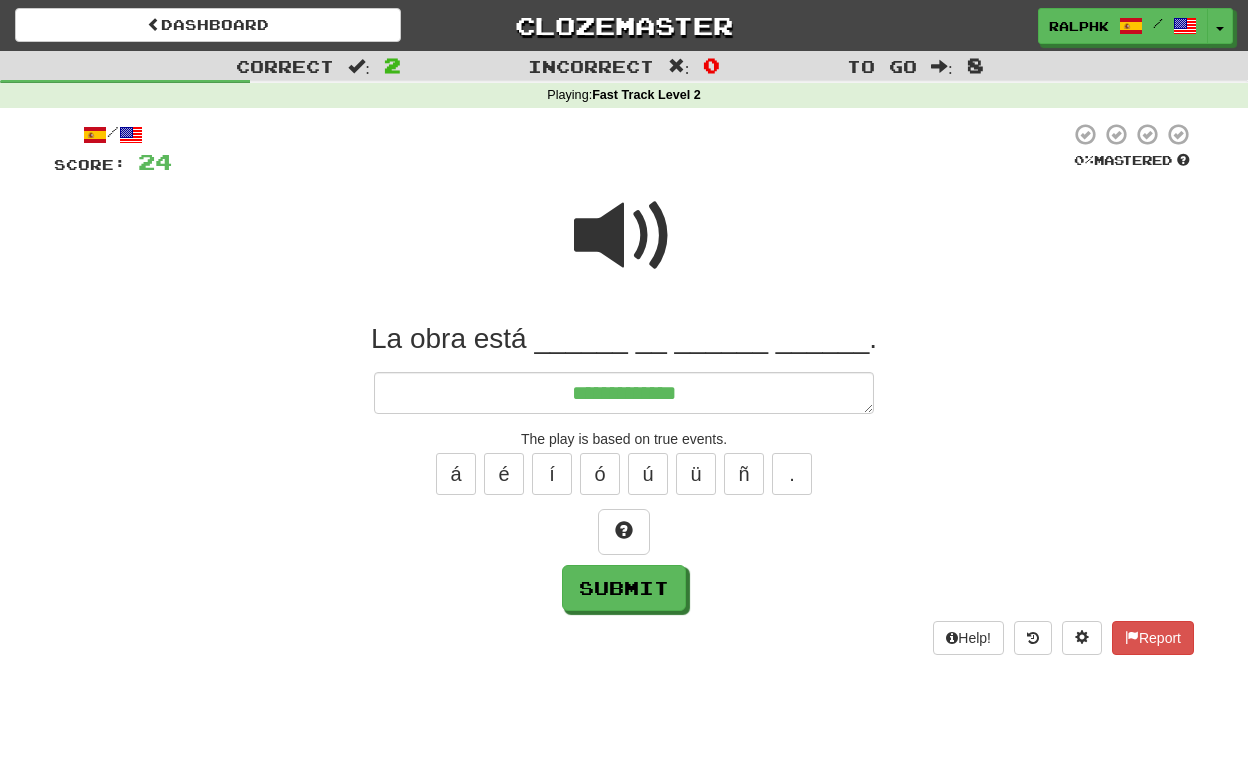 type on "*" 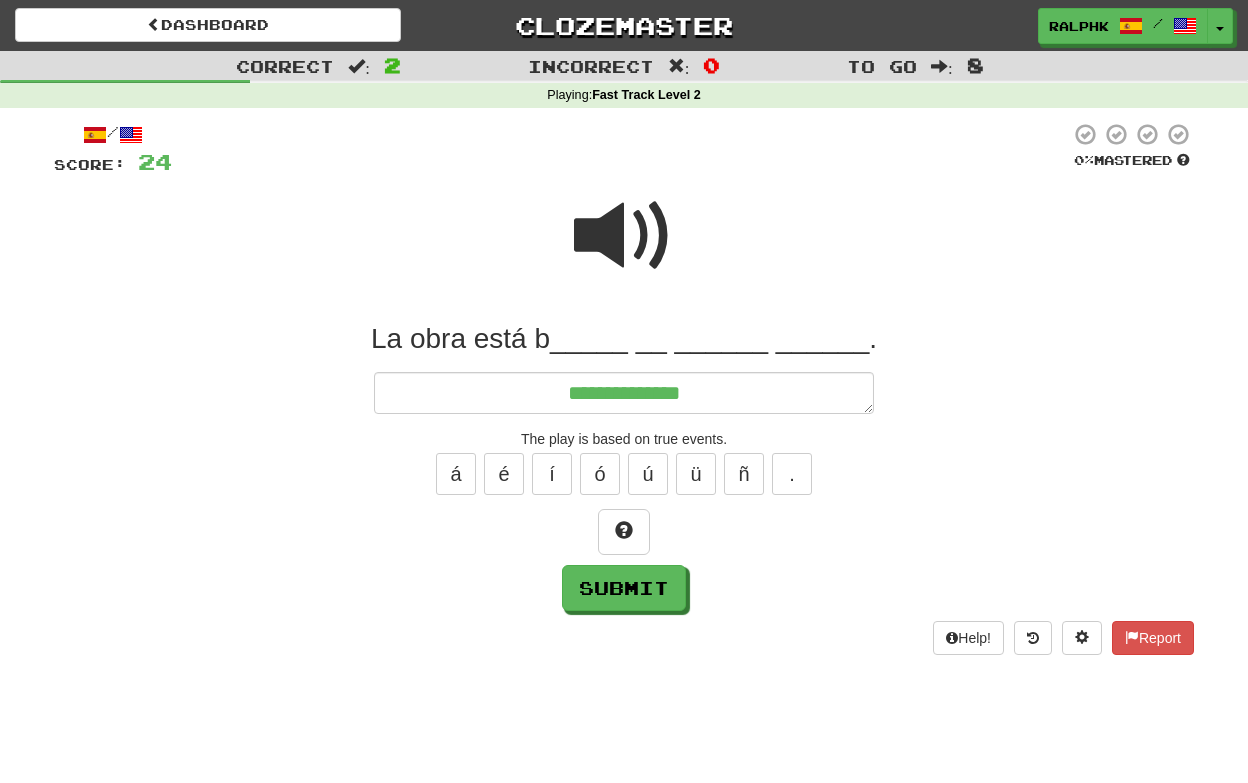 type on "*" 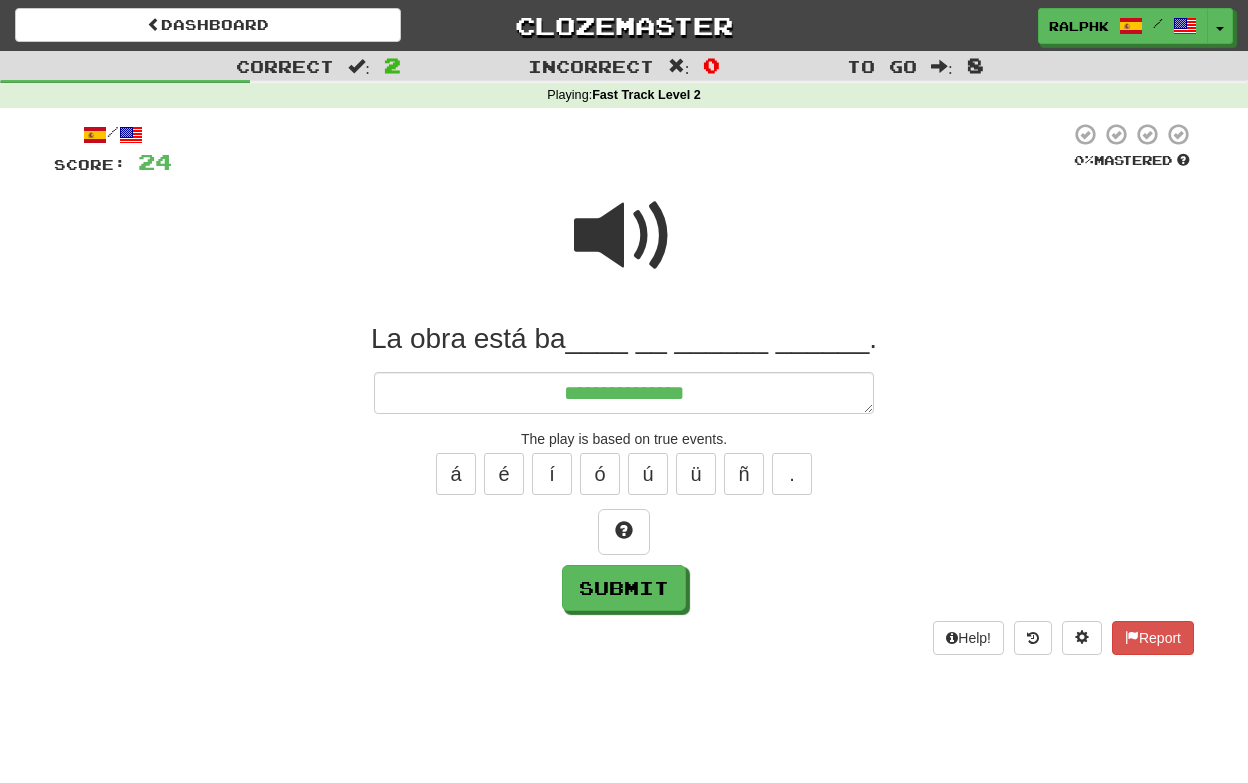 type on "*" 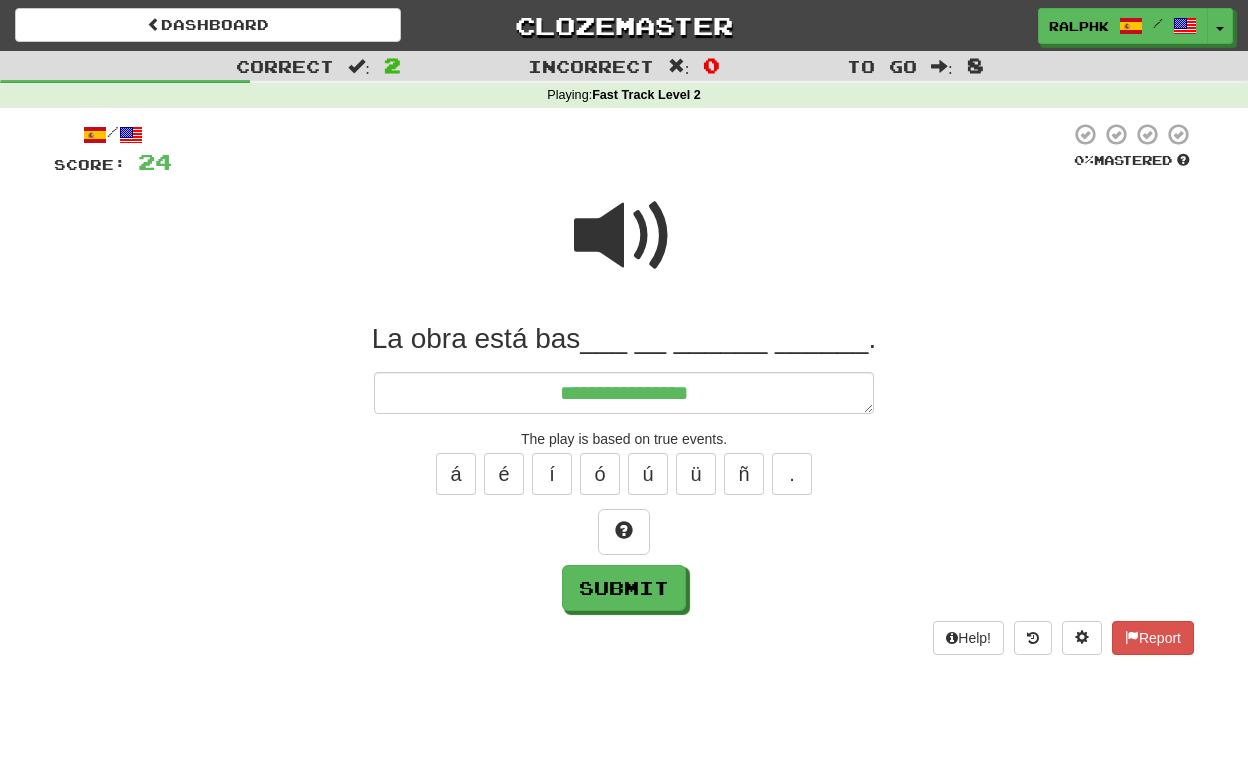 type on "*" 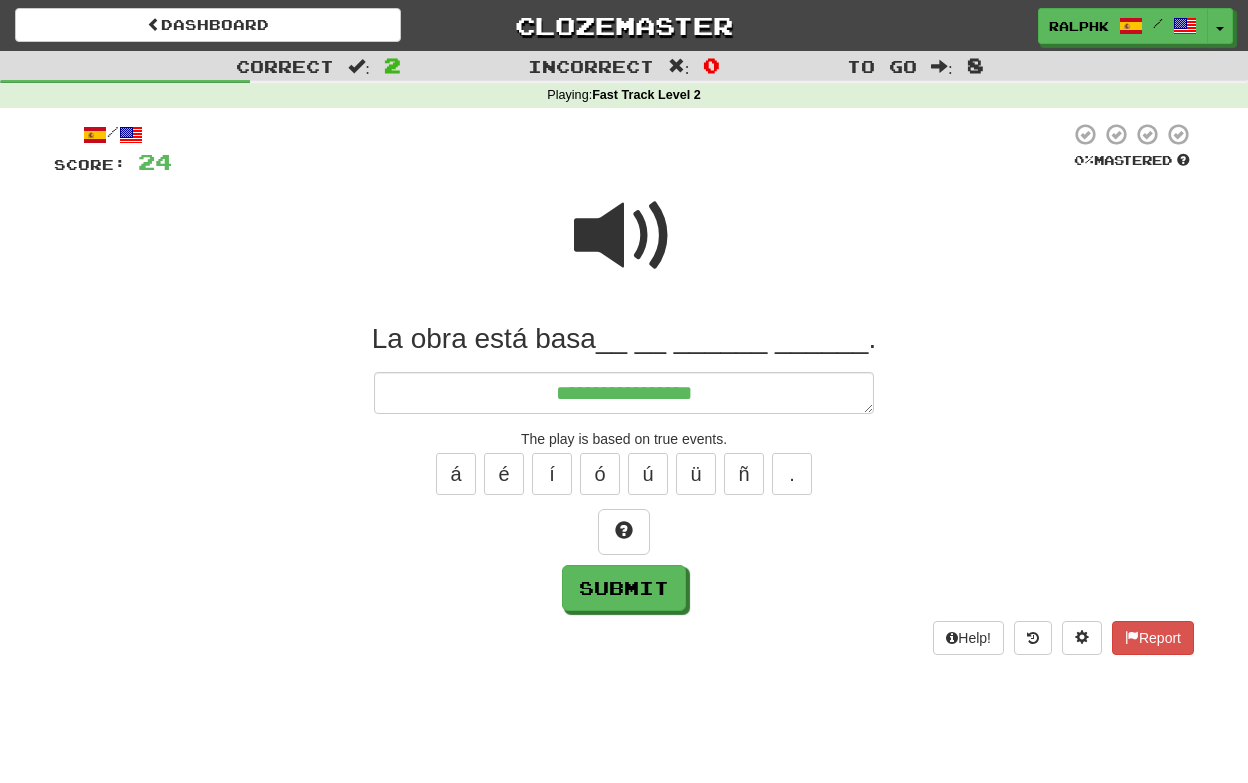 type on "*" 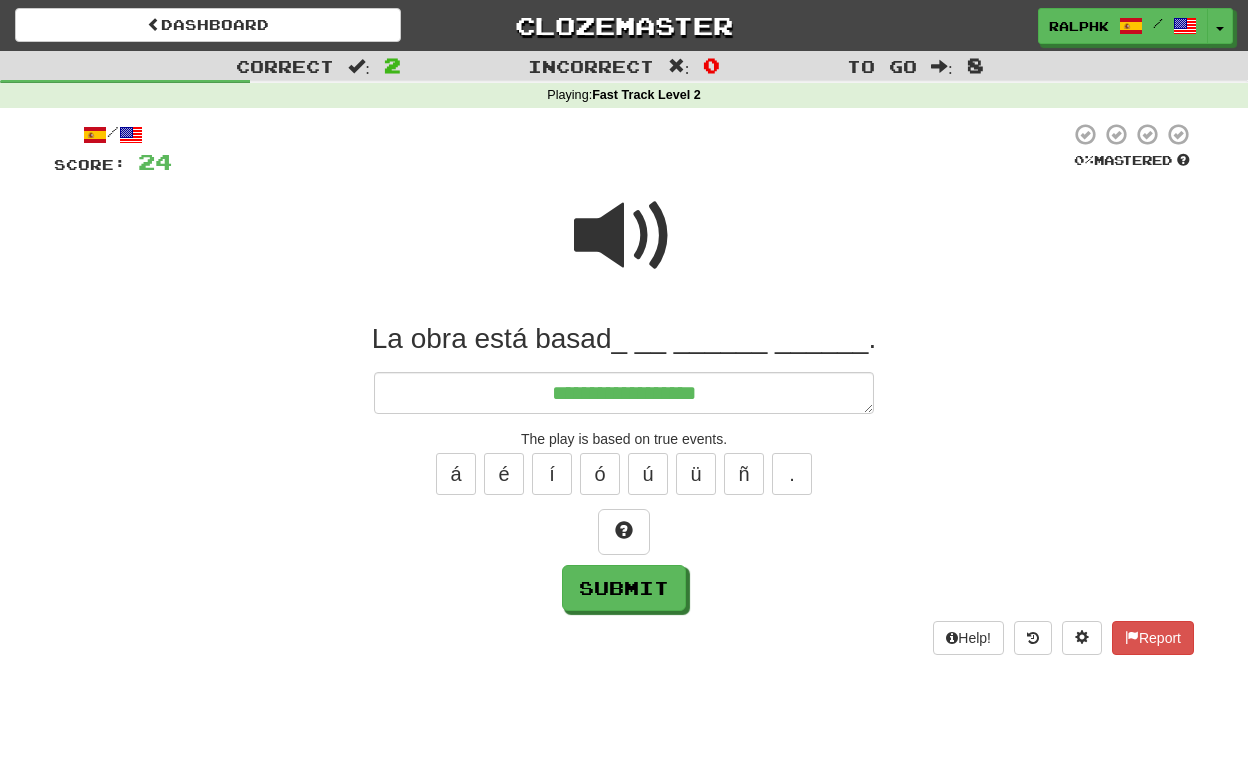 type on "*" 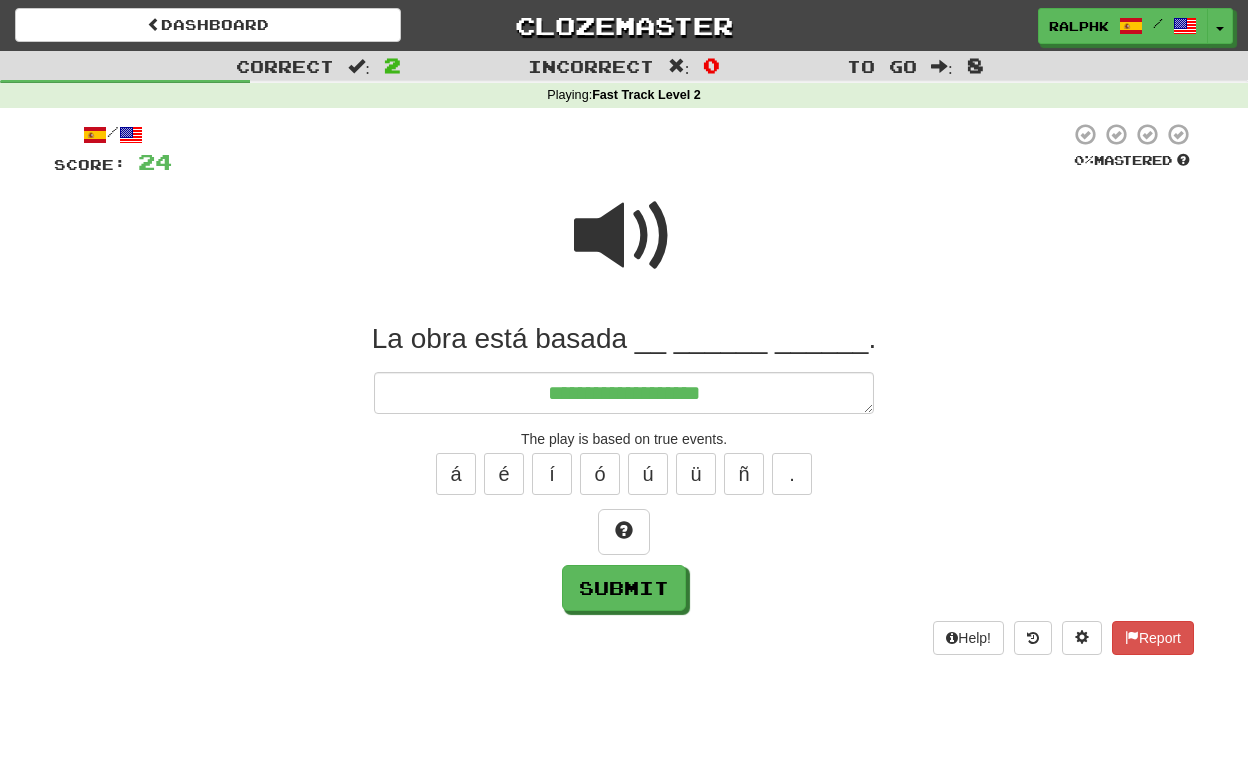 type on "*" 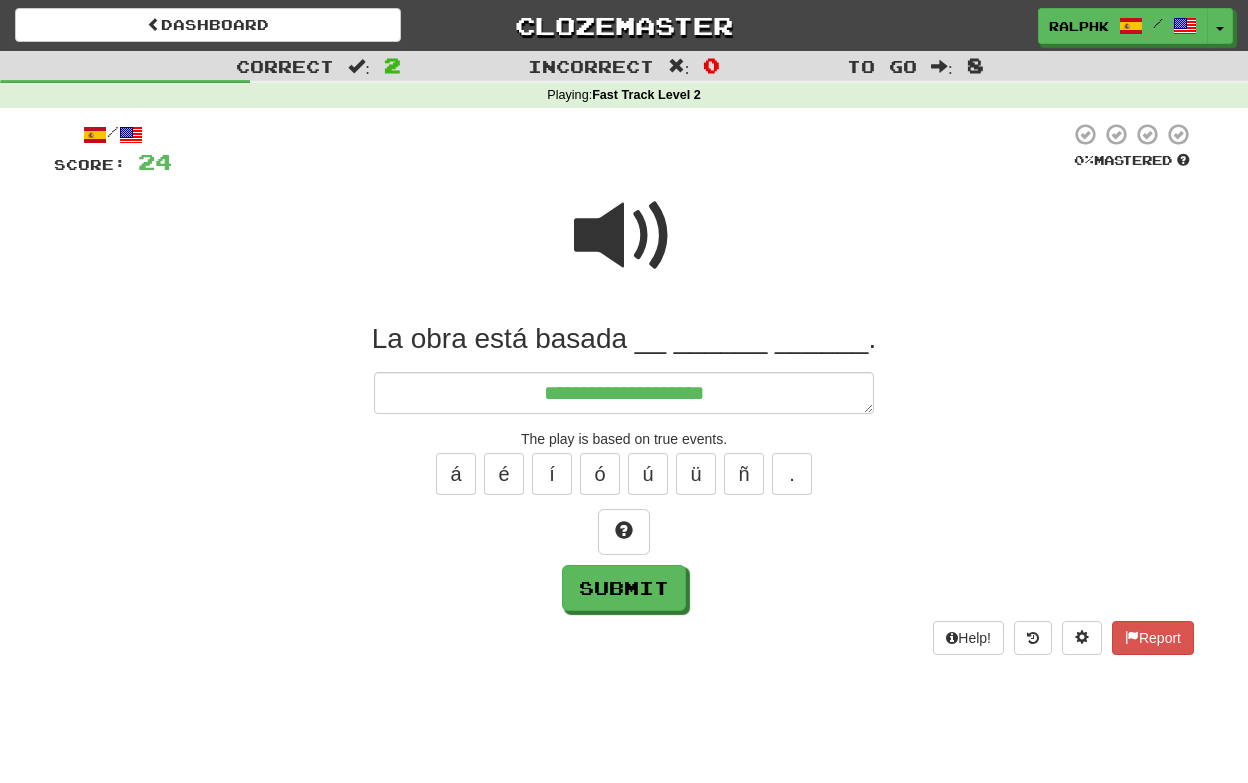 type on "*" 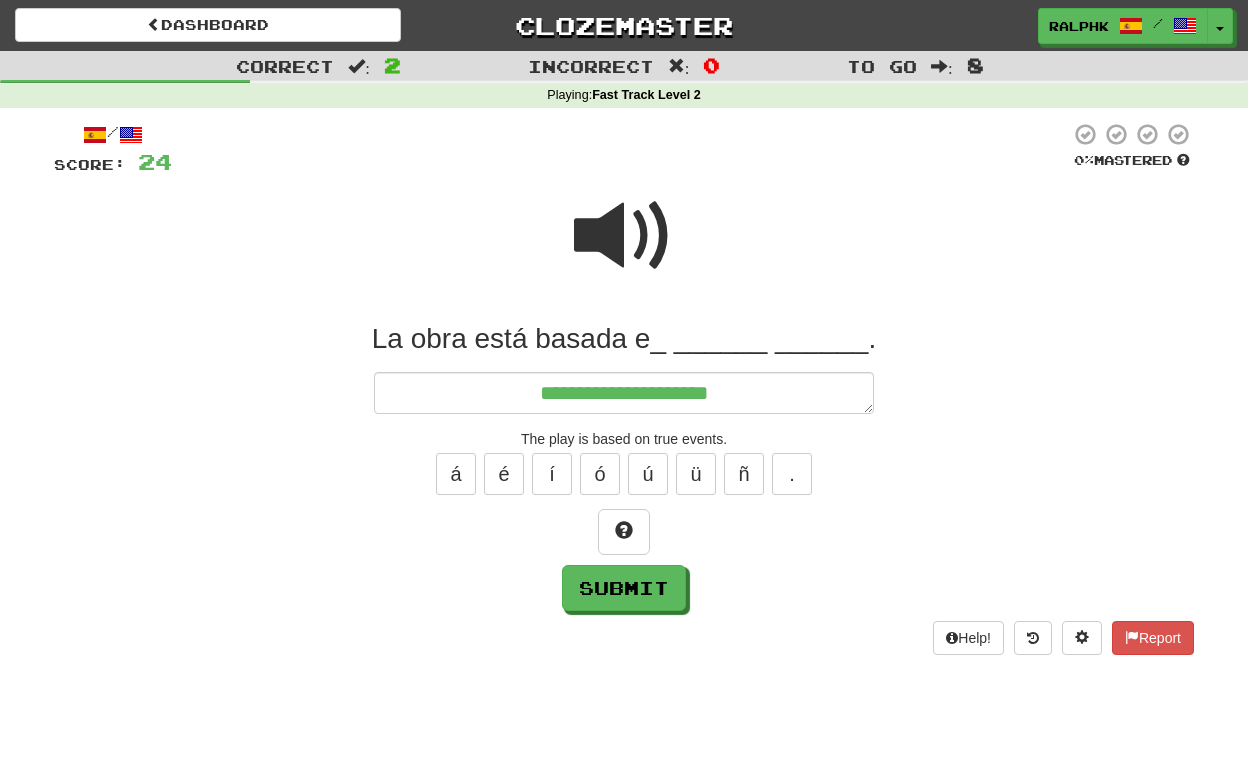 type on "*" 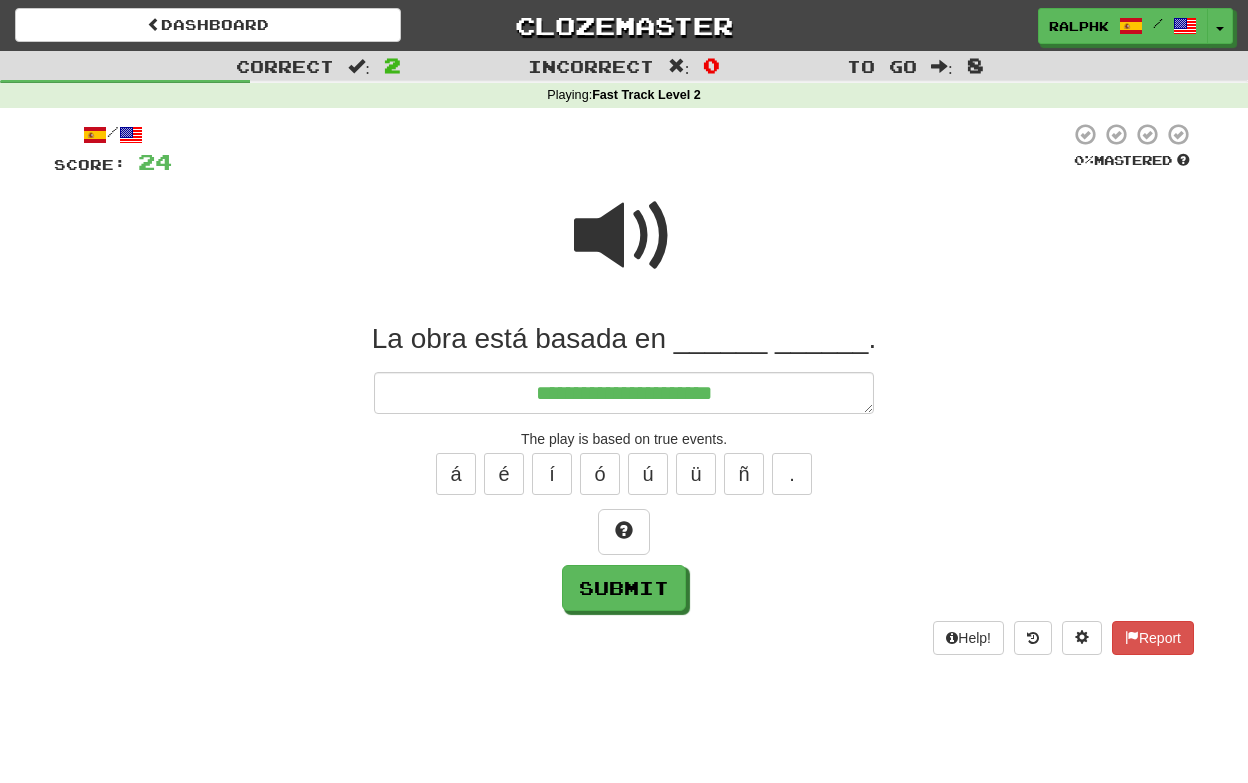 type on "*" 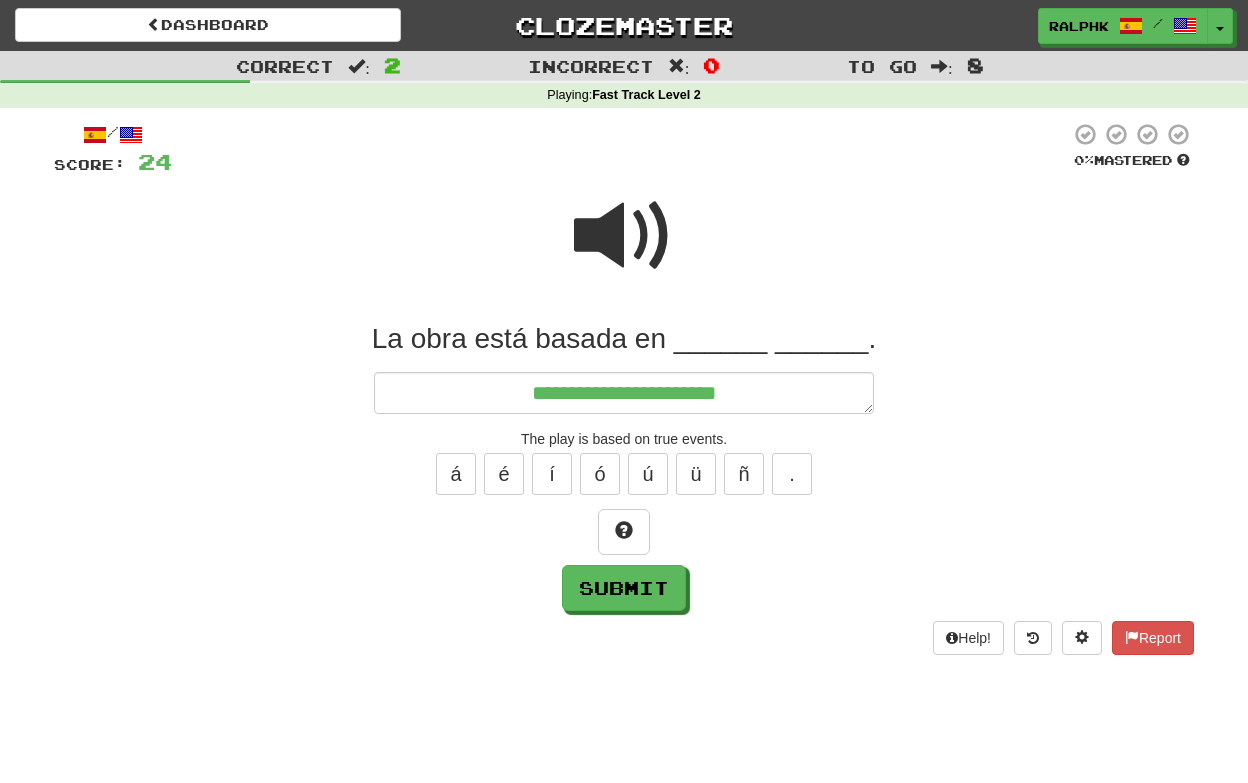 type on "*" 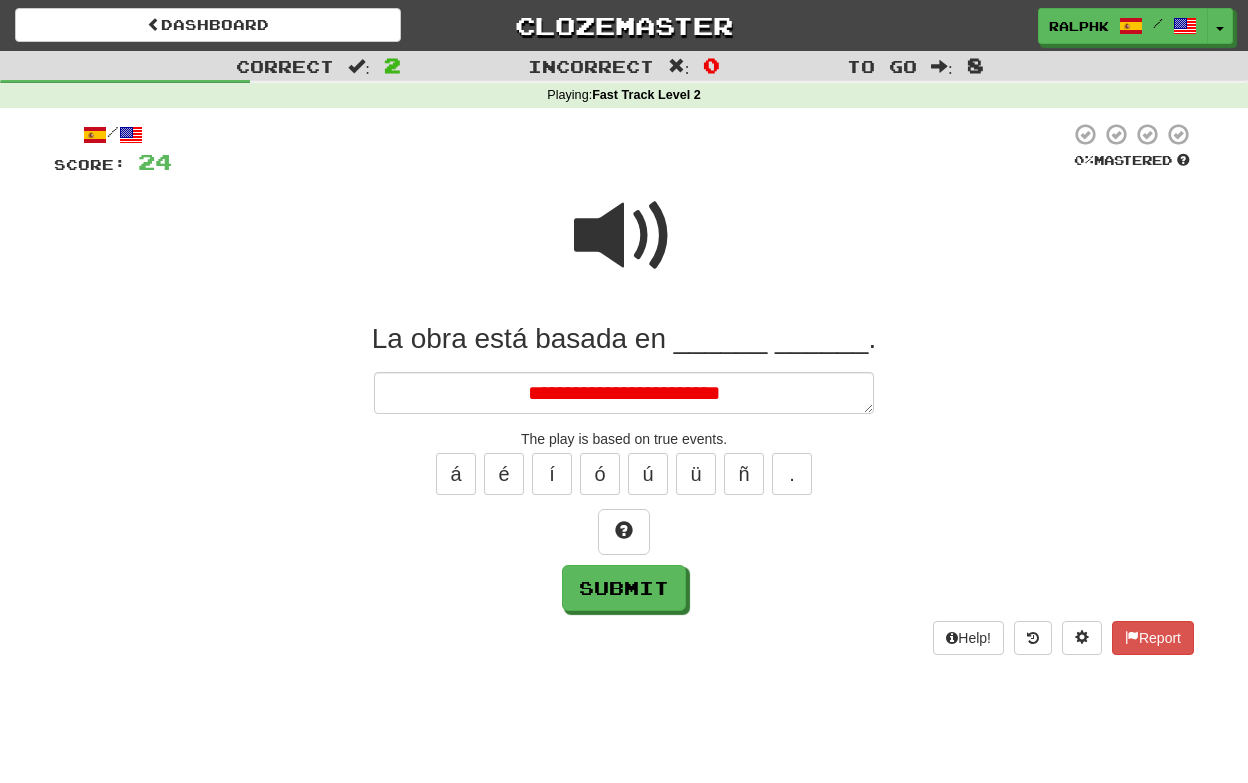 type on "*" 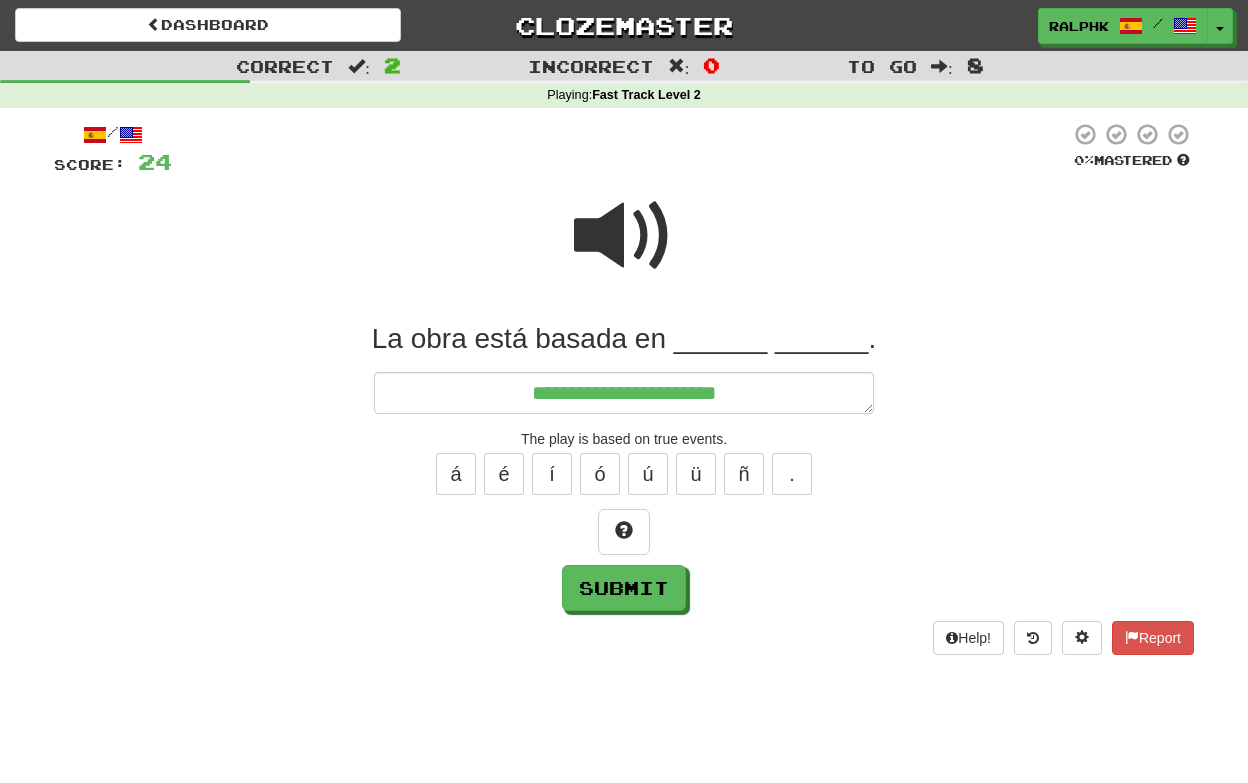 type on "*" 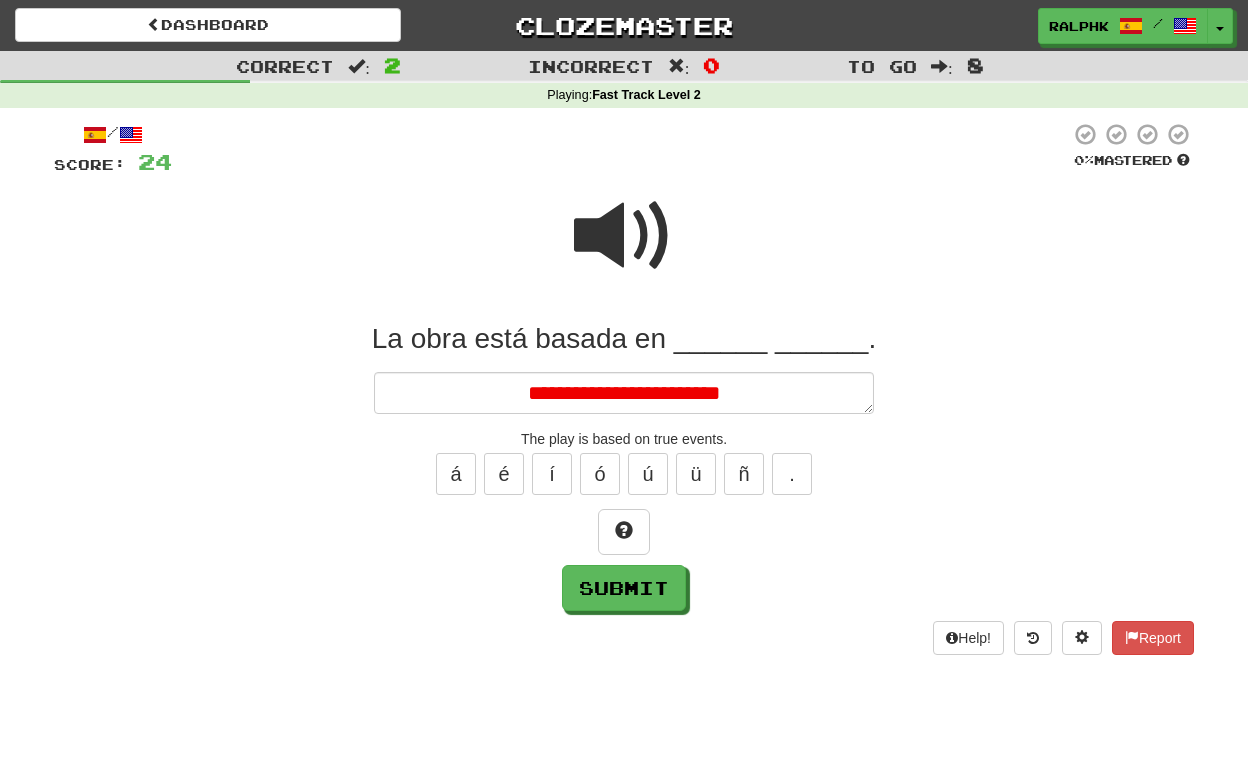 type on "*" 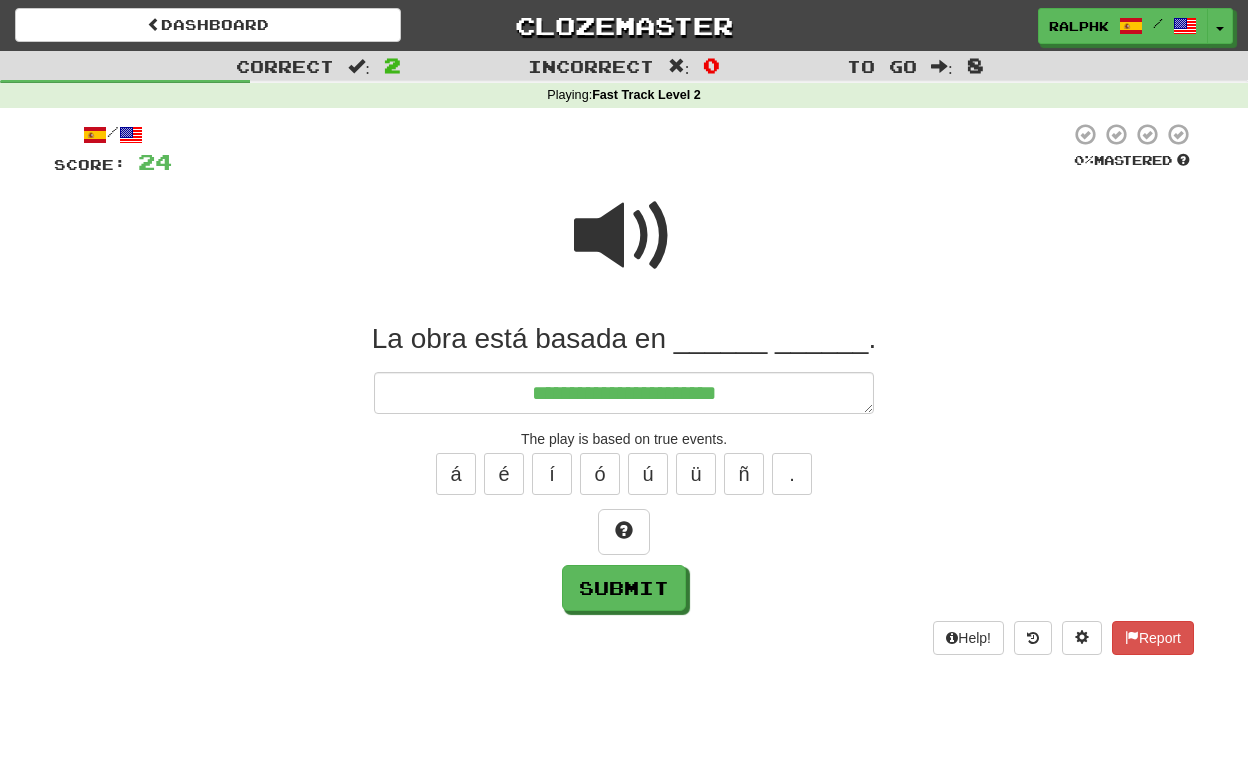 type on "**********" 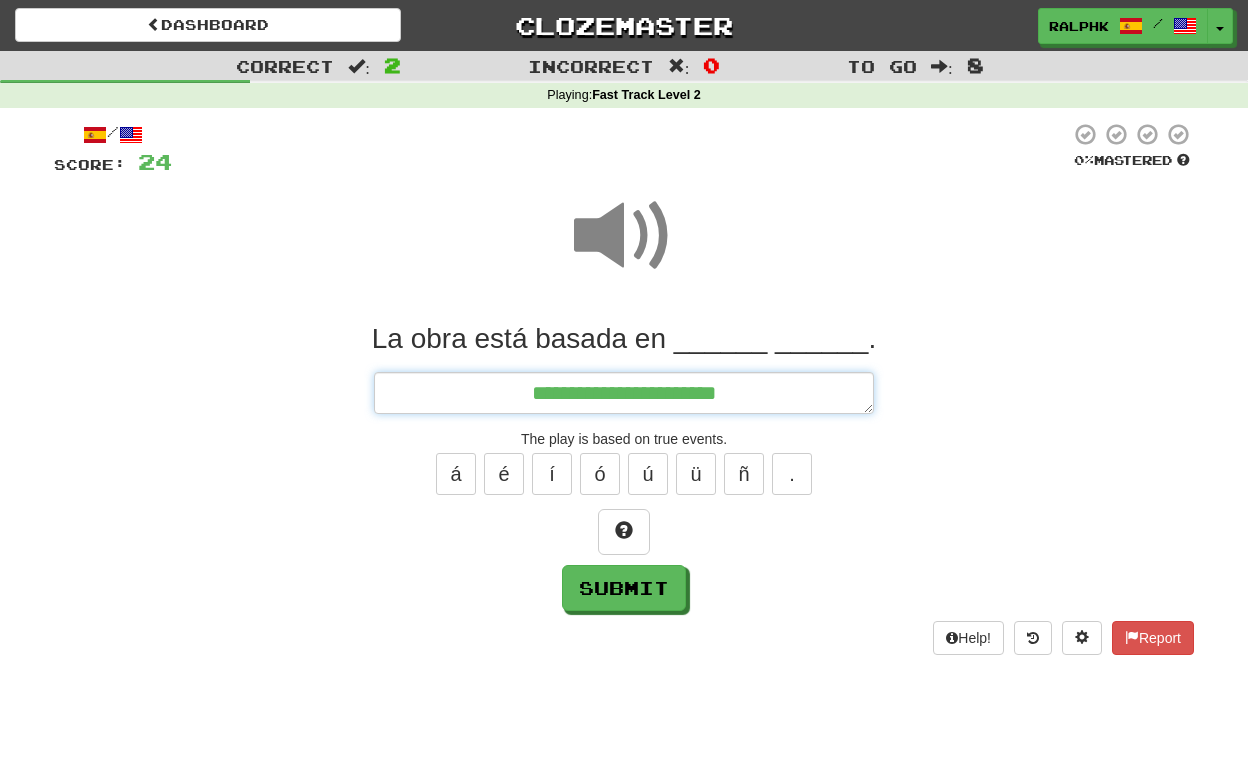 click on "**********" at bounding box center (624, 393) 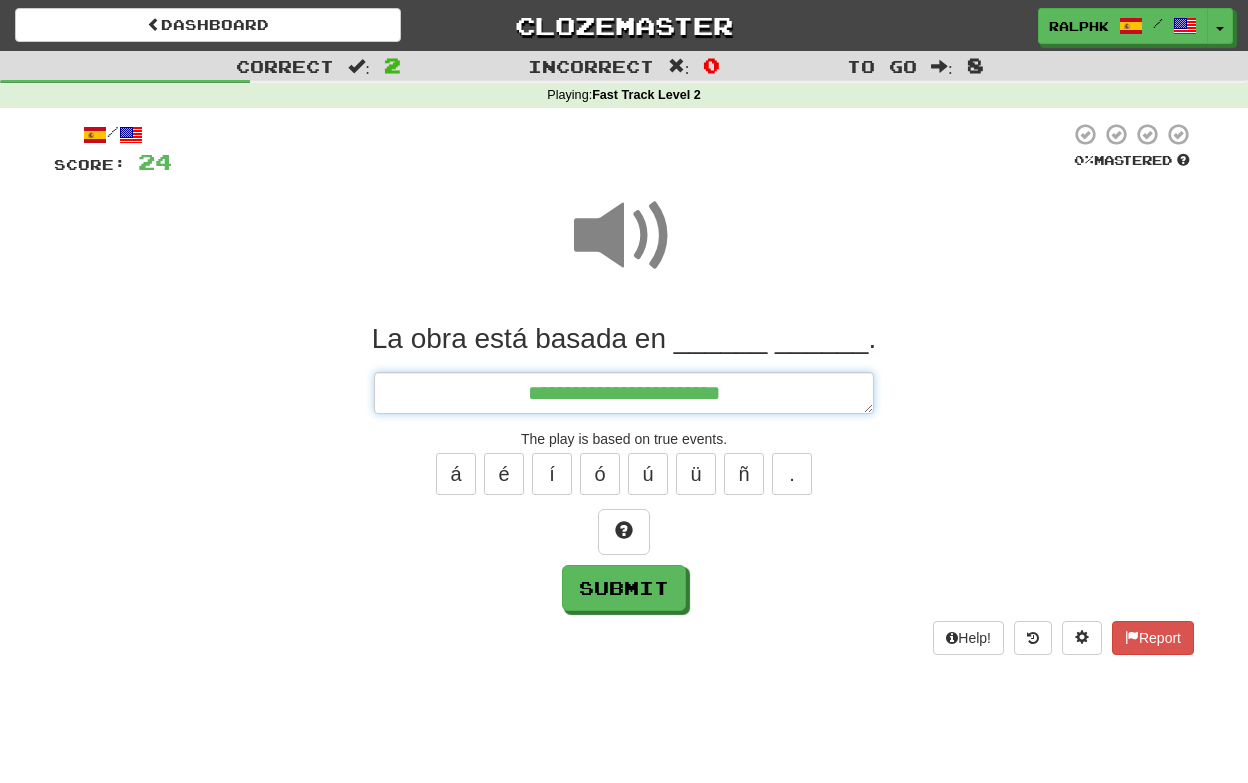 type on "*" 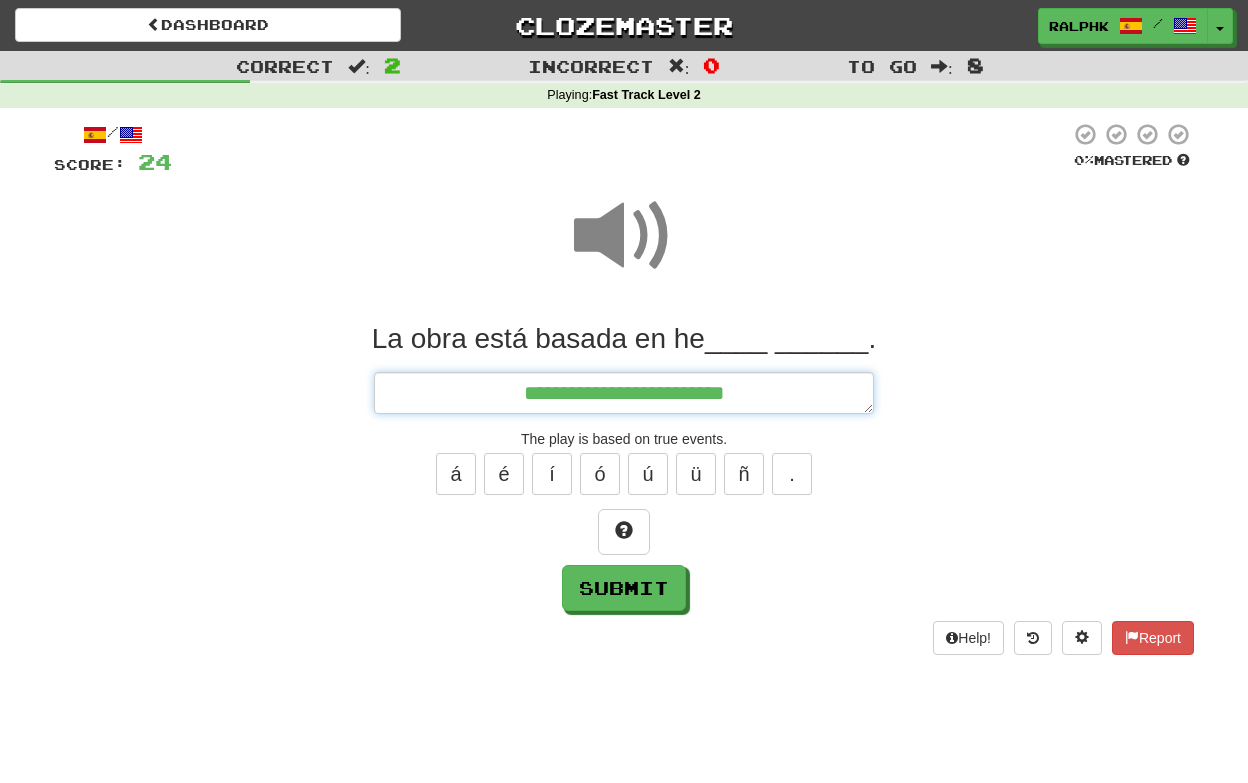 type on "*" 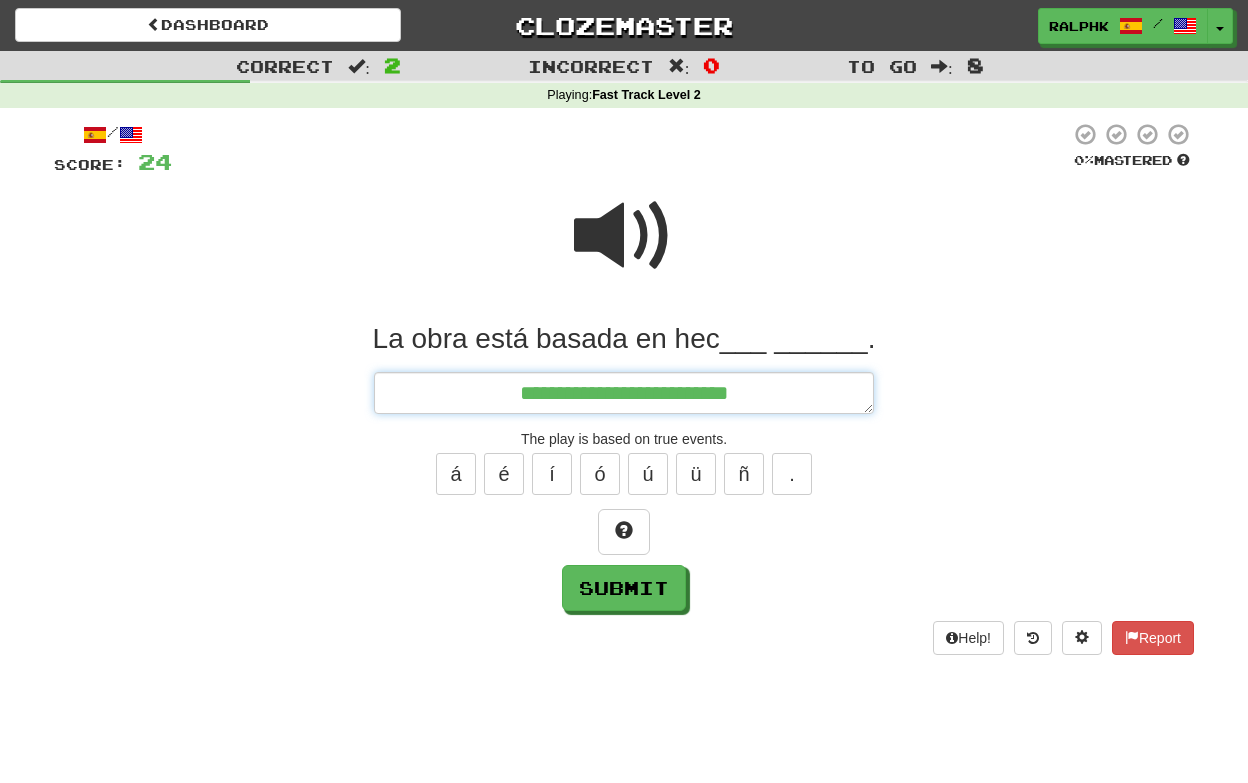 type on "*" 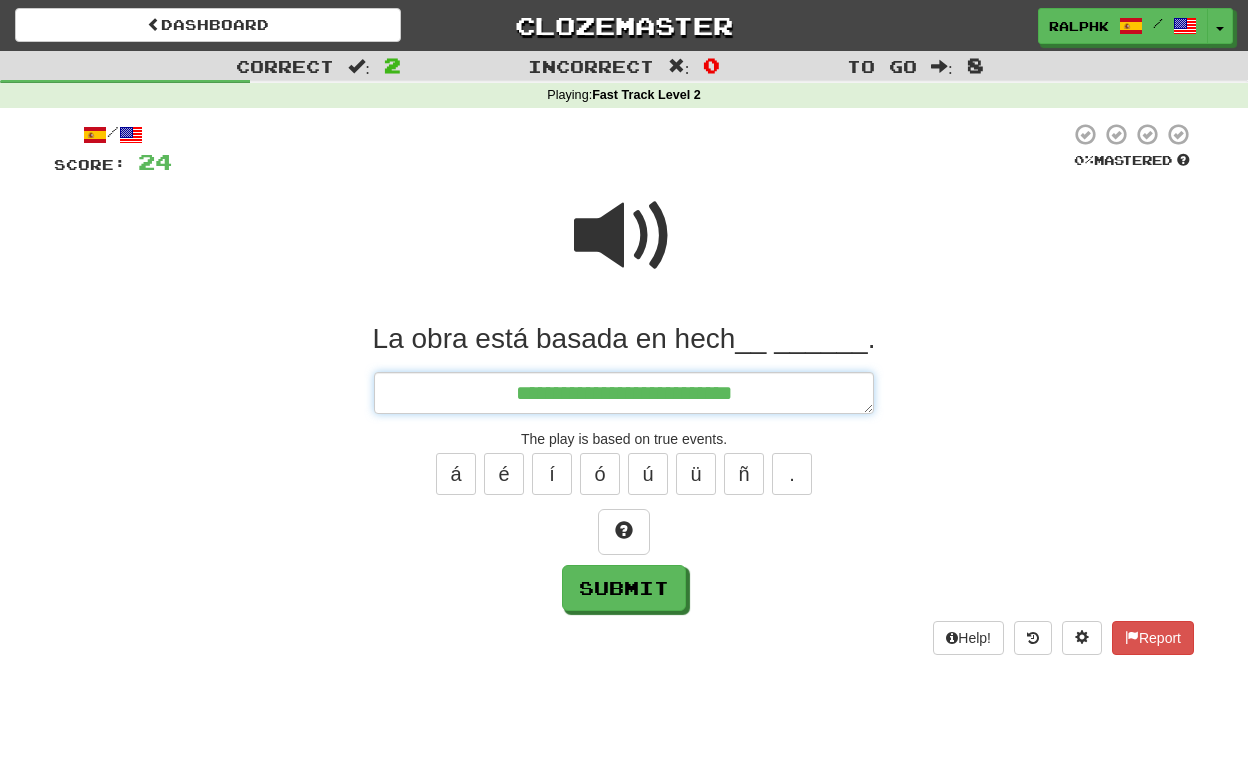 type on "*" 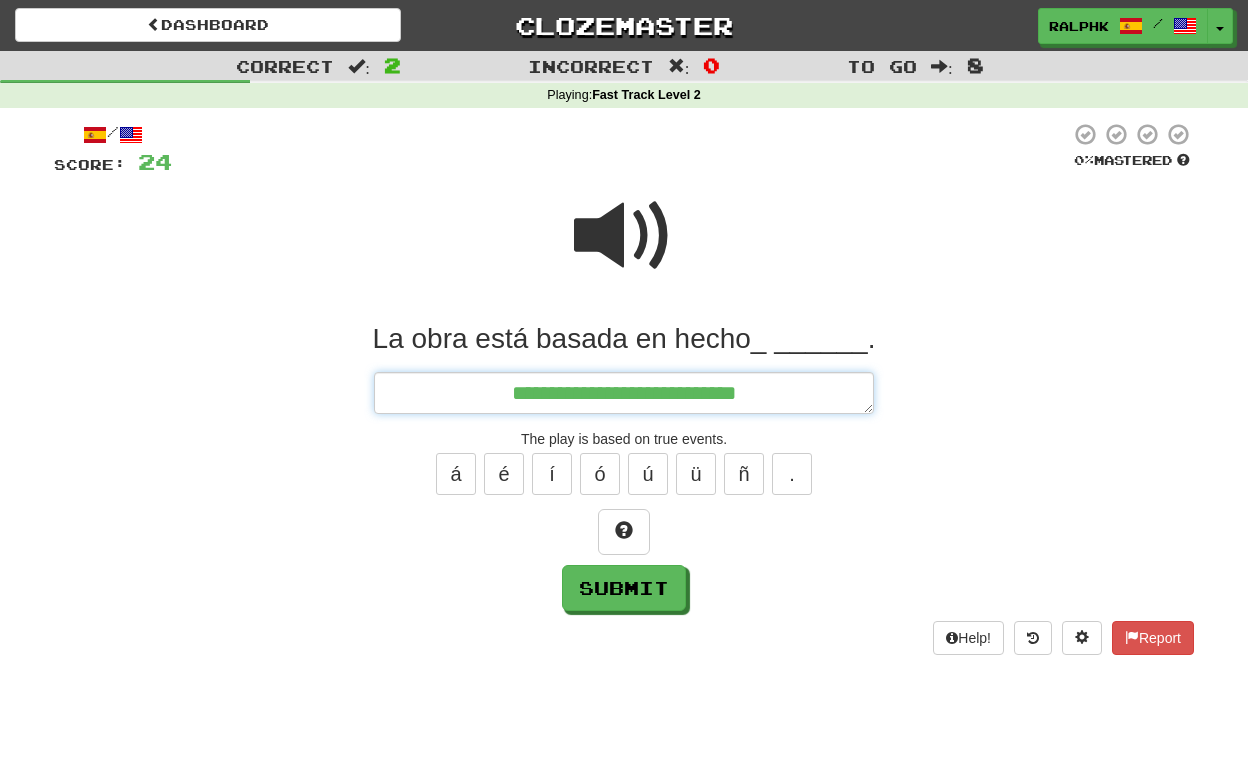 type 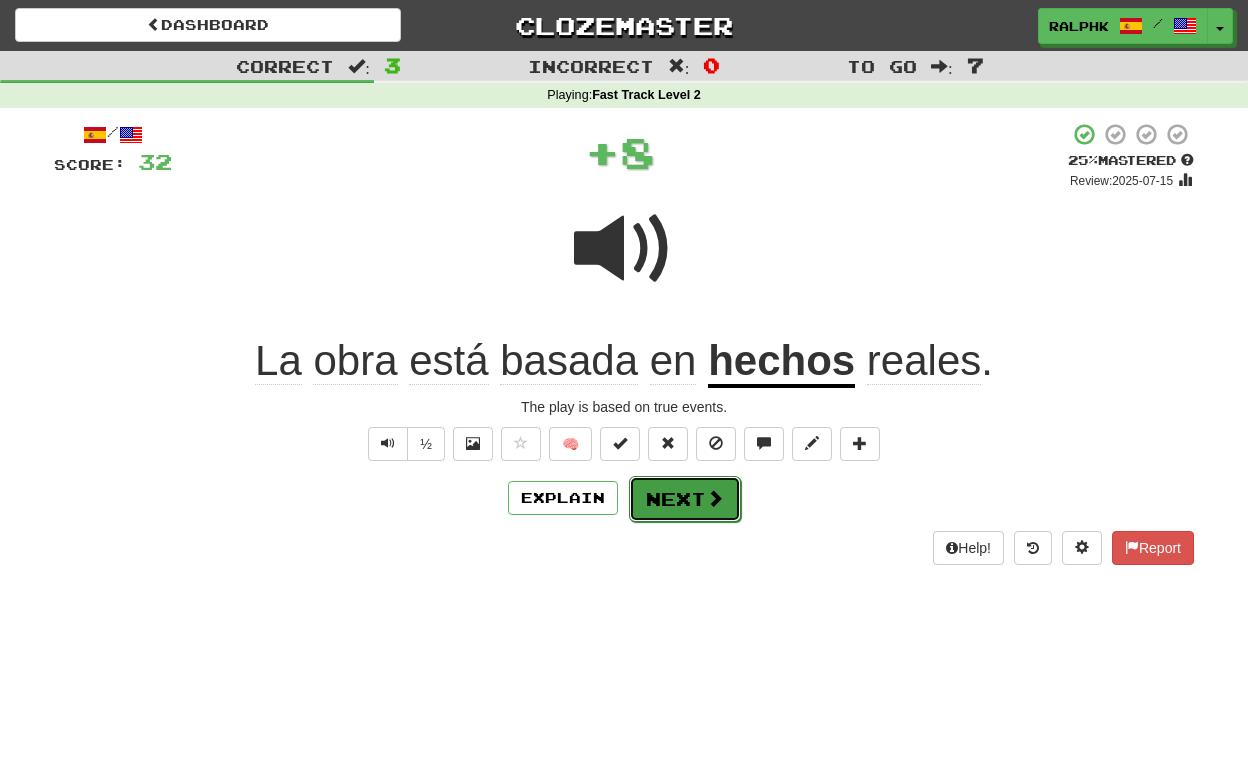 click on "Next" at bounding box center [685, 499] 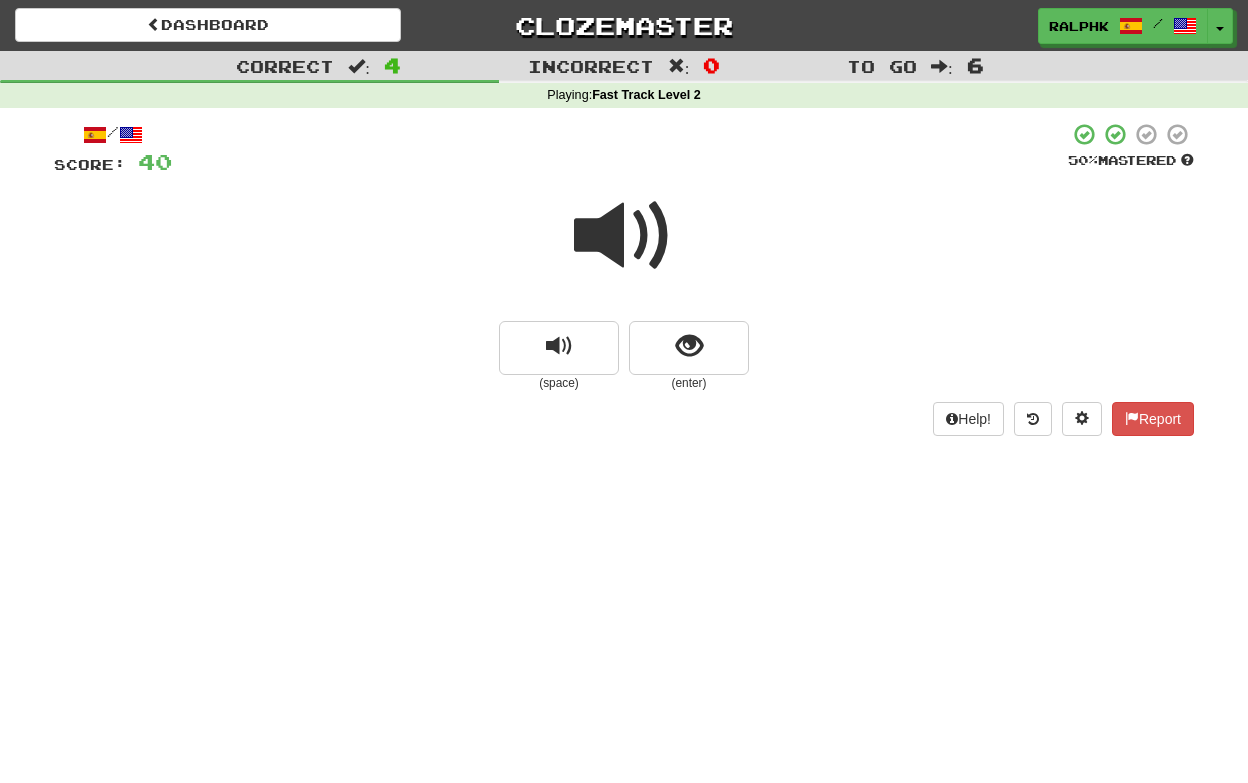 click at bounding box center (624, 236) 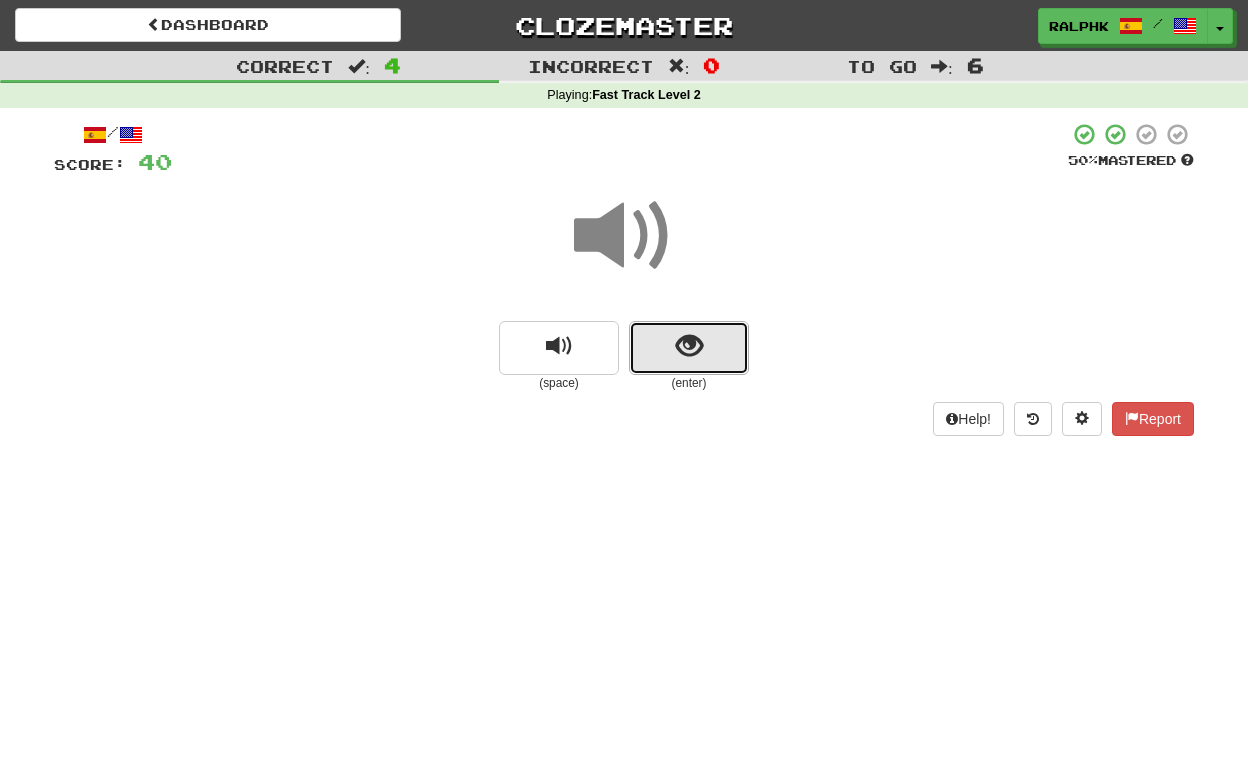 click at bounding box center [689, 348] 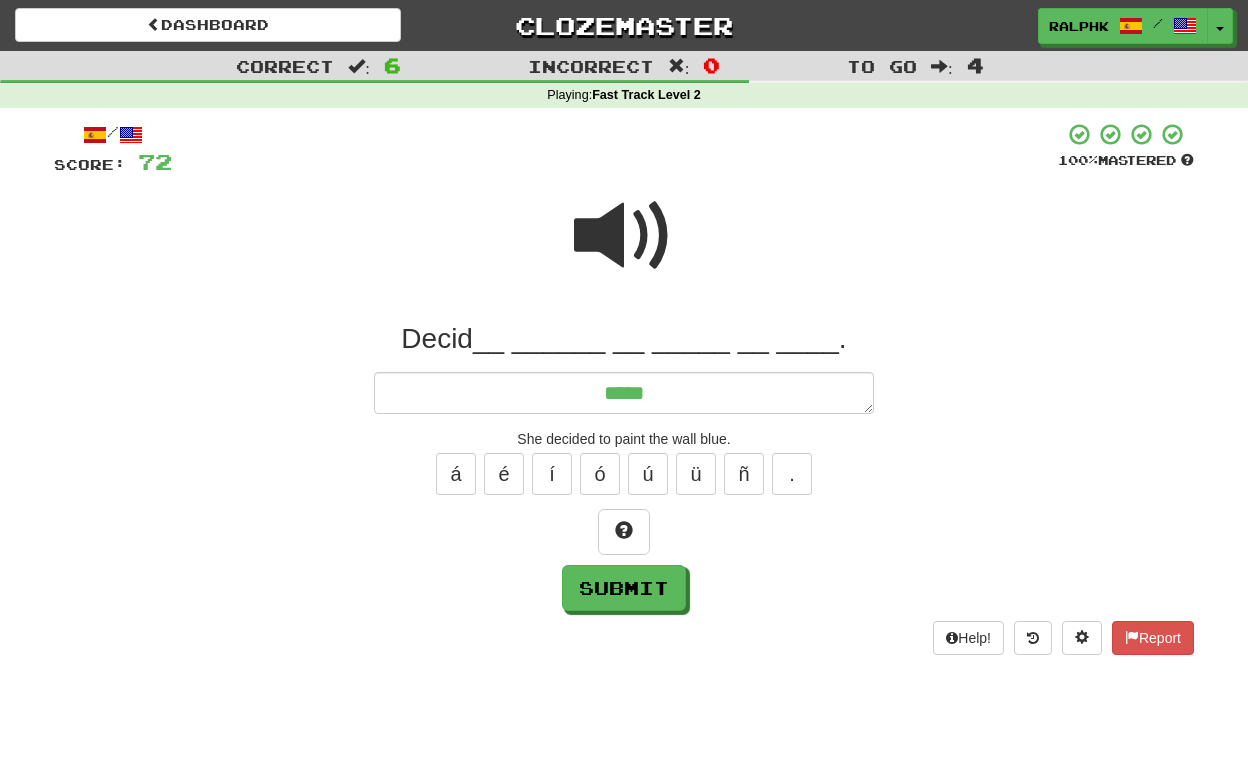 click at bounding box center (624, 236) 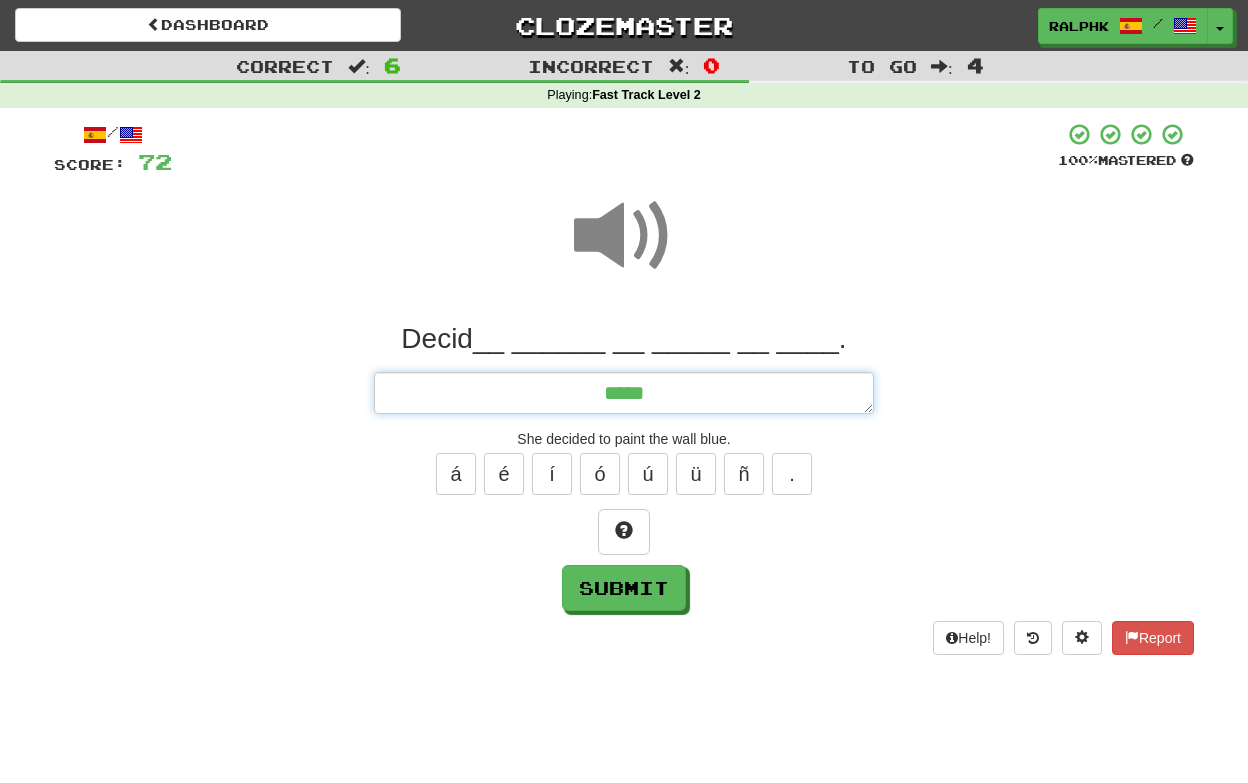 click on "*****" at bounding box center [624, 393] 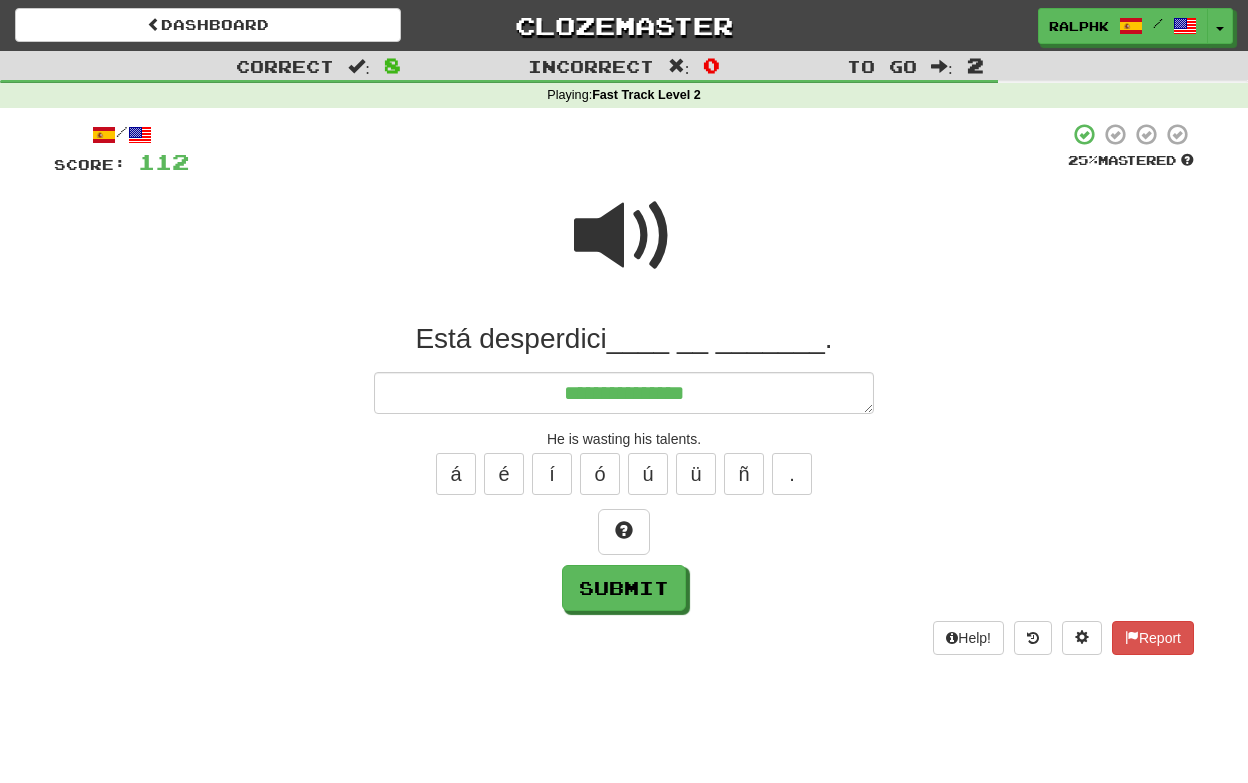 click at bounding box center (624, 236) 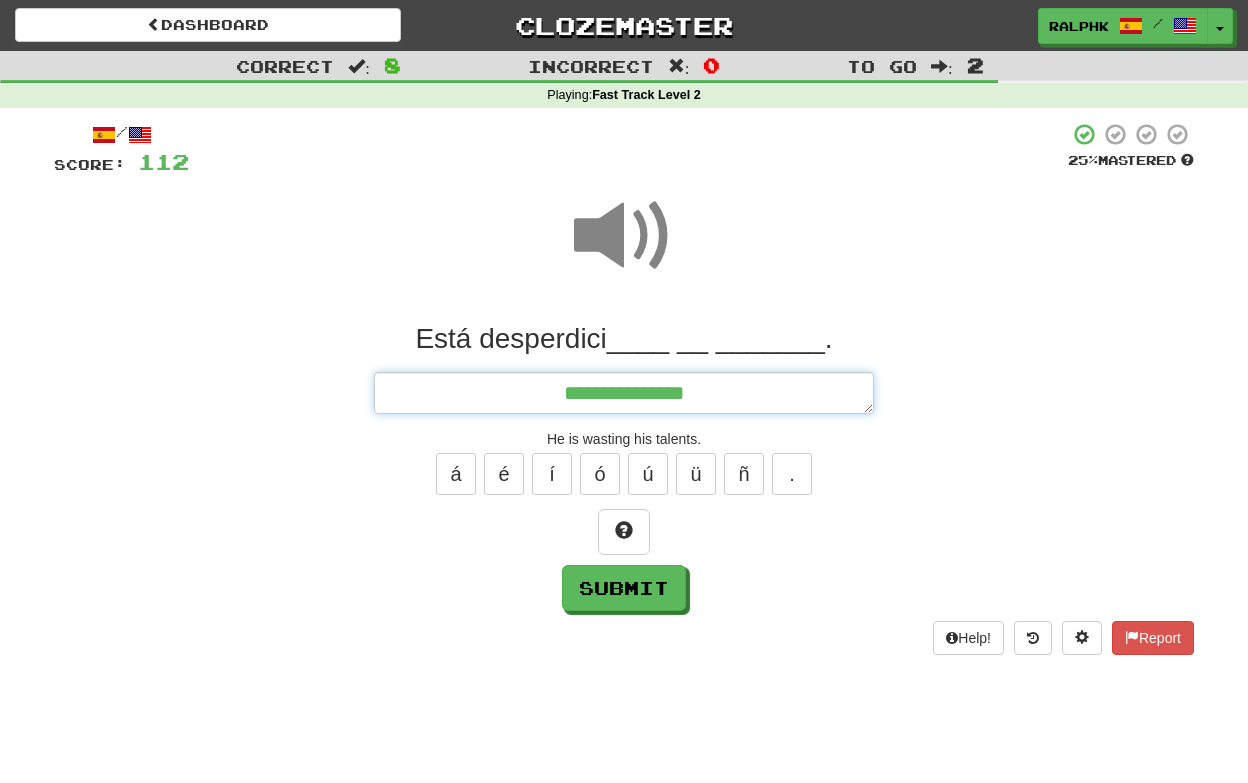 click on "**********" at bounding box center [624, 393] 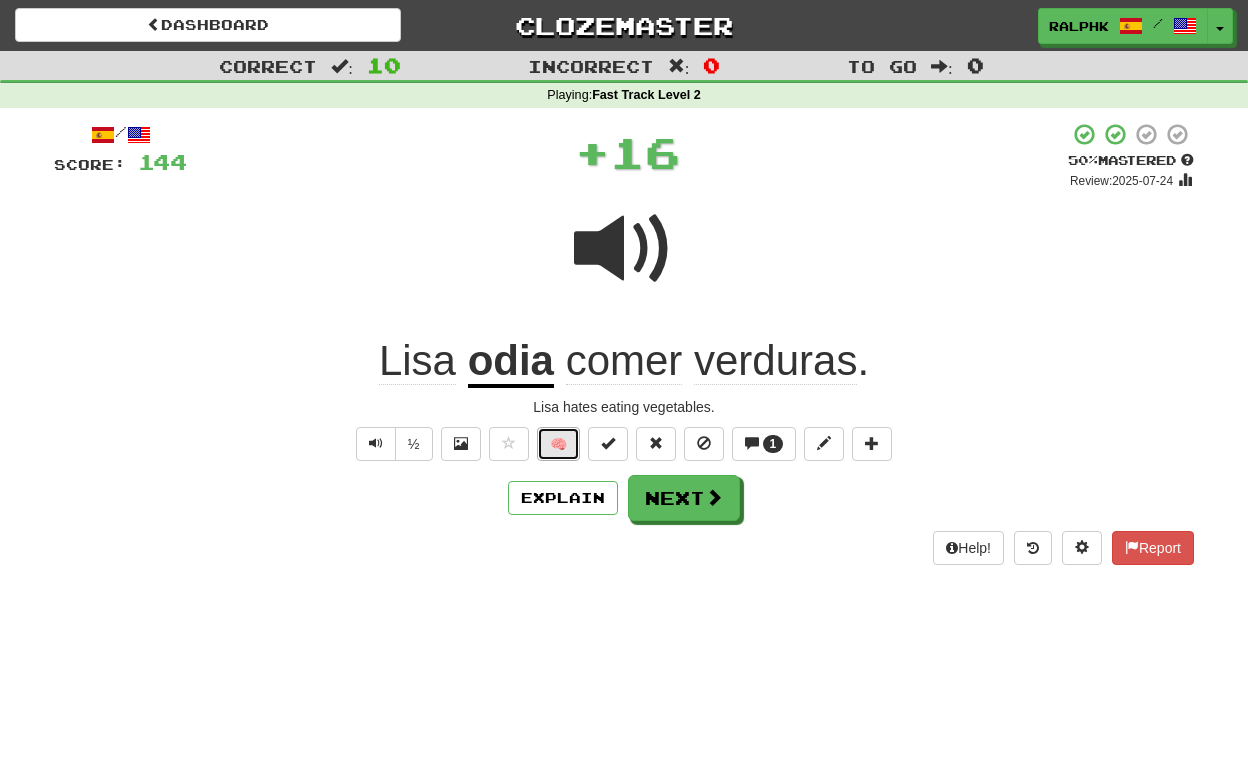 click on "🧠" at bounding box center (558, 444) 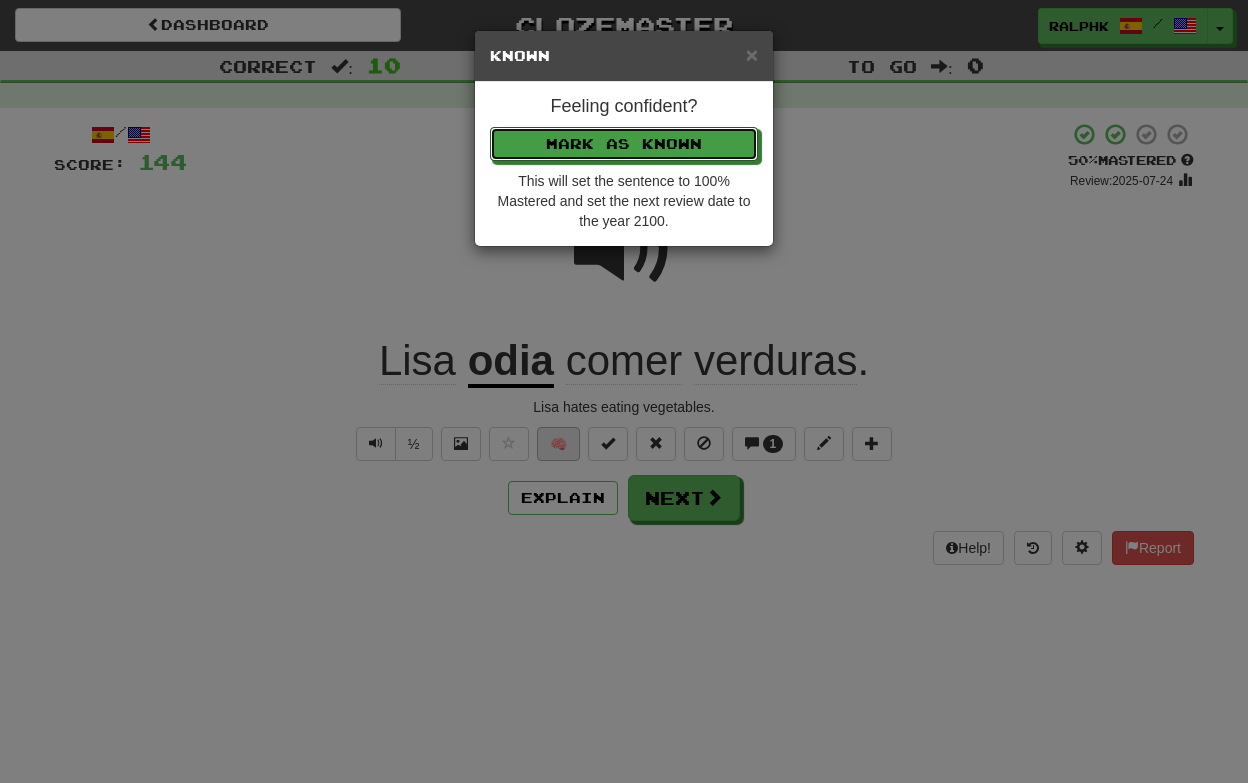 click on "Mark as Known" at bounding box center [624, 144] 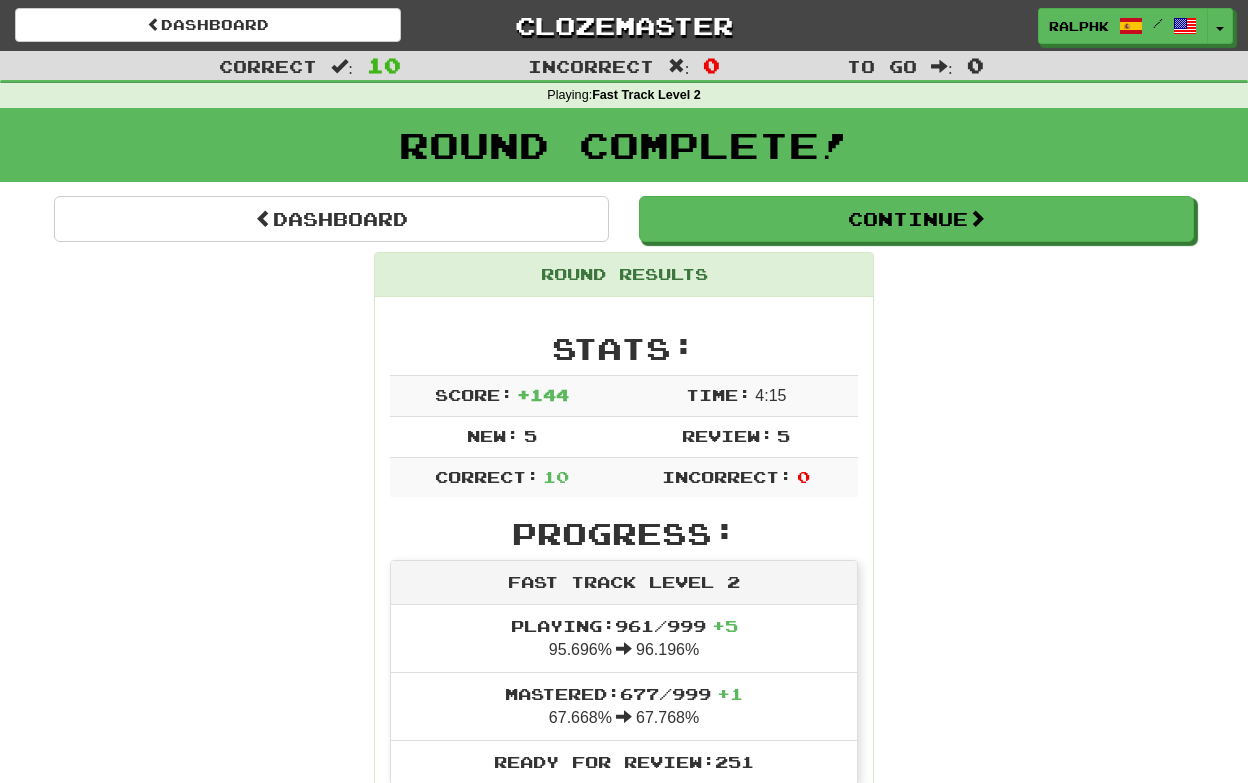 click on "New:   5" at bounding box center [502, 436] 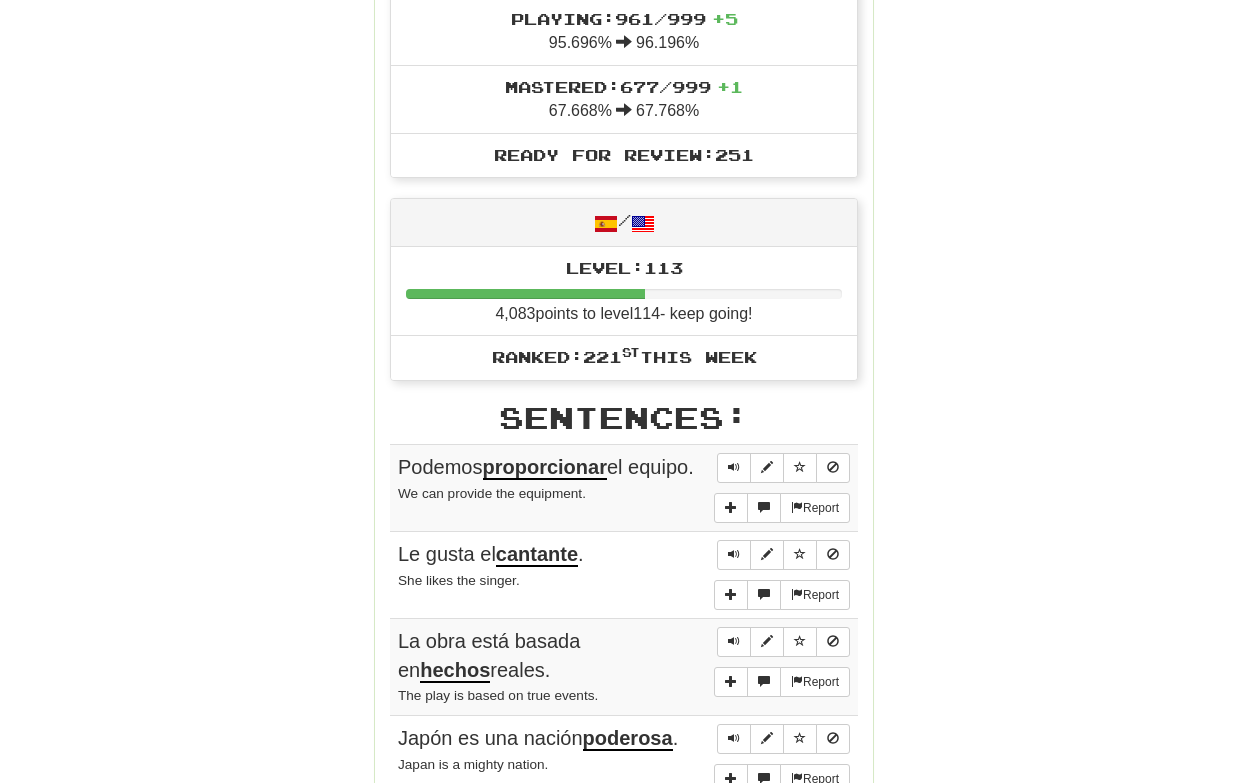 scroll, scrollTop: 615, scrollLeft: 0, axis: vertical 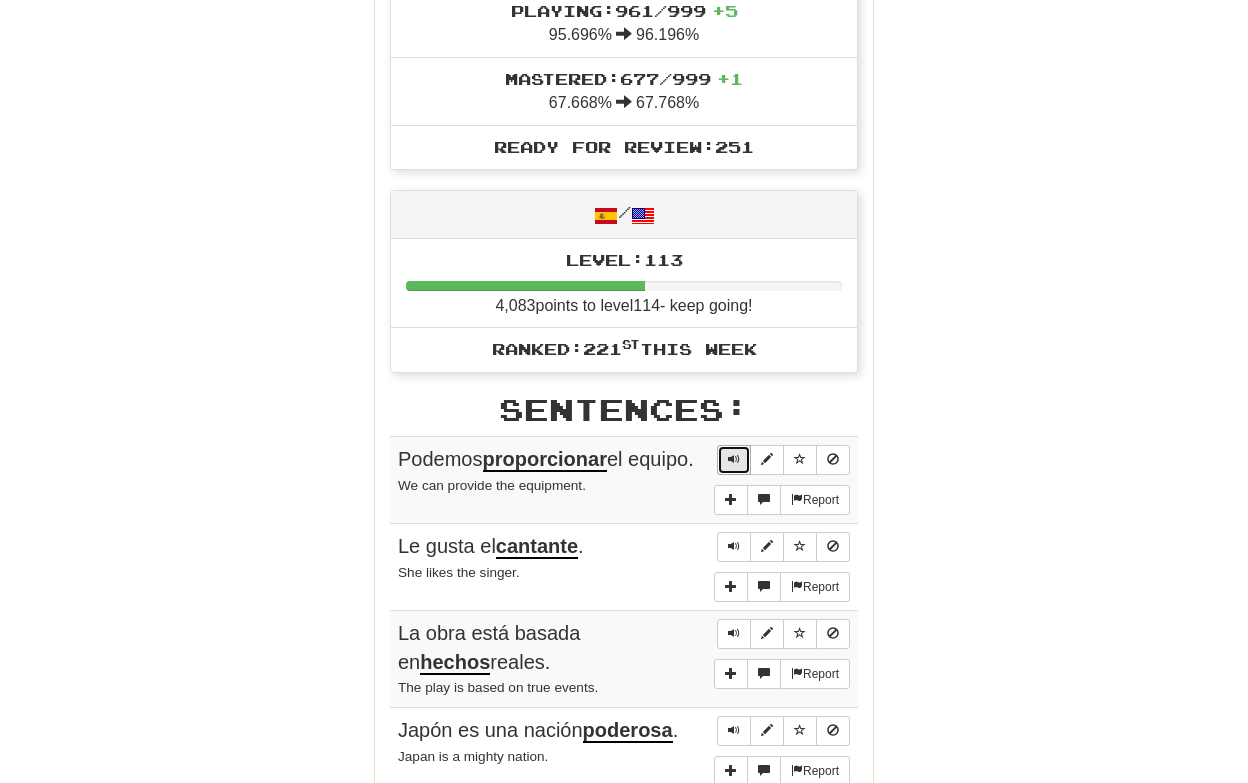 click at bounding box center (734, 459) 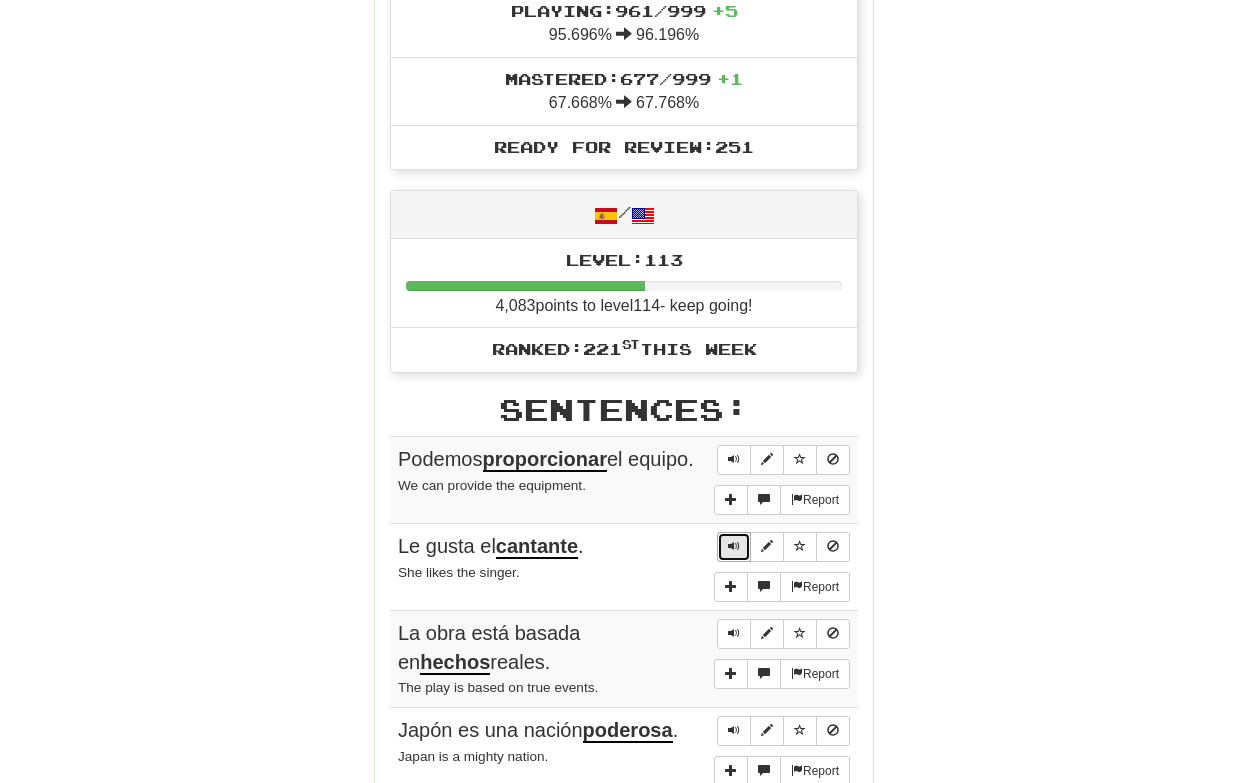click at bounding box center [734, 546] 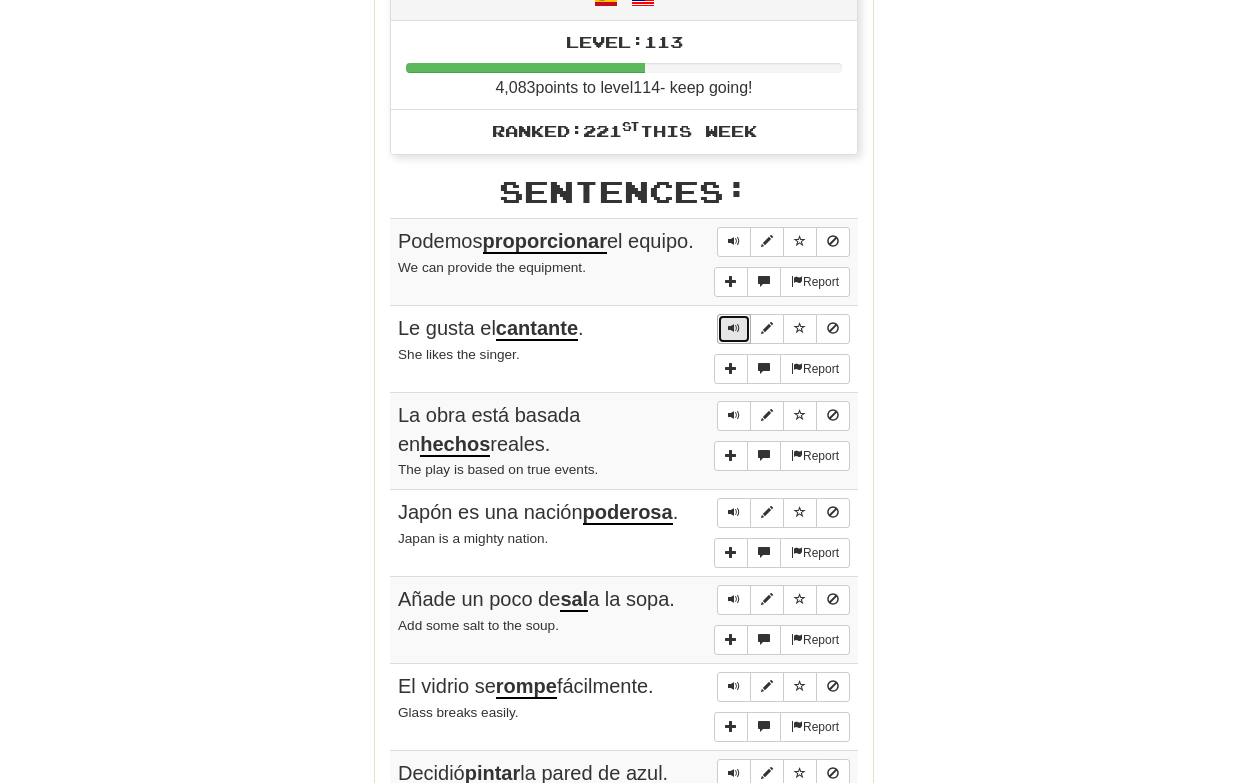 scroll, scrollTop: 834, scrollLeft: 0, axis: vertical 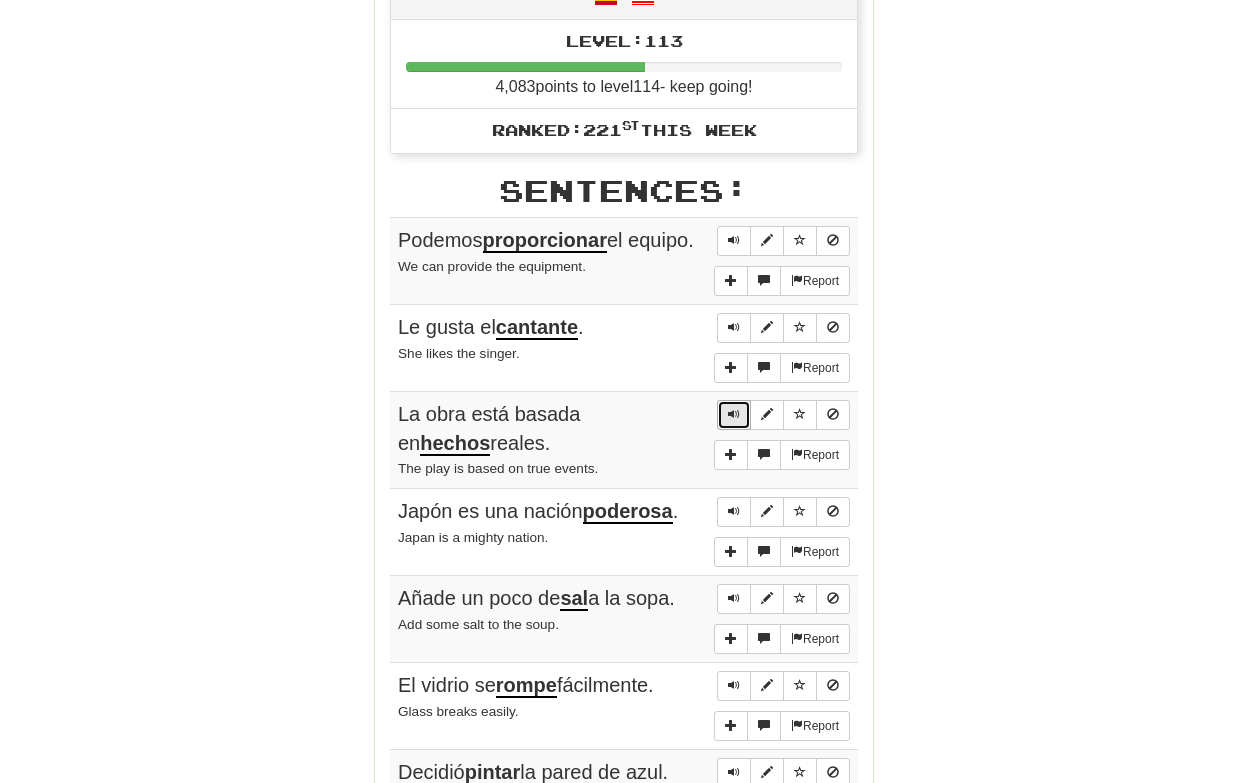 click at bounding box center [734, 414] 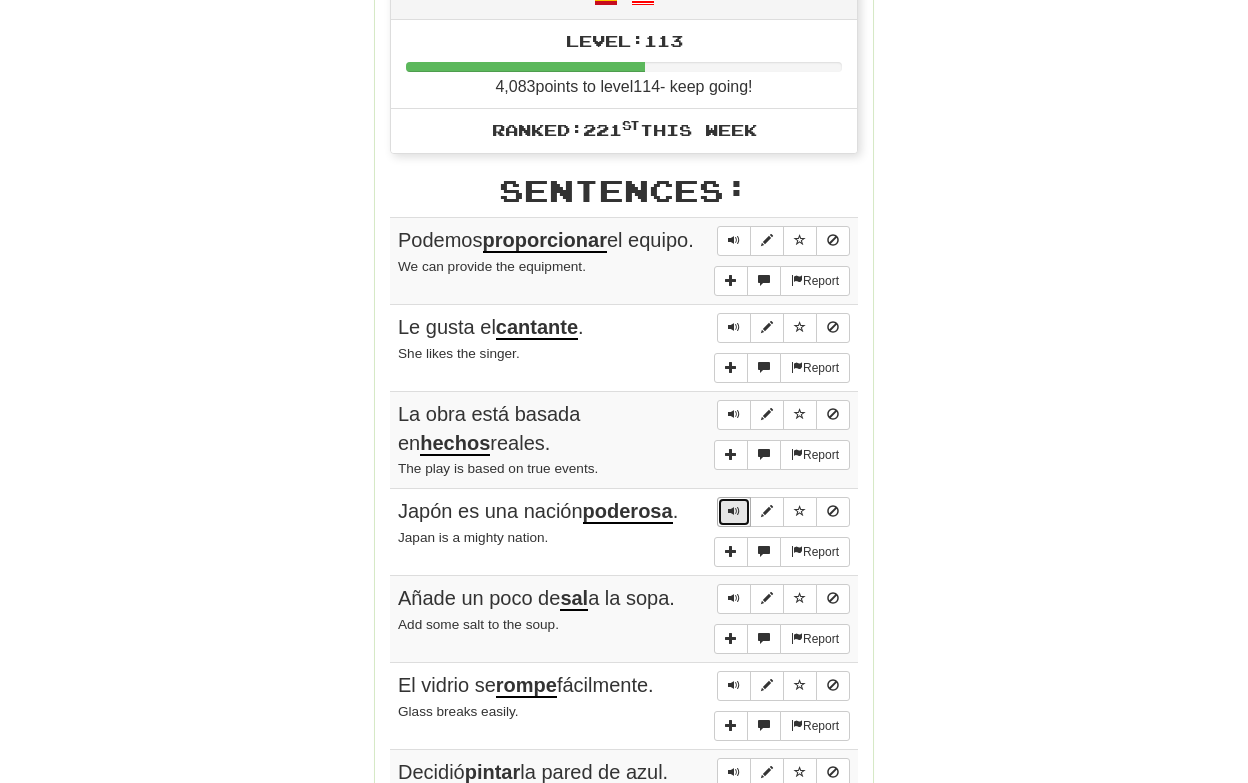 click at bounding box center (734, 511) 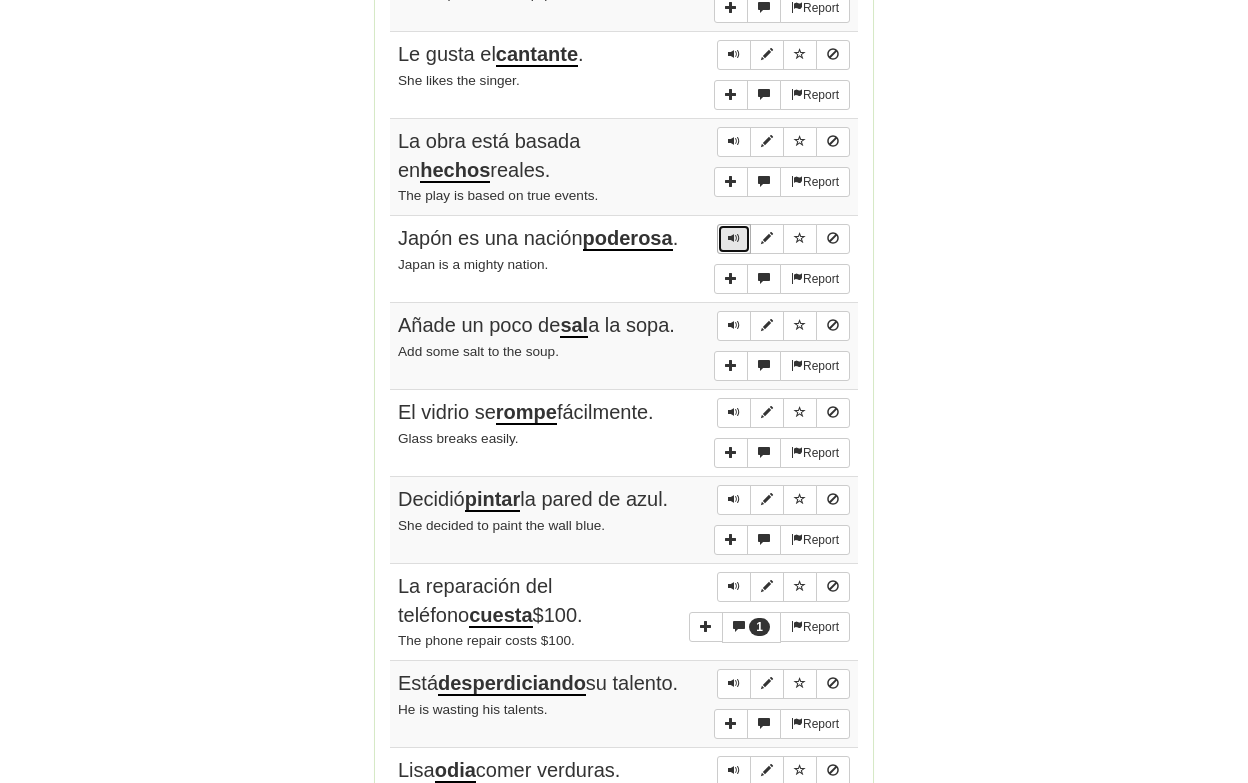 scroll, scrollTop: 1115, scrollLeft: 0, axis: vertical 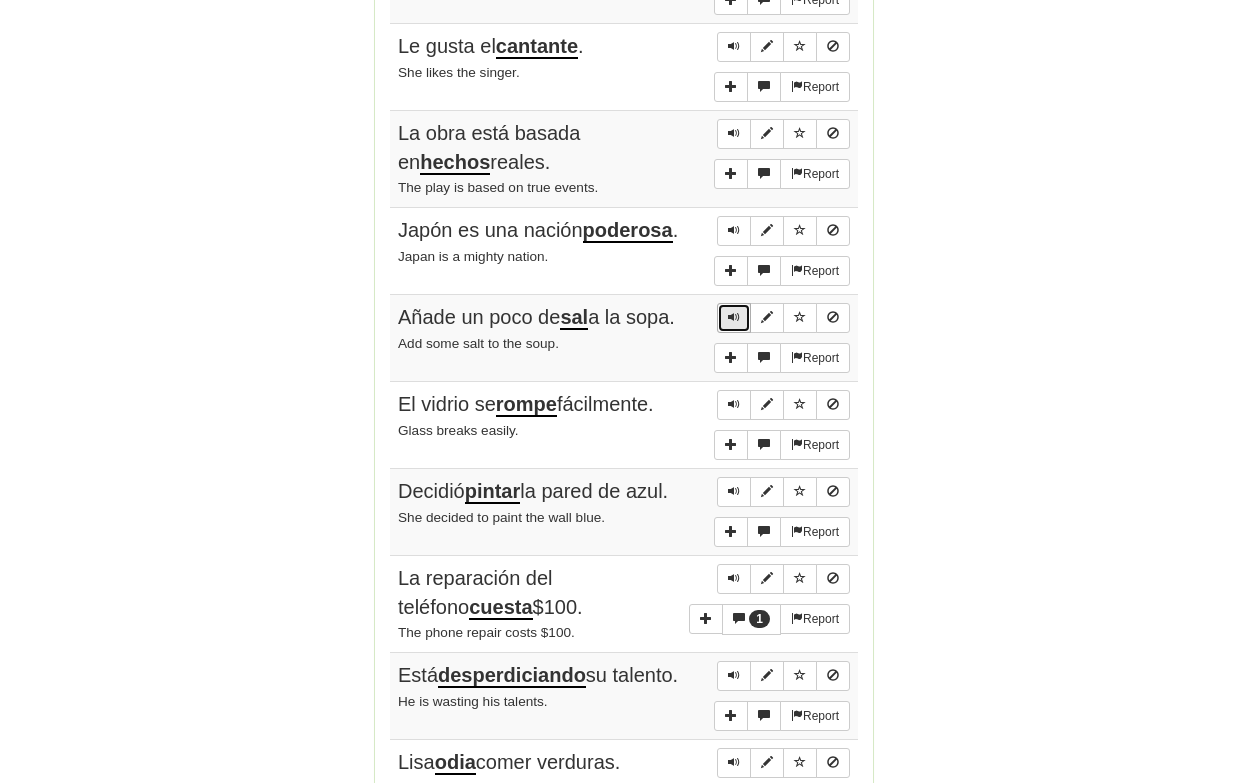 click at bounding box center (734, 317) 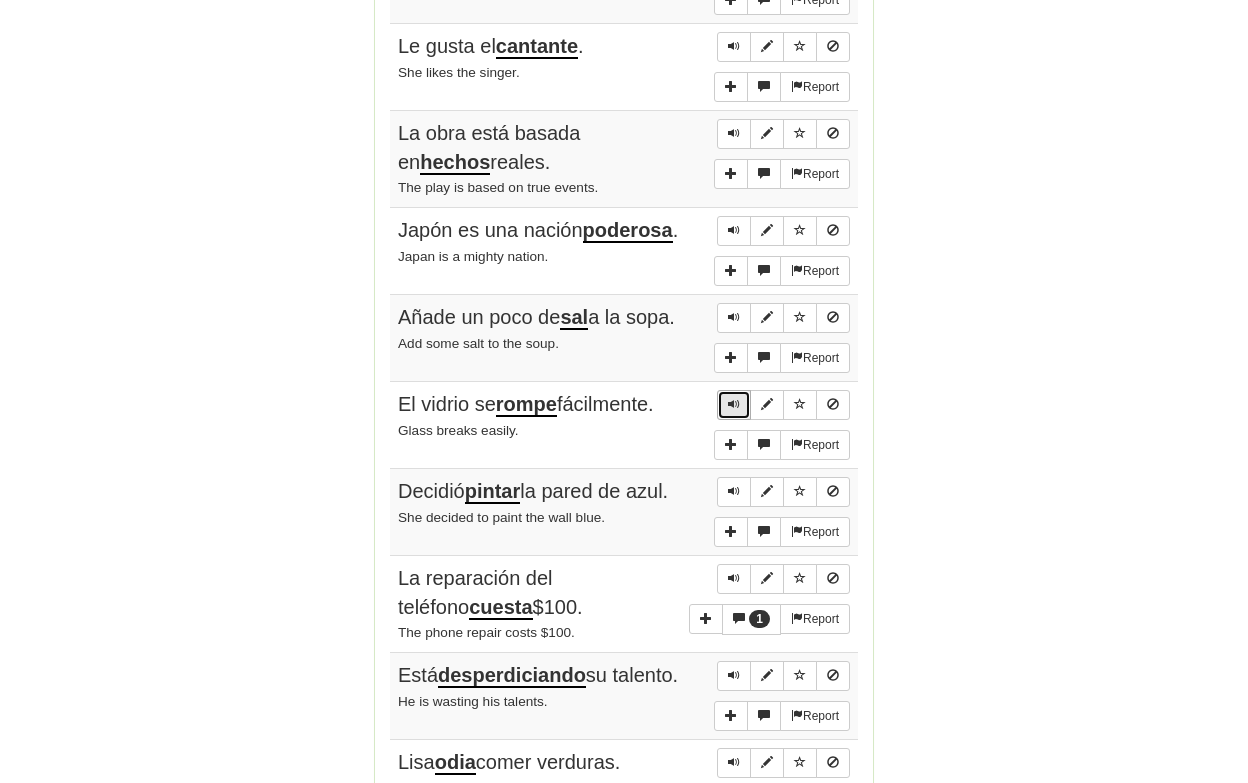 click at bounding box center [734, 404] 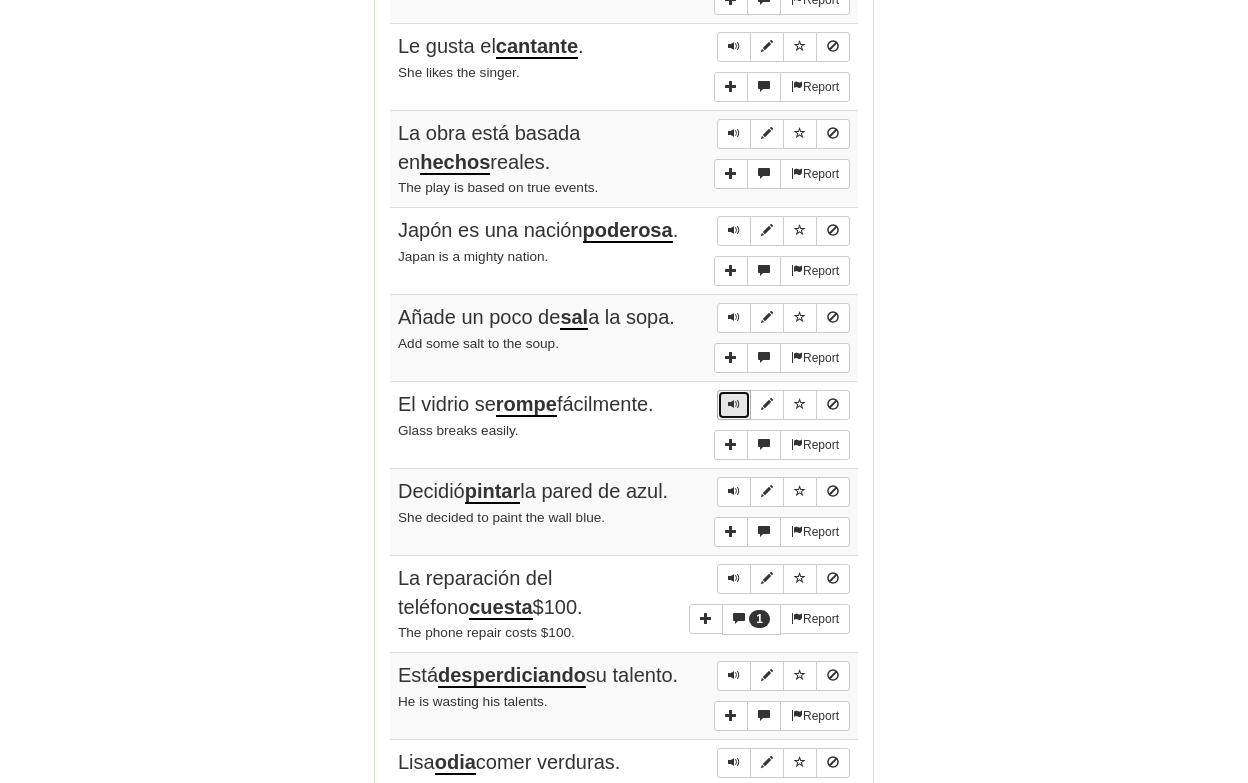 click at bounding box center (734, 404) 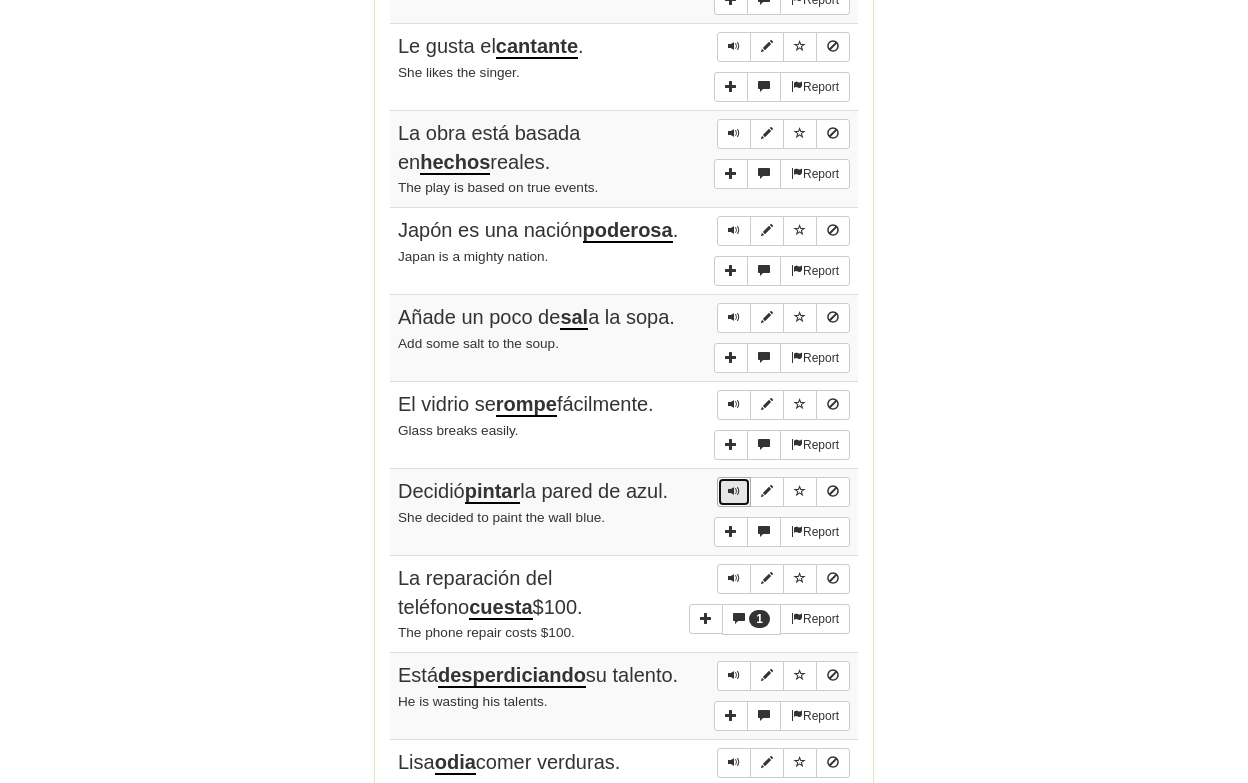 click at bounding box center (734, 491) 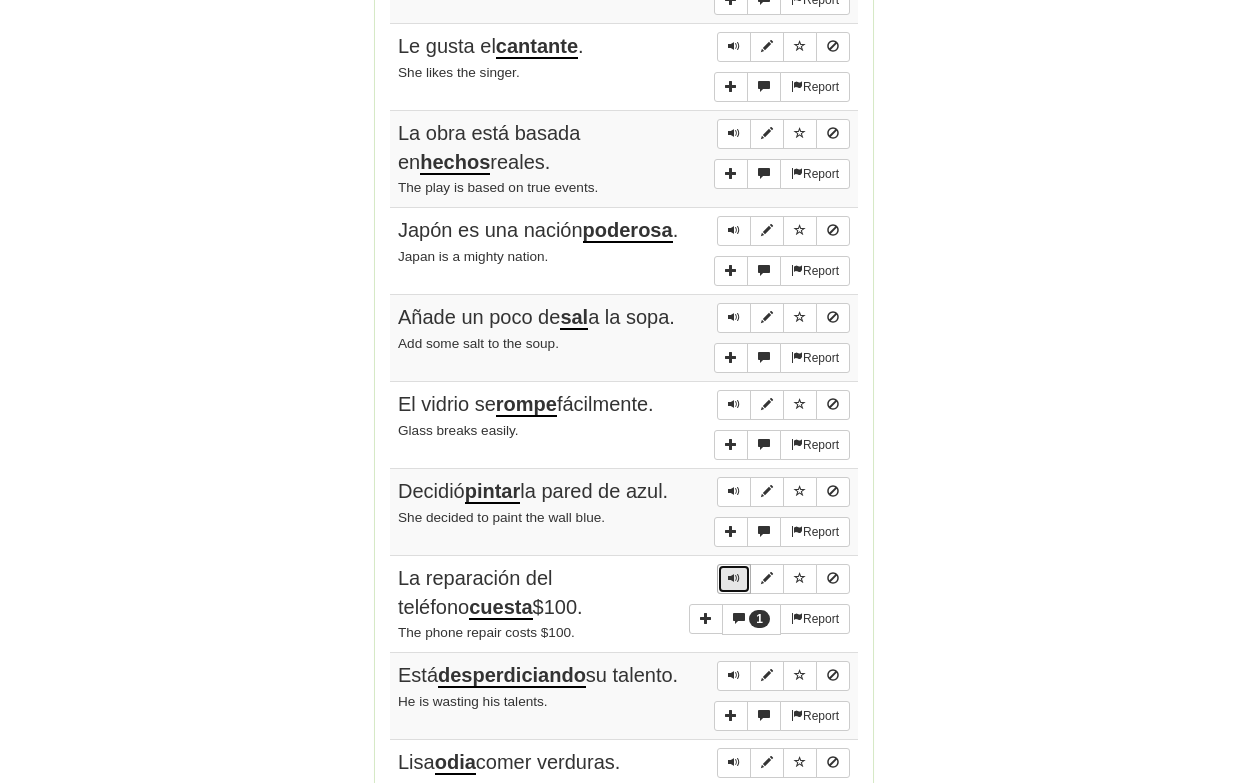 click at bounding box center (734, 578) 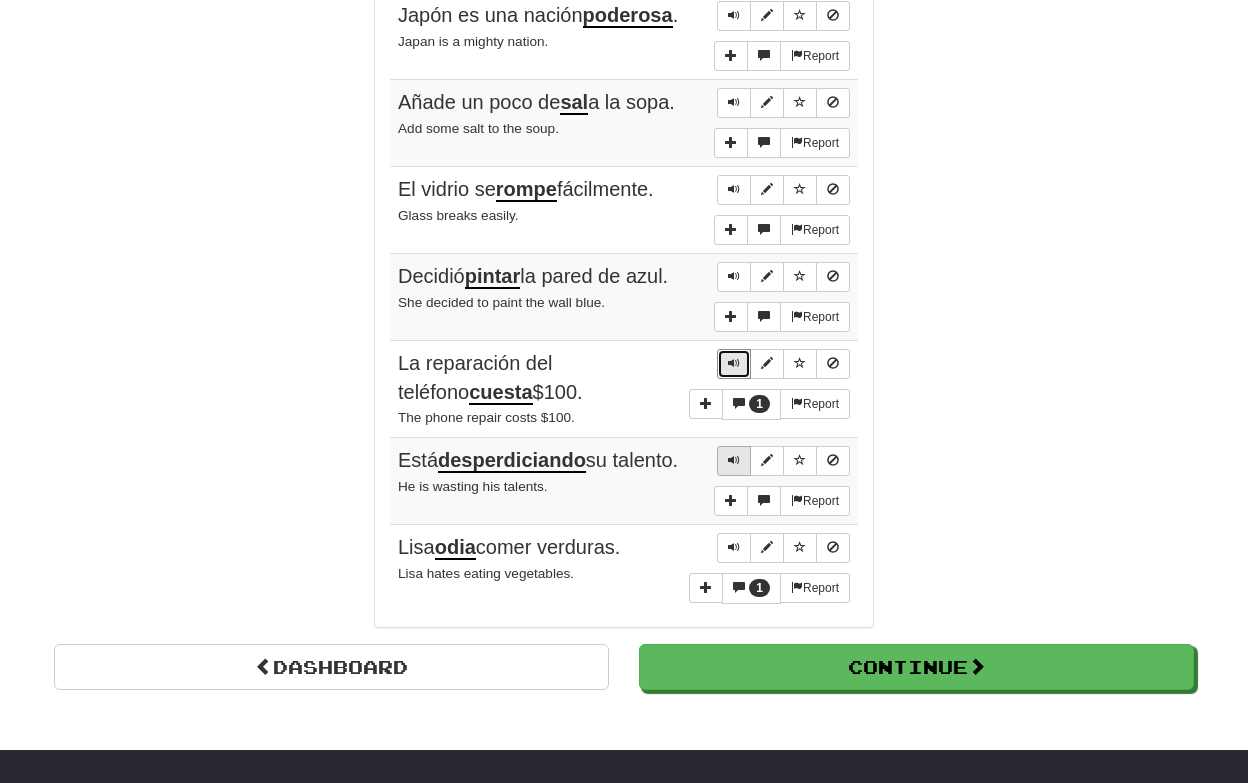 scroll, scrollTop: 1332, scrollLeft: 0, axis: vertical 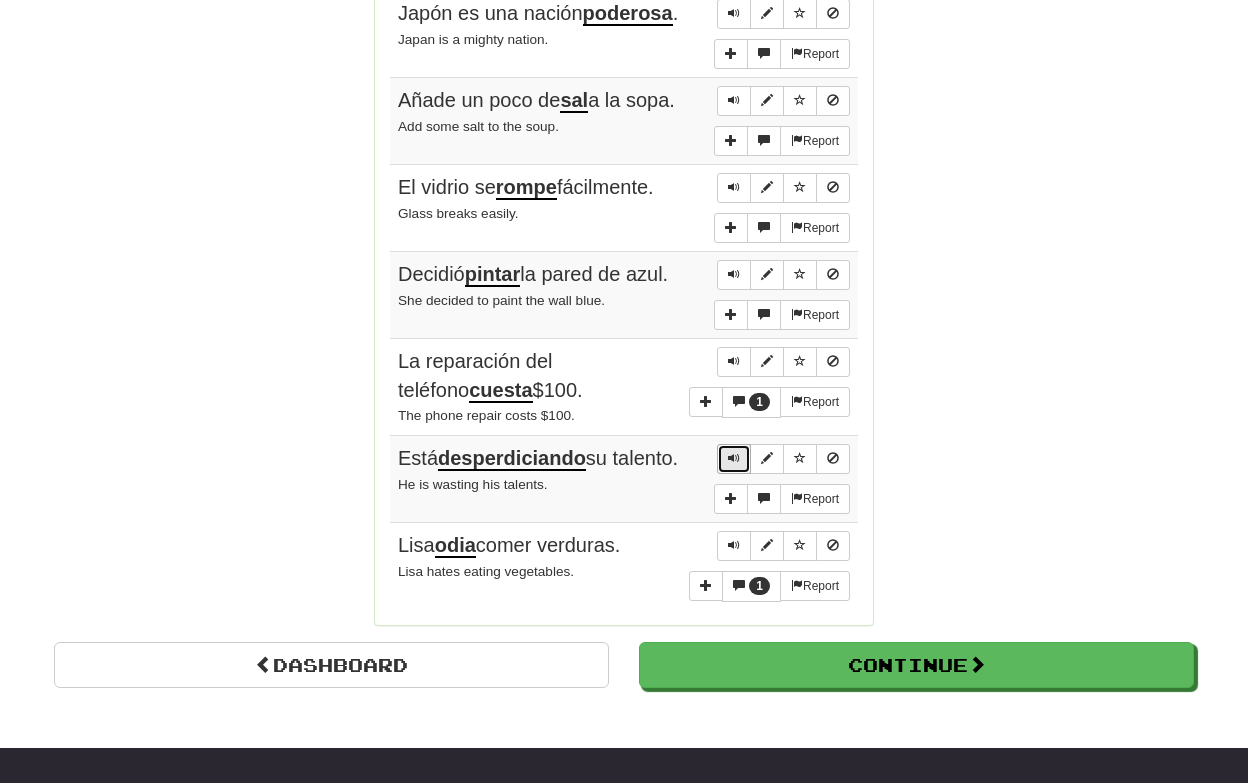 click at bounding box center [734, 458] 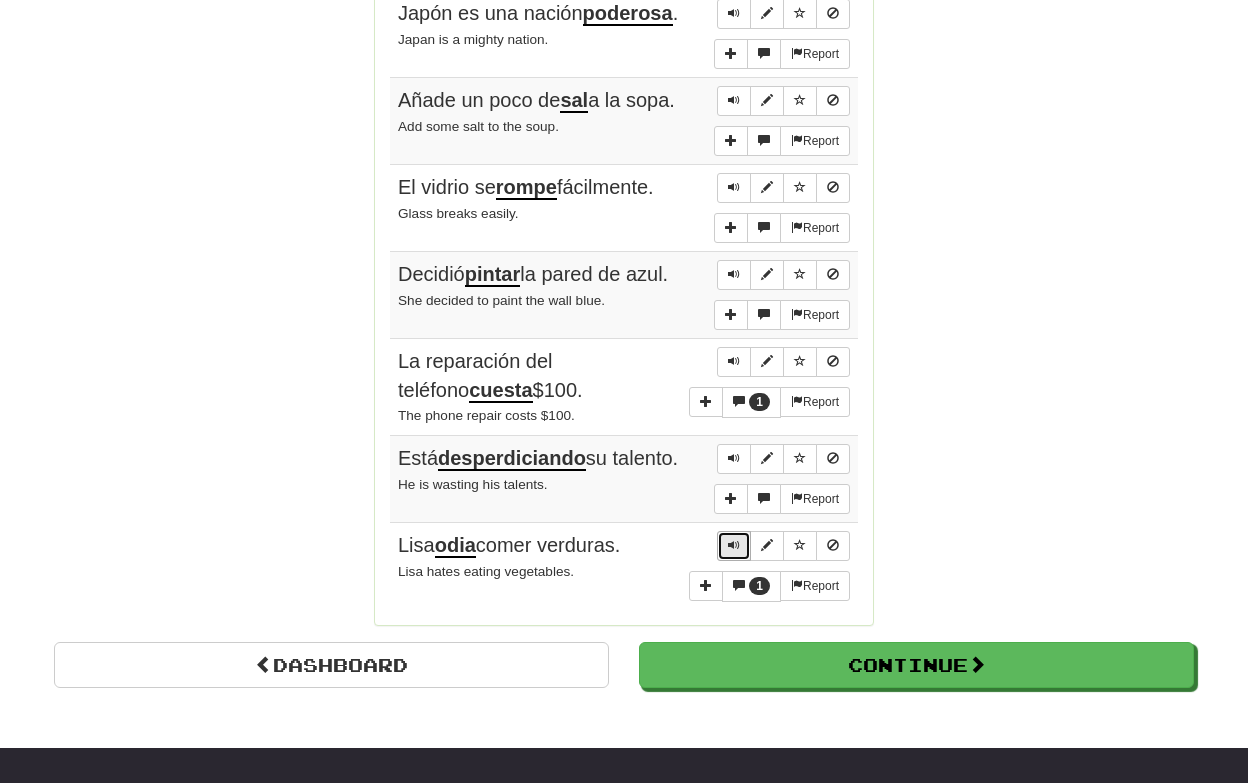 click at bounding box center [734, 545] 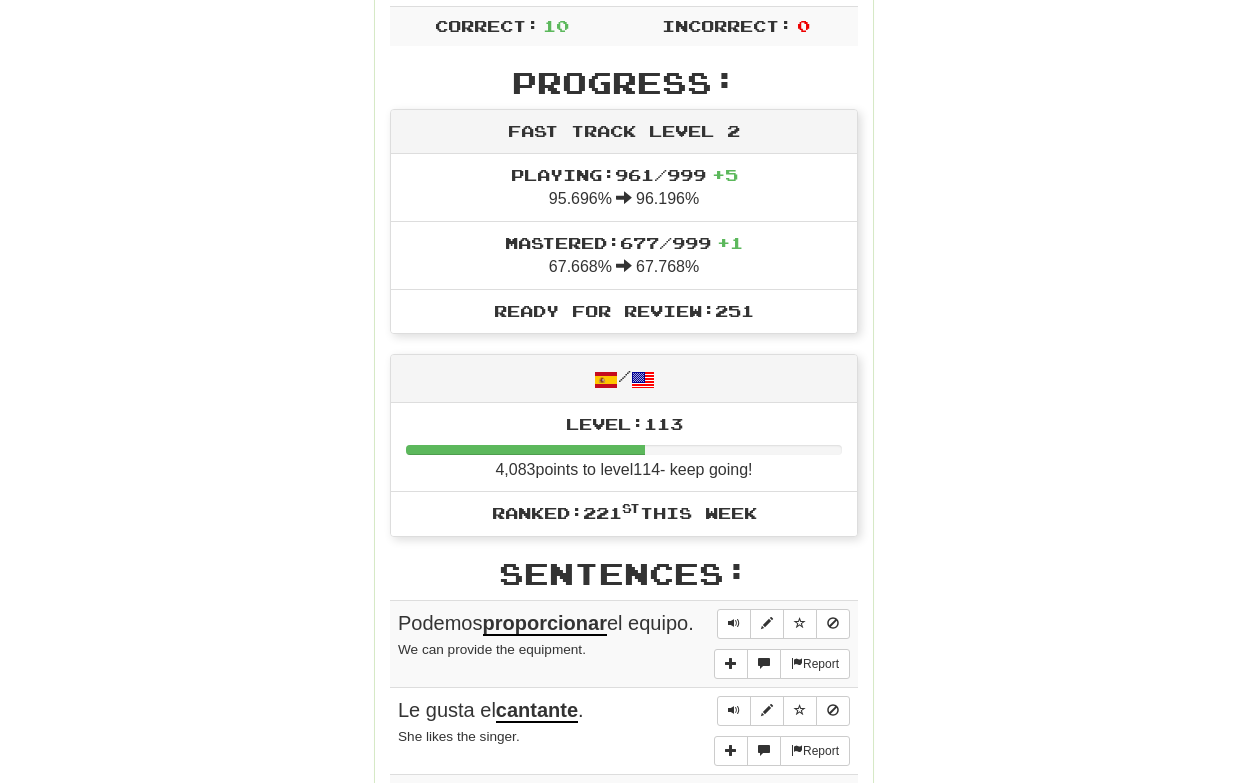 scroll, scrollTop: 0, scrollLeft: 0, axis: both 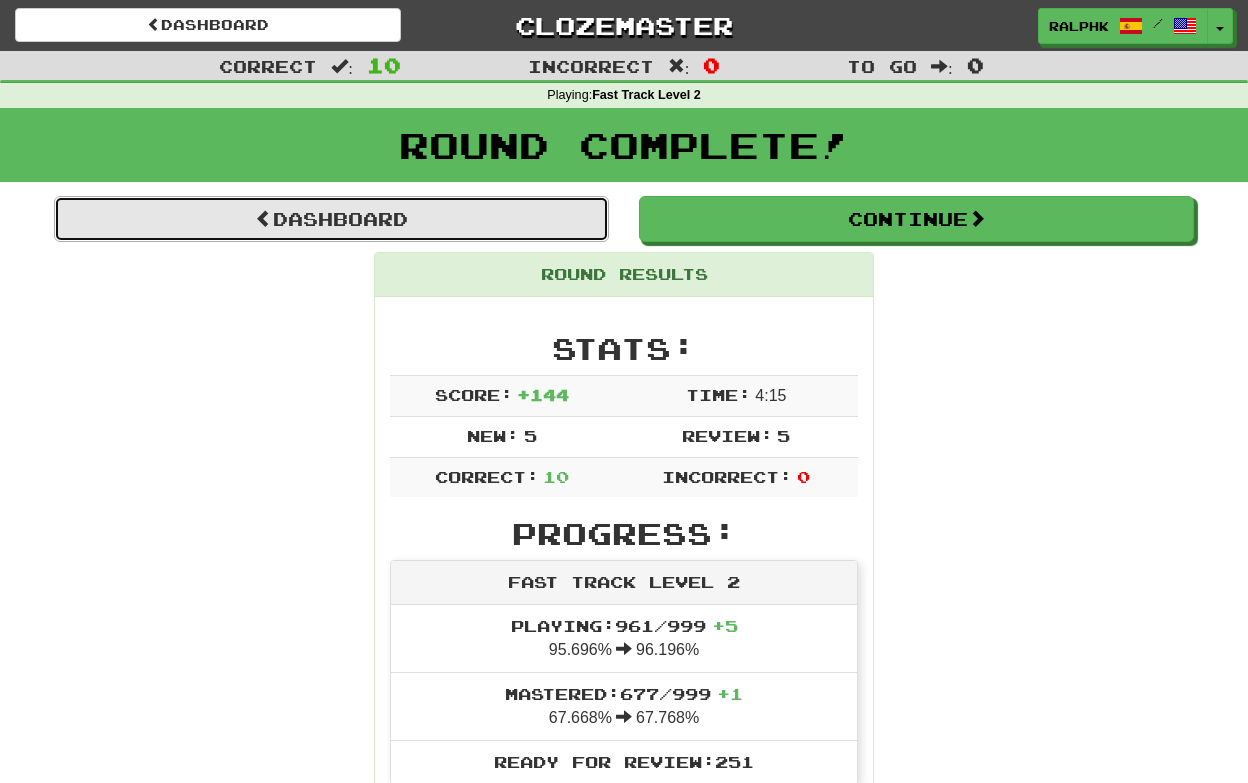 click on "Dashboard" at bounding box center (331, 219) 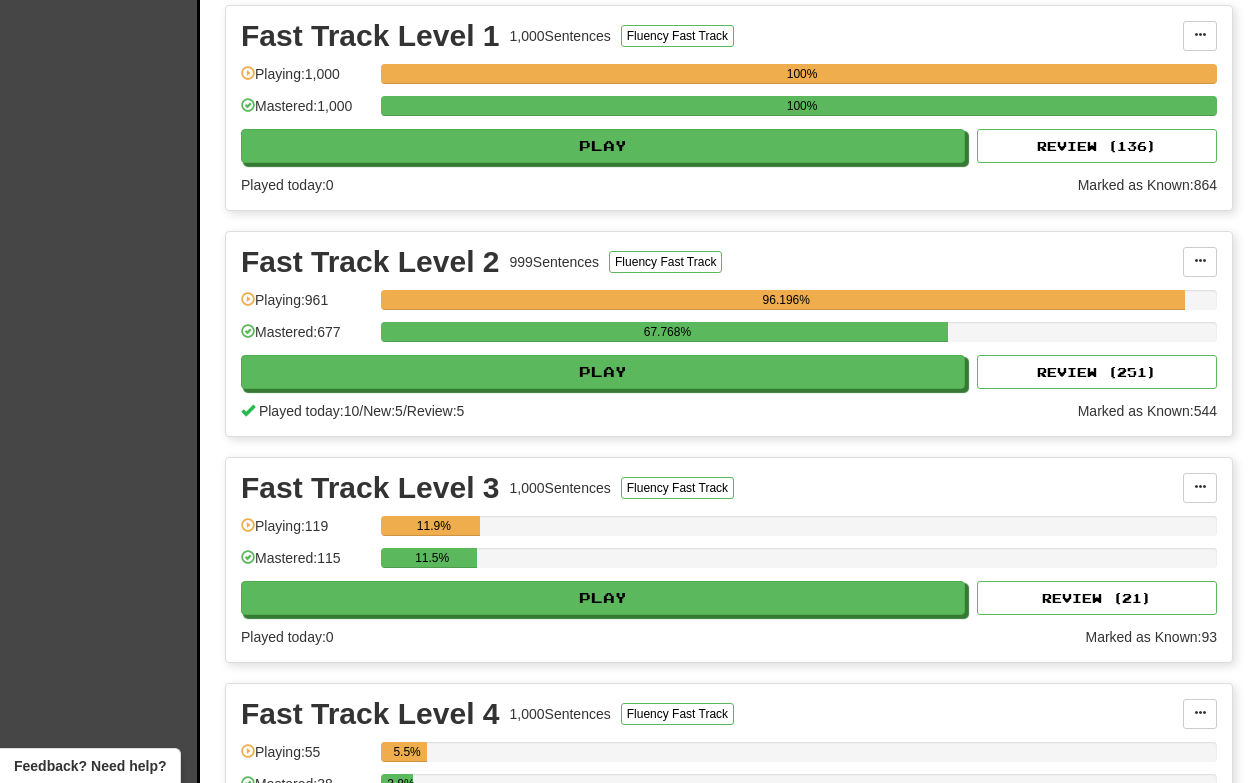 scroll, scrollTop: 929, scrollLeft: 0, axis: vertical 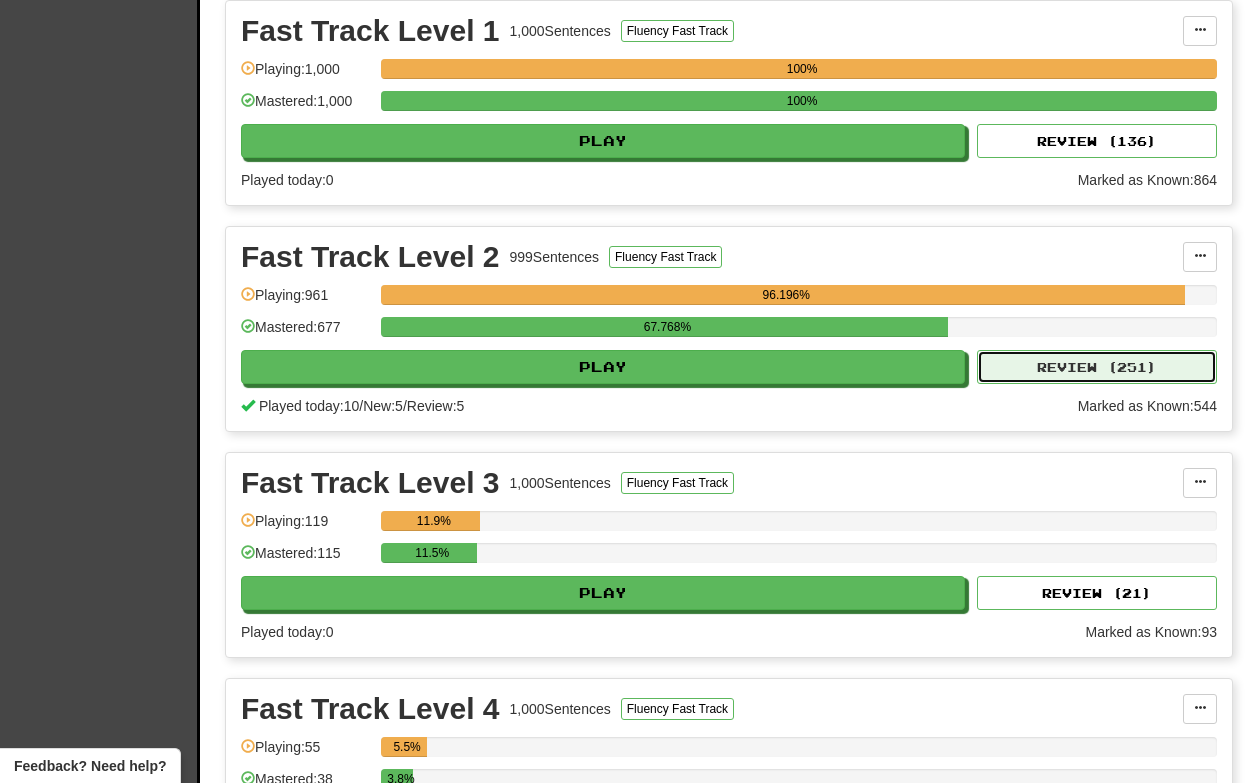 click on "Review ( 251 )" at bounding box center (1097, 367) 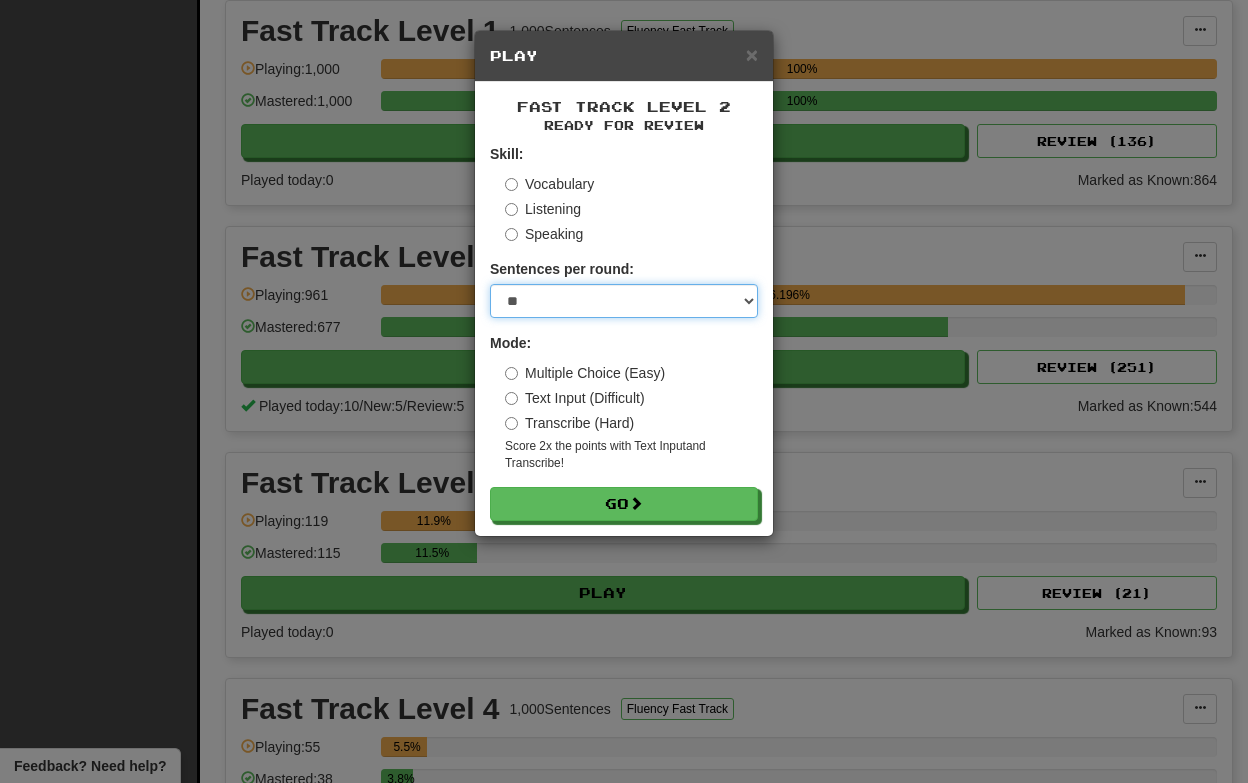 click on "* ** ** ** ** ** *** ********" at bounding box center [624, 301] 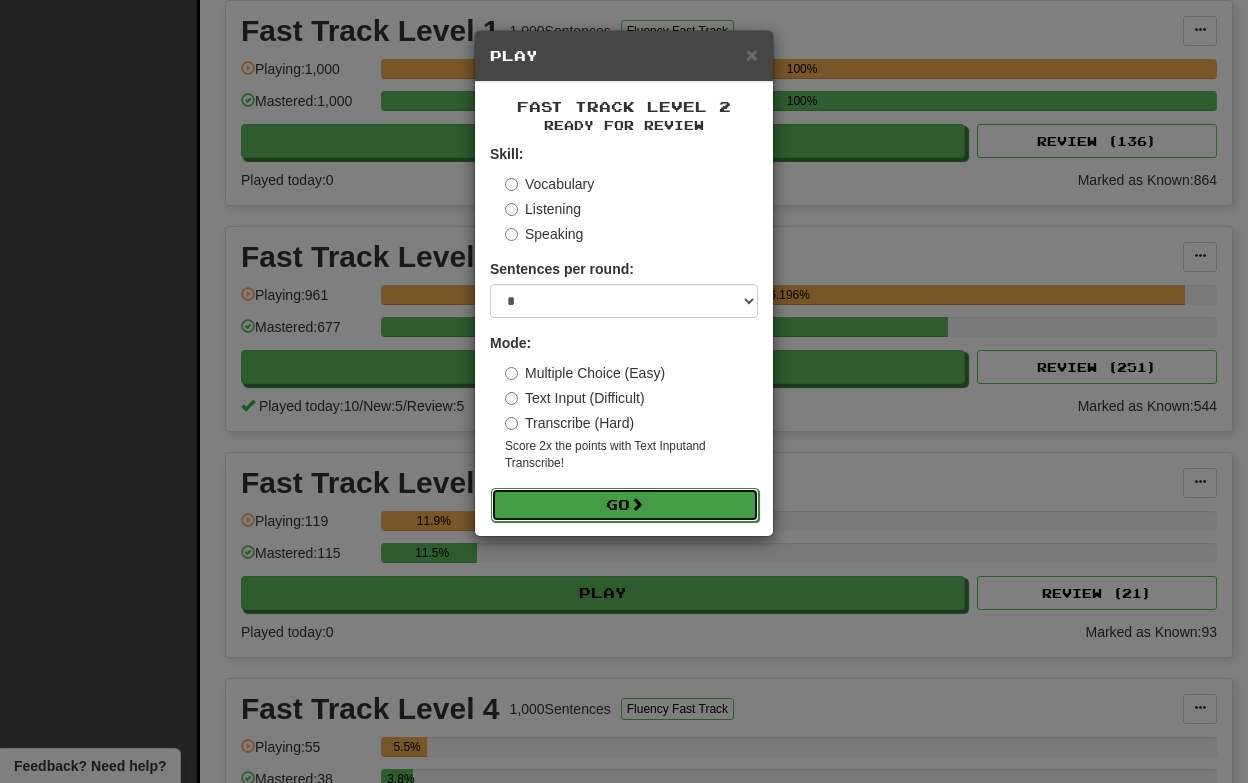 click on "Go" at bounding box center [625, 505] 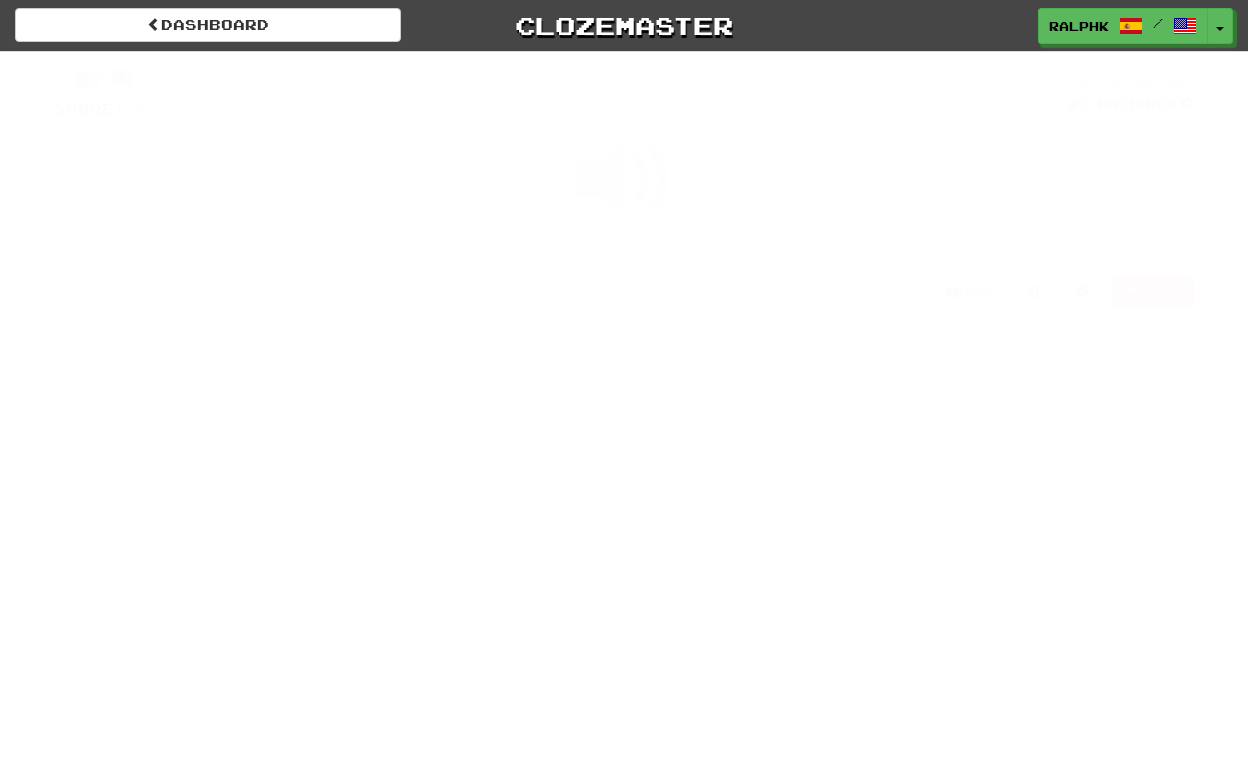 scroll, scrollTop: 0, scrollLeft: 0, axis: both 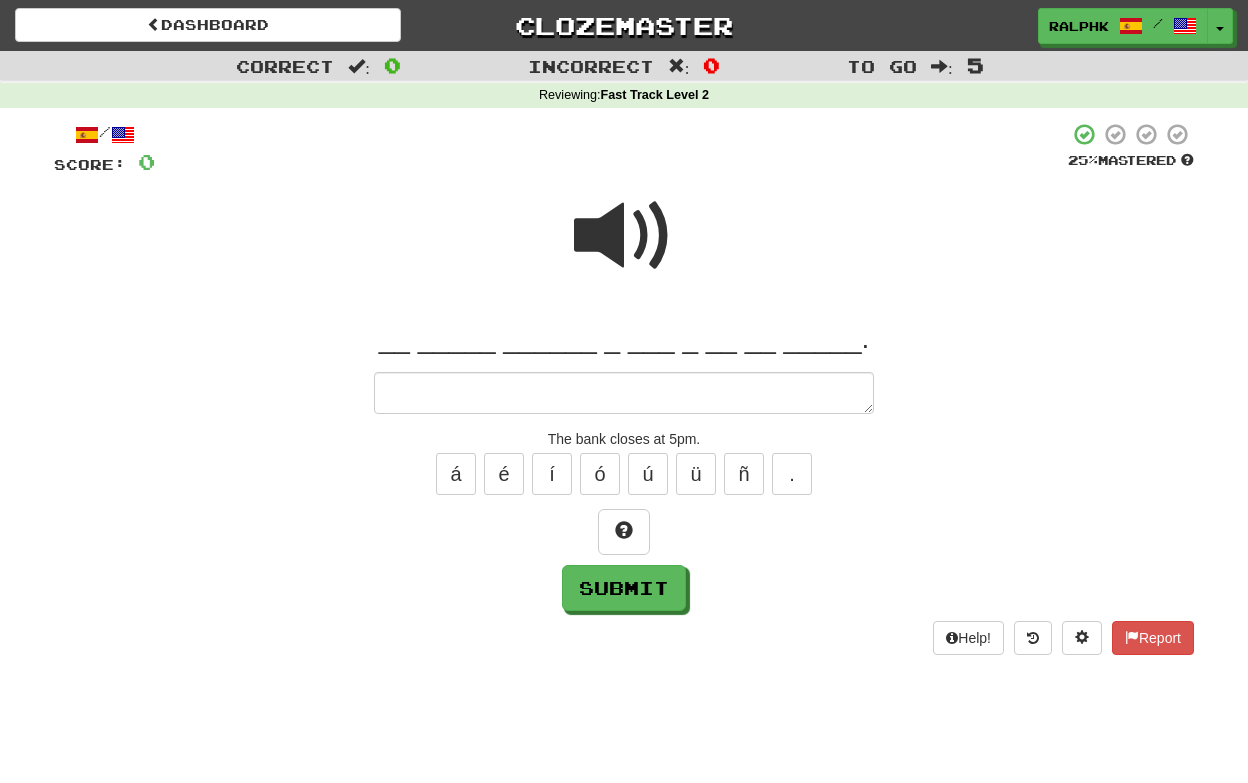 type on "*" 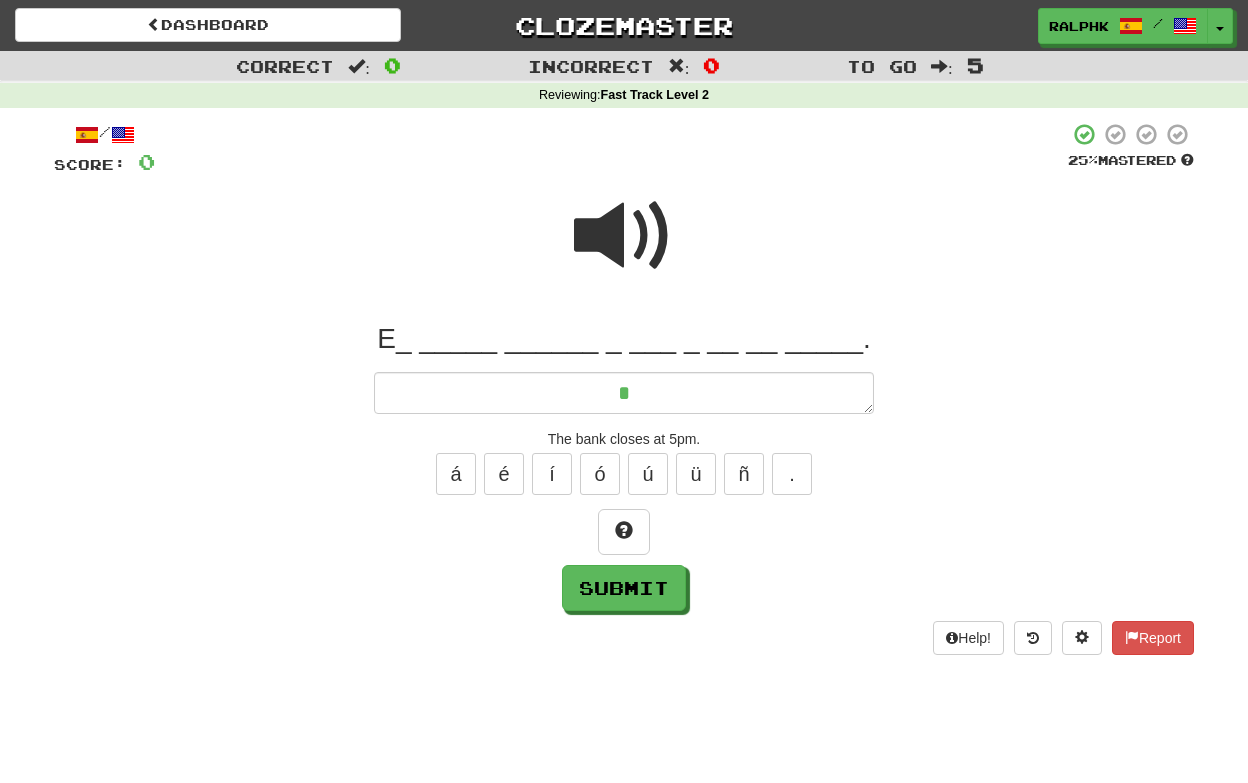 type on "*" 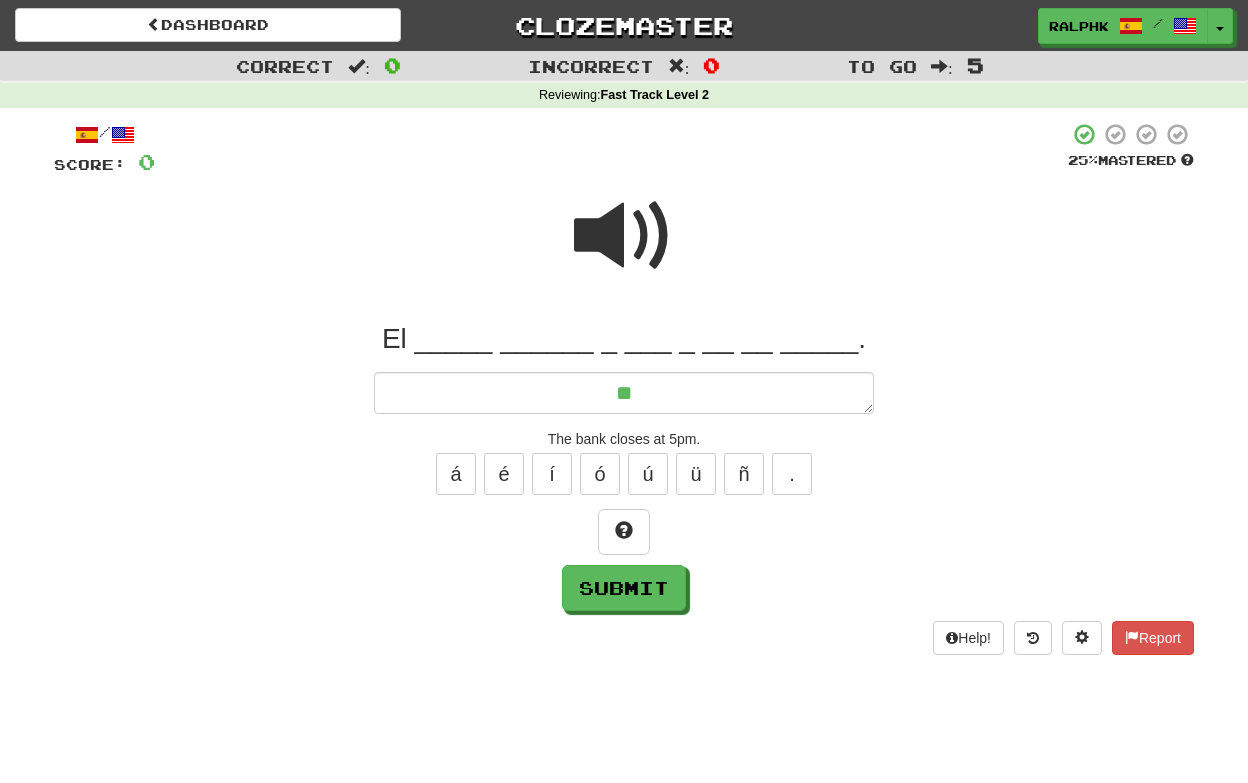 type on "*" 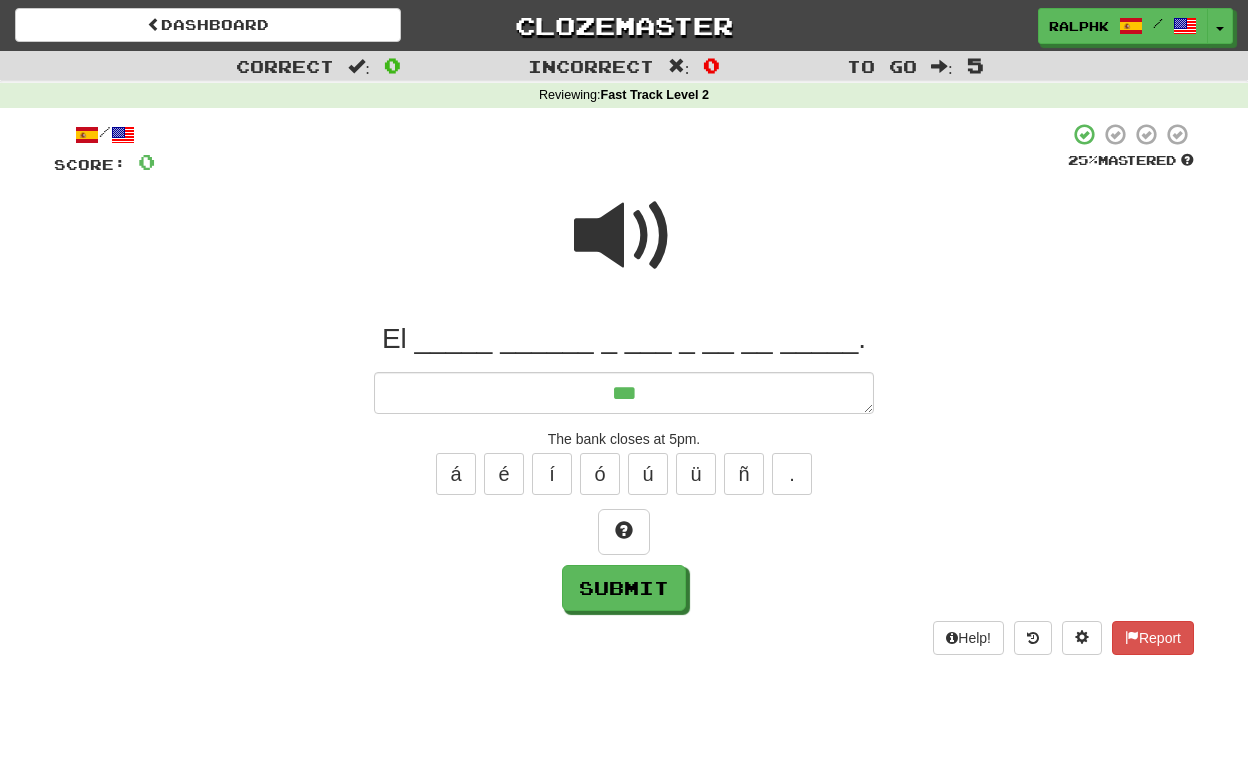 type on "*" 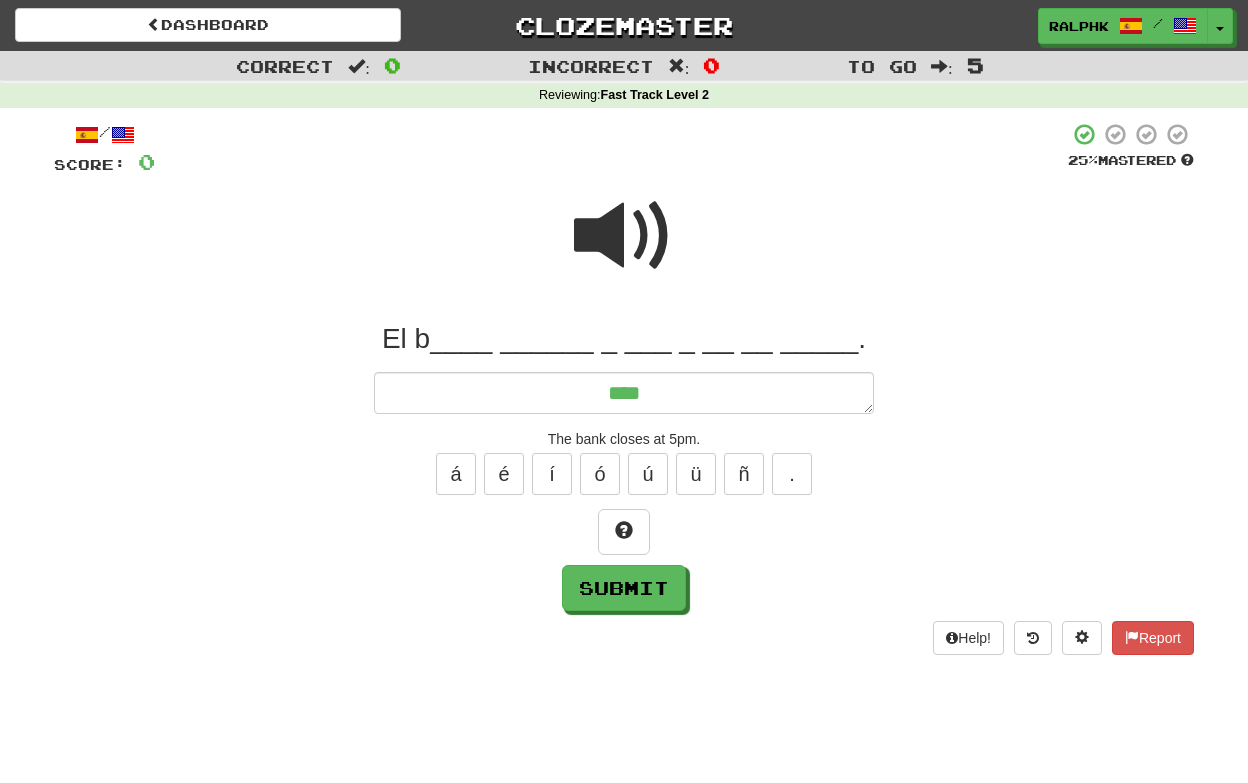 type on "*" 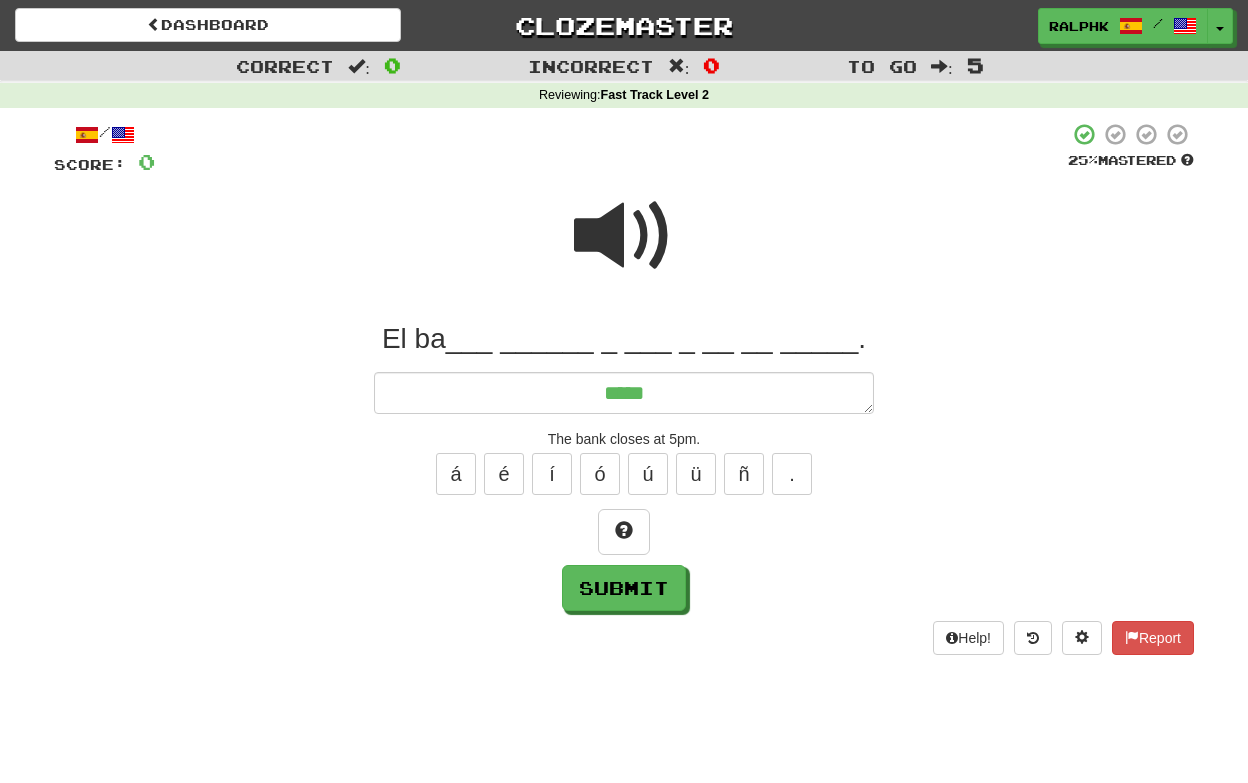 type on "*" 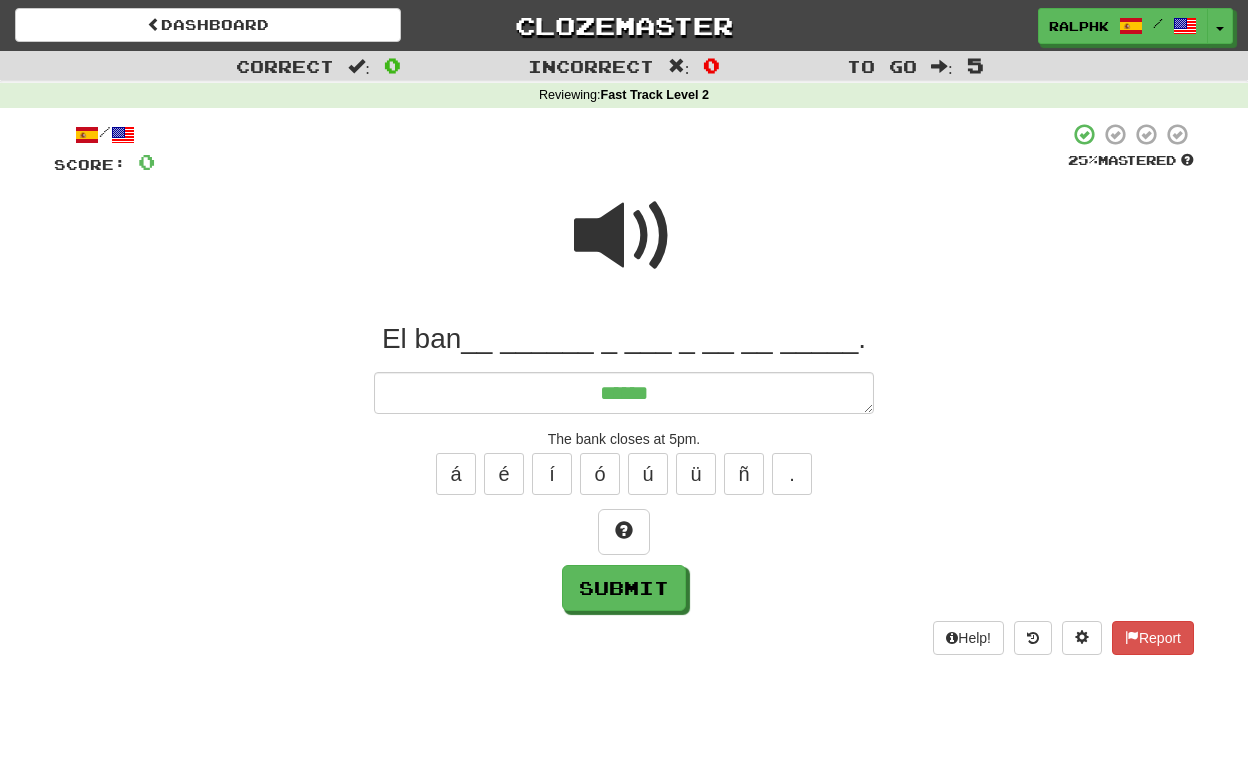 type on "*" 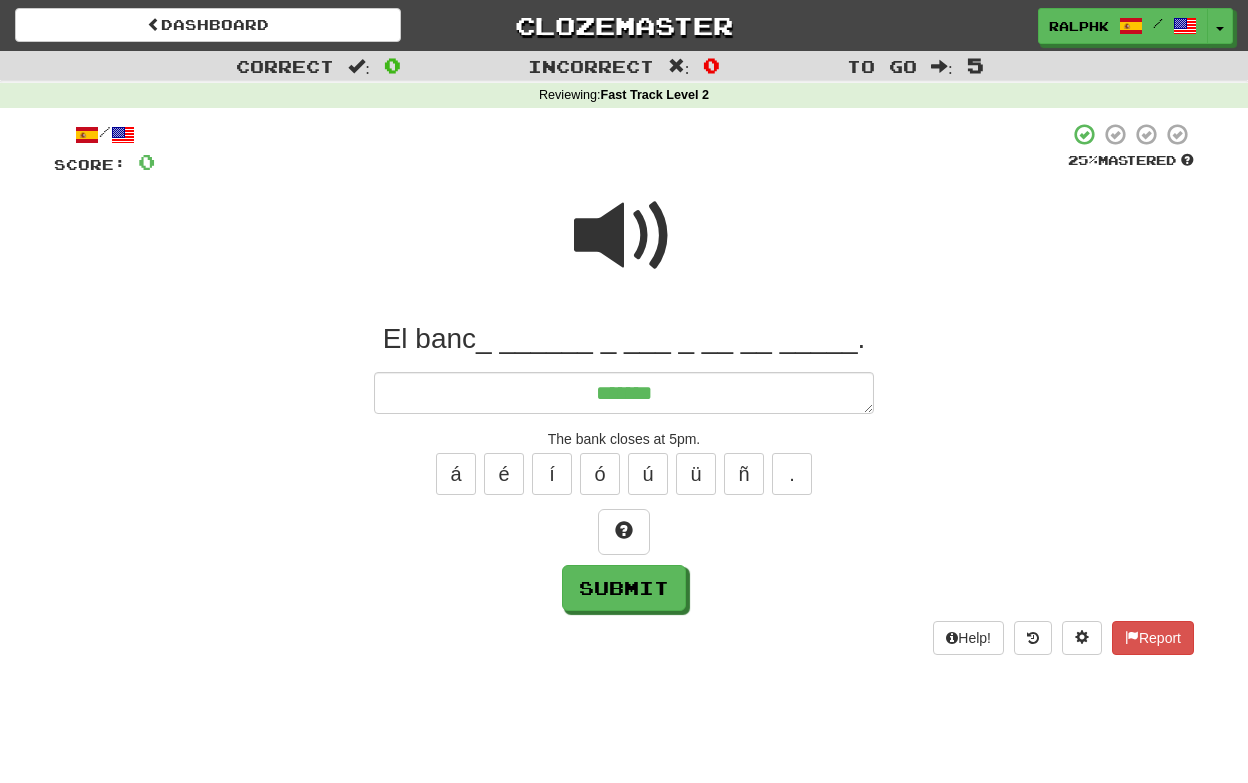 type on "*" 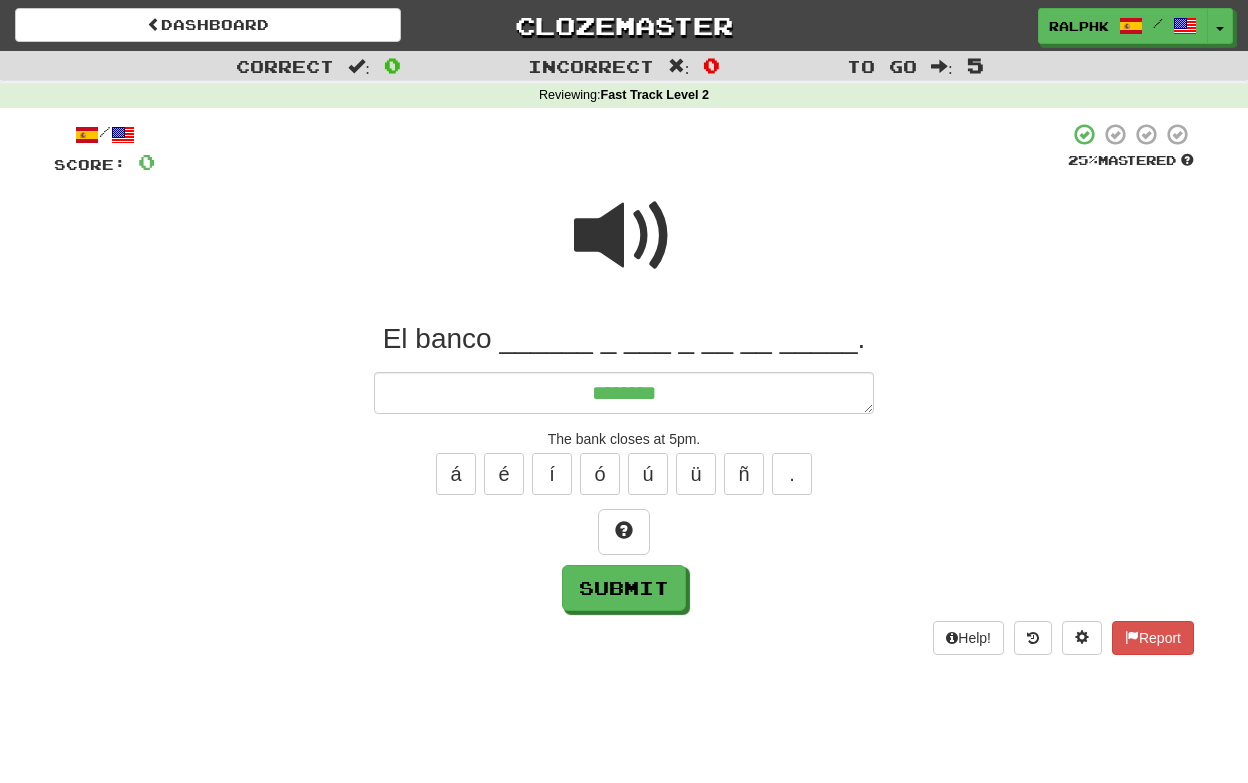 type on "*" 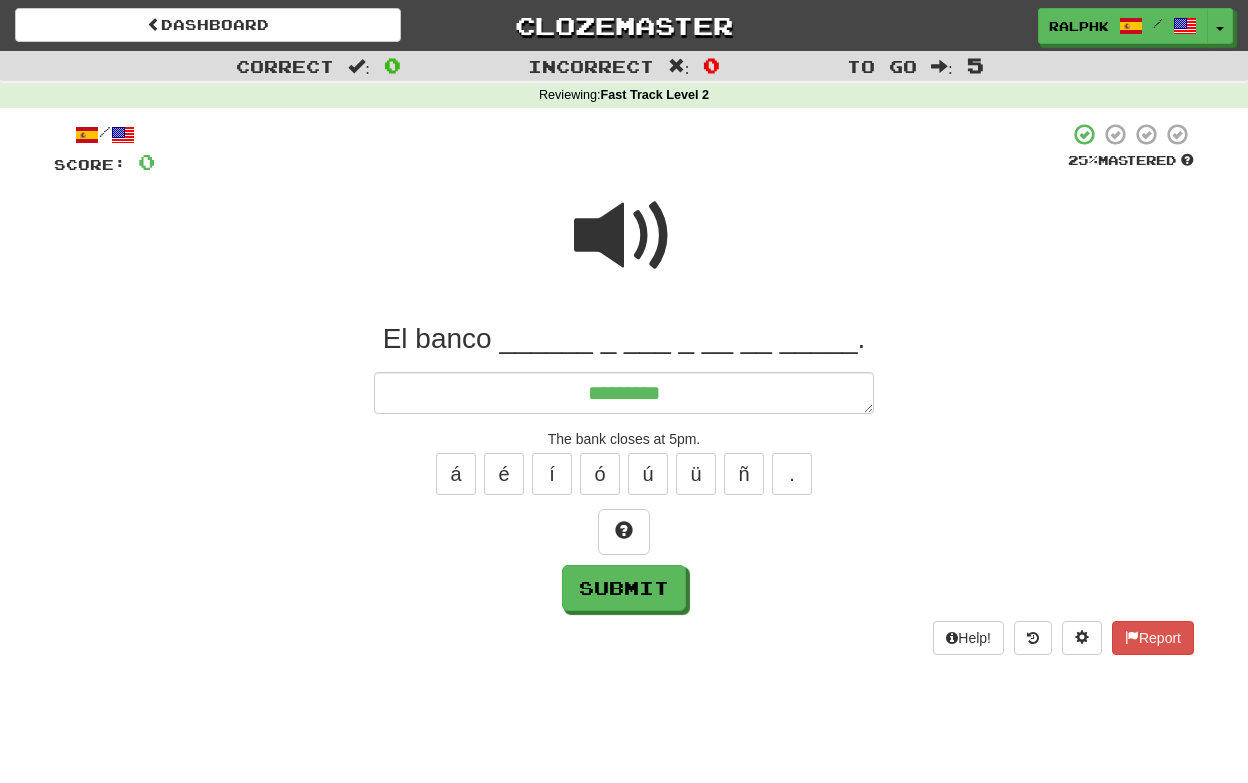 type on "*" 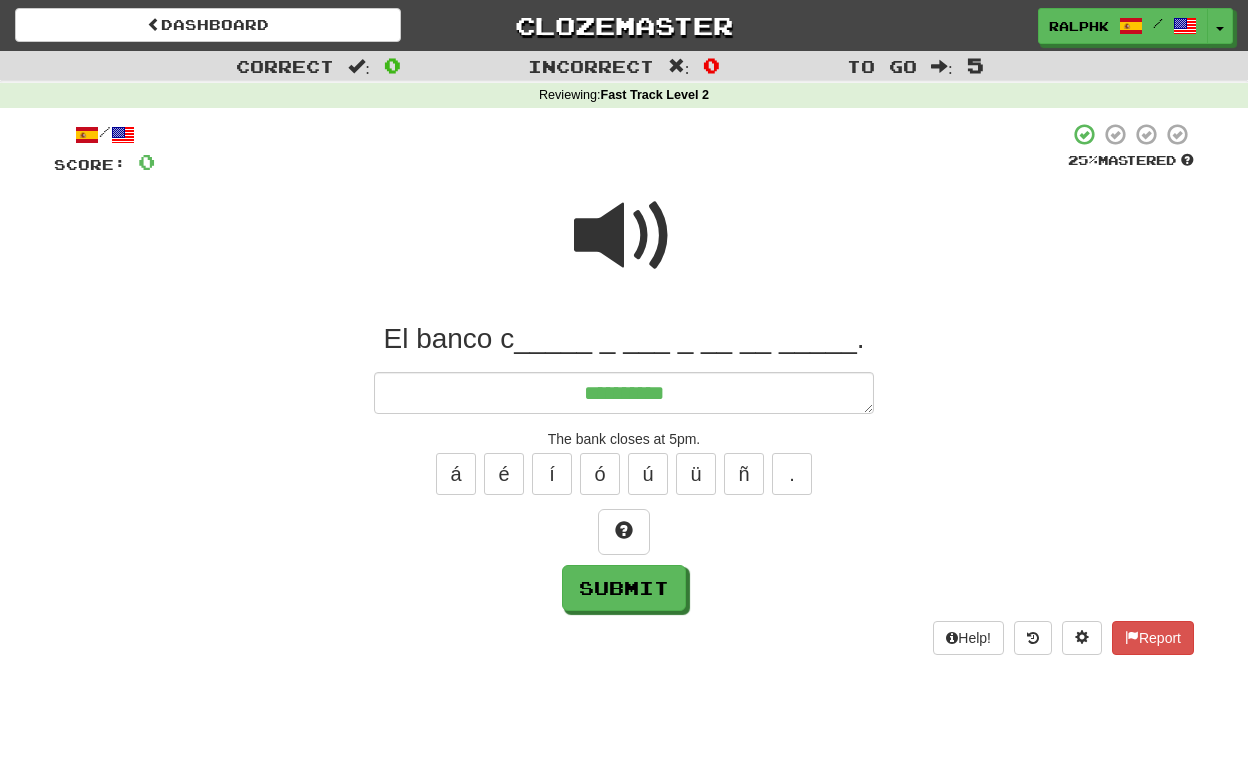 type on "*" 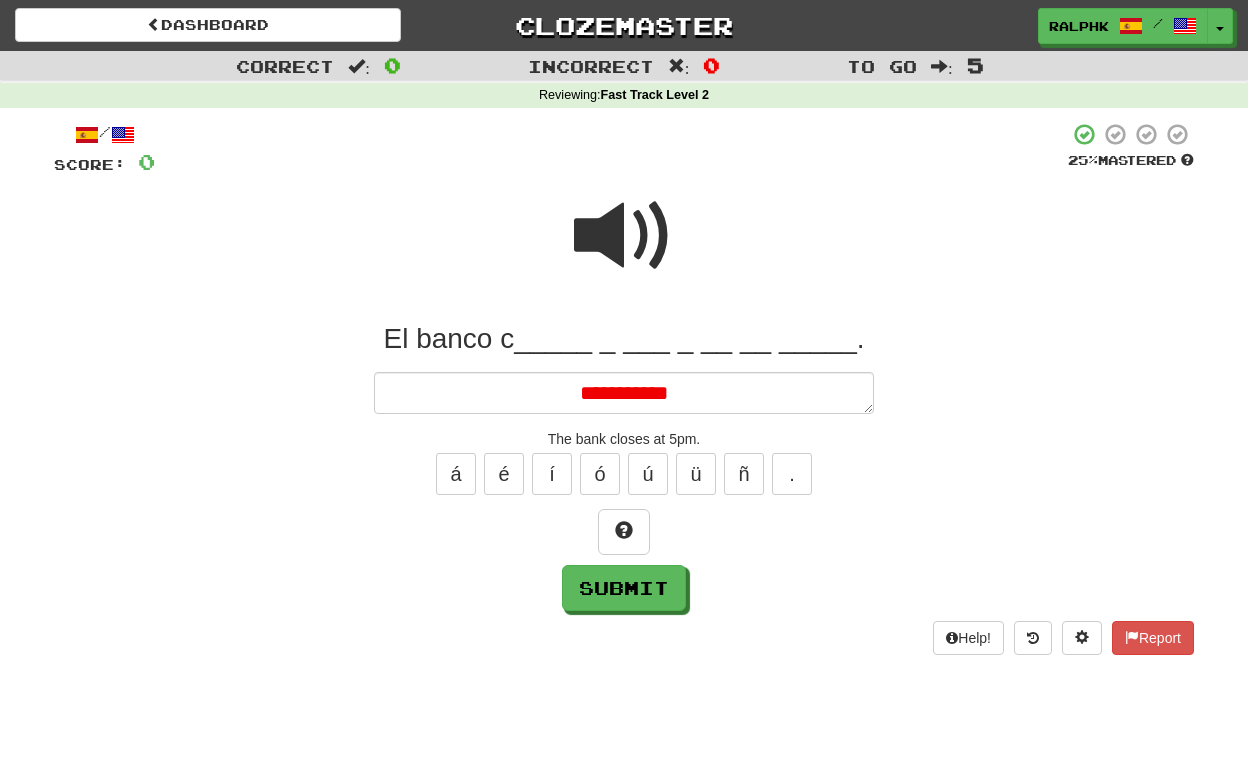 type on "*" 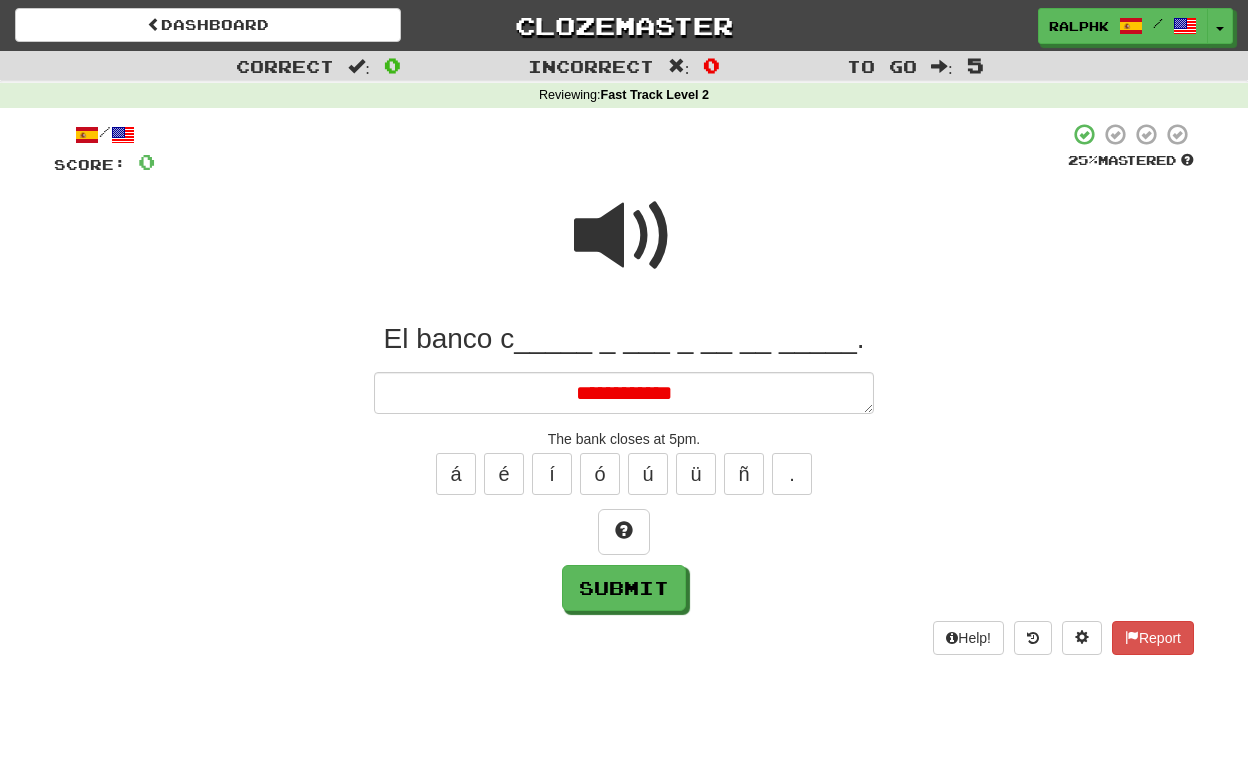 type on "*" 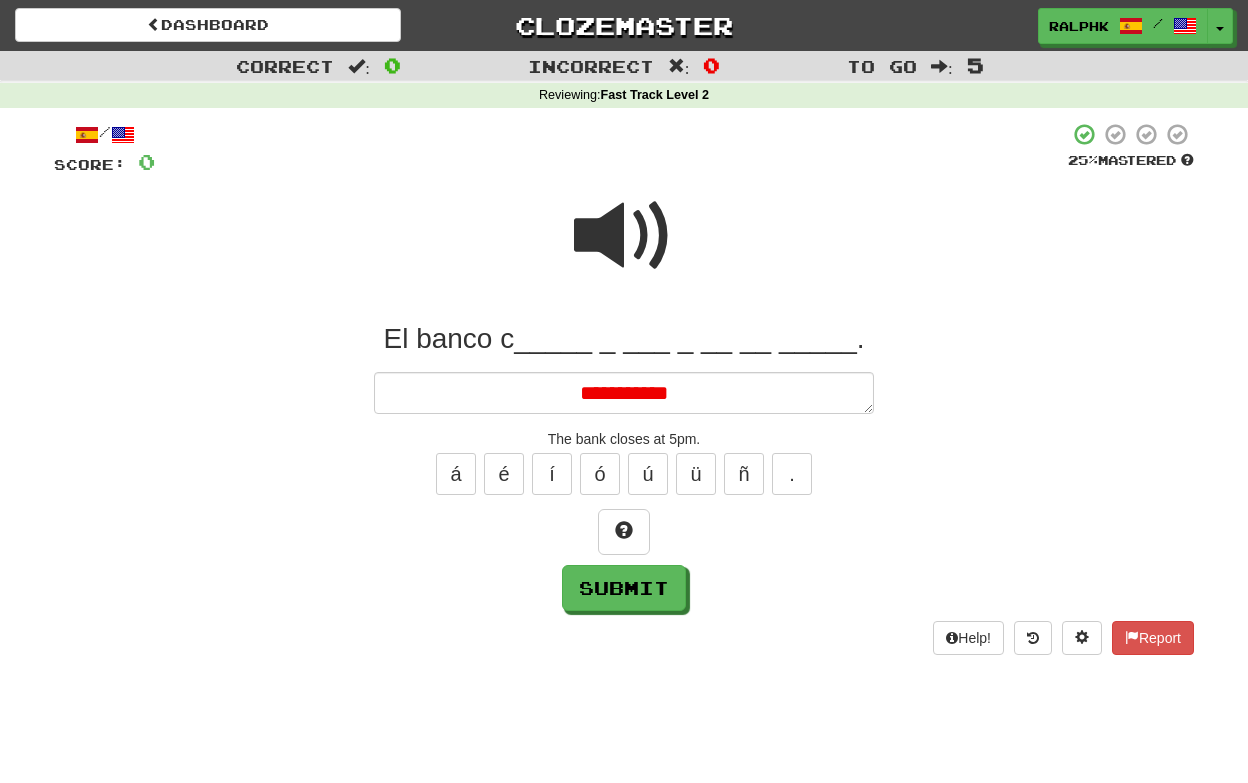 type on "*" 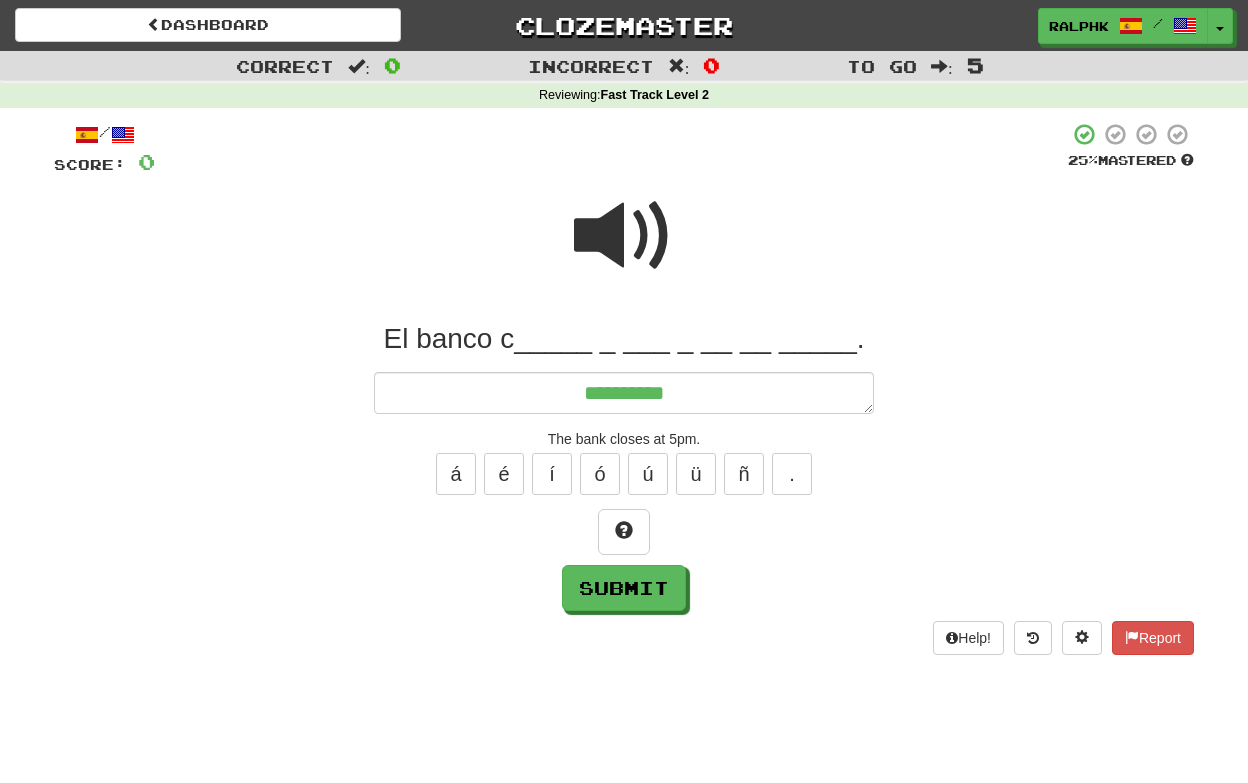 type on "*" 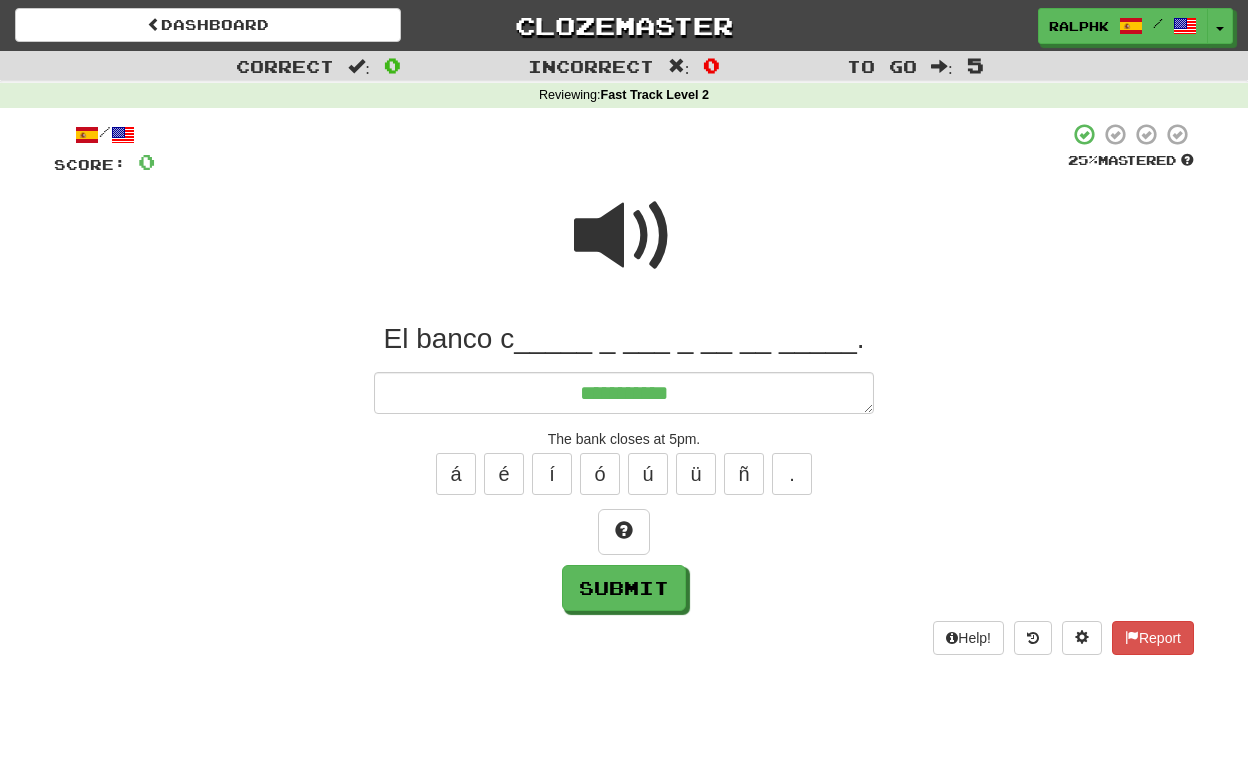 type on "*" 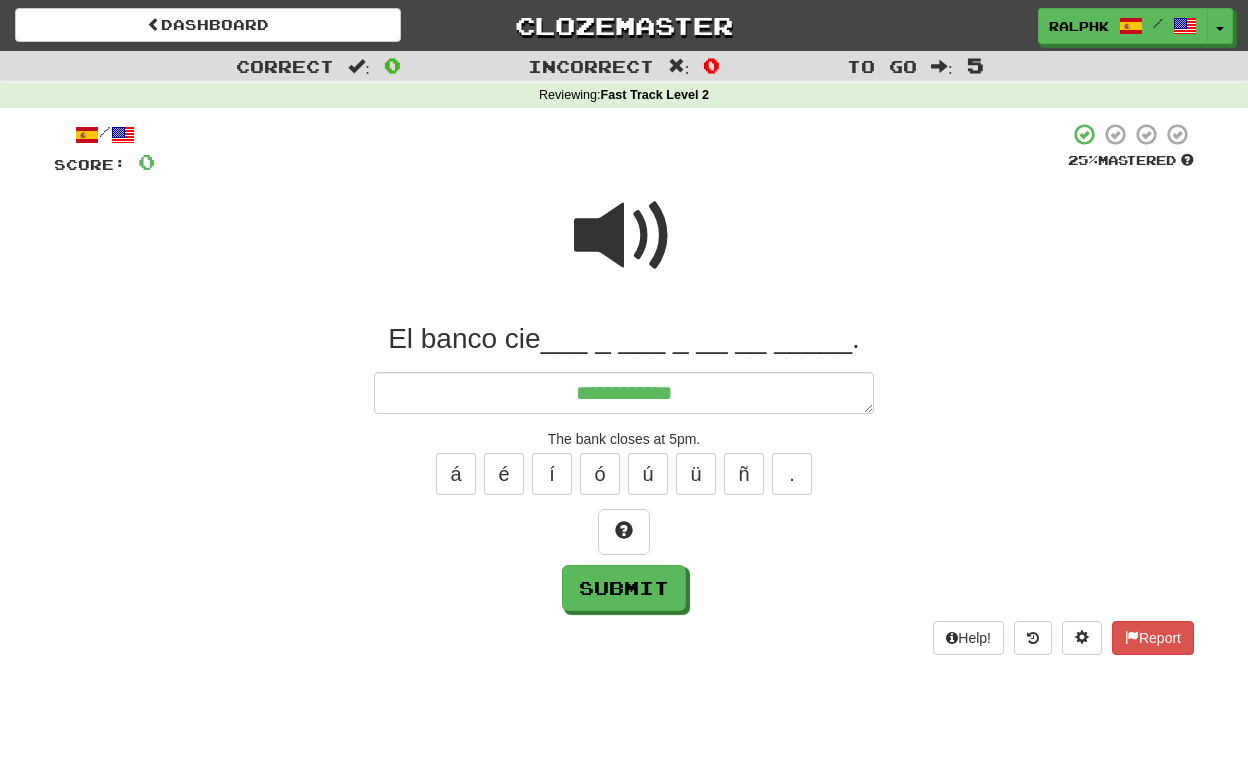 type on "*" 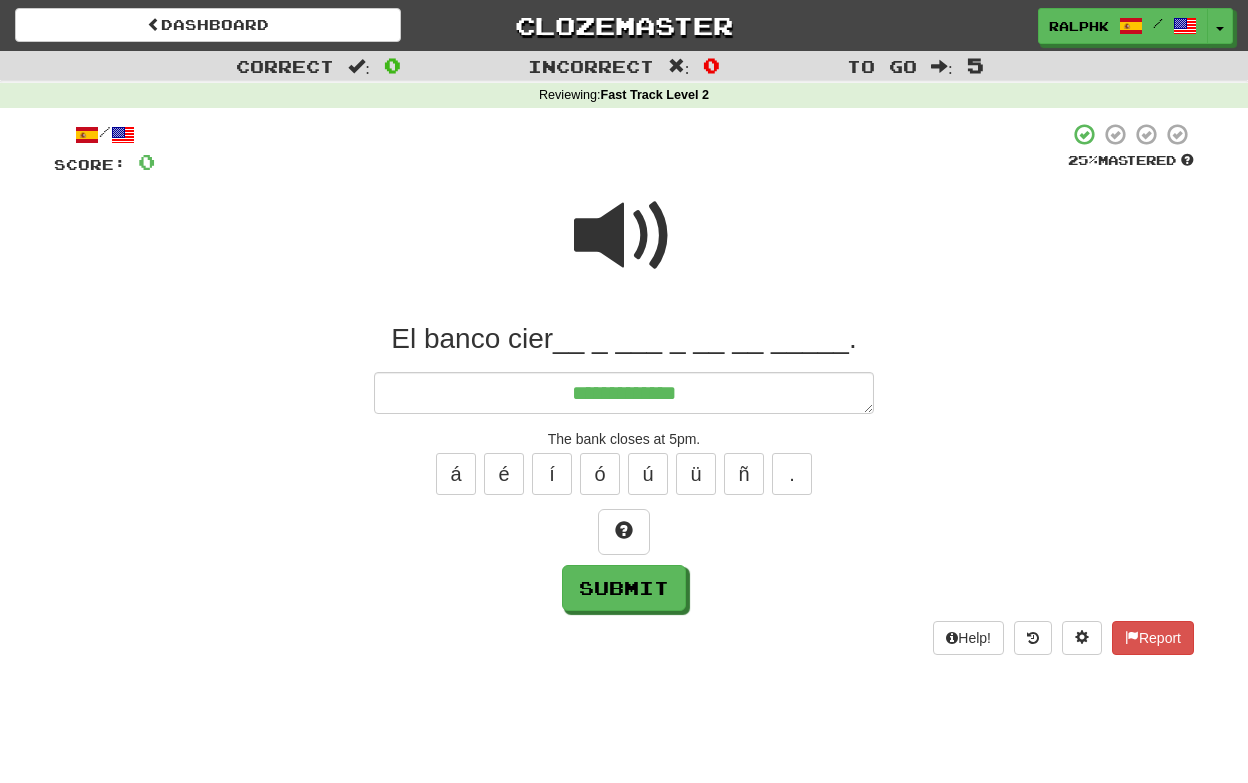 type on "*" 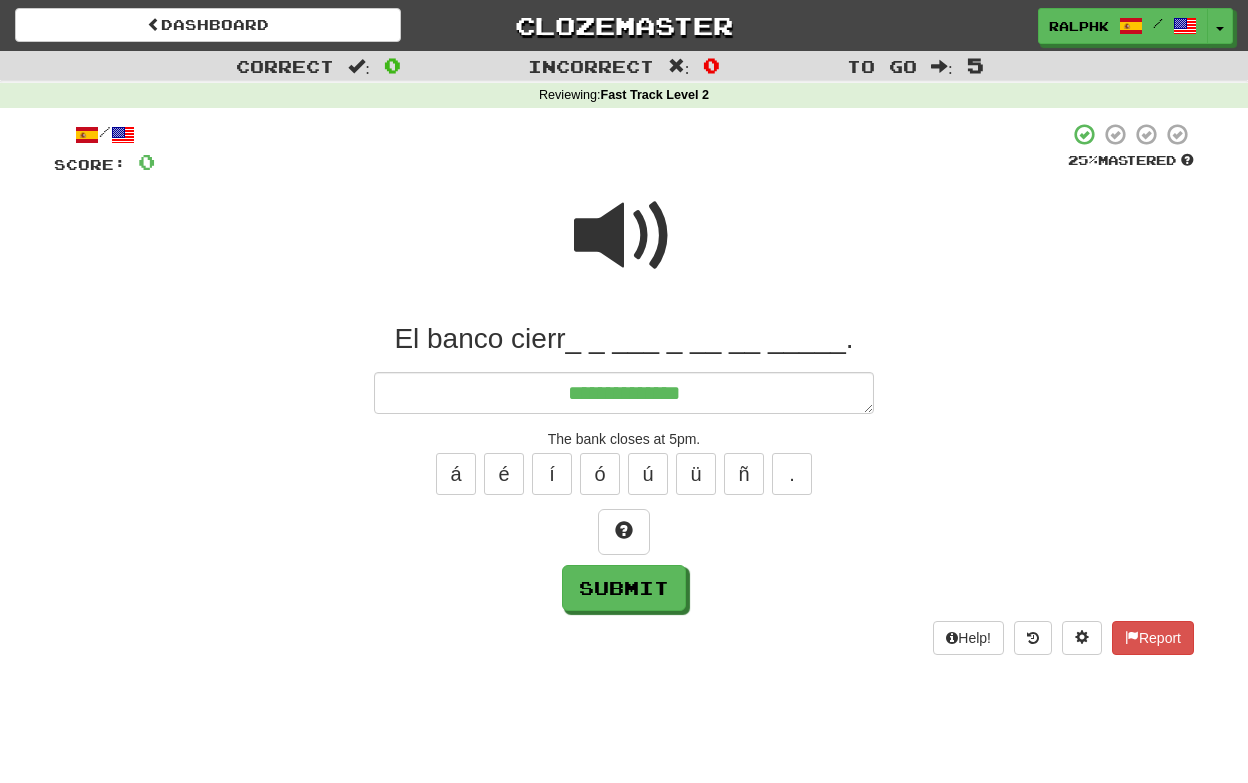 type on "*" 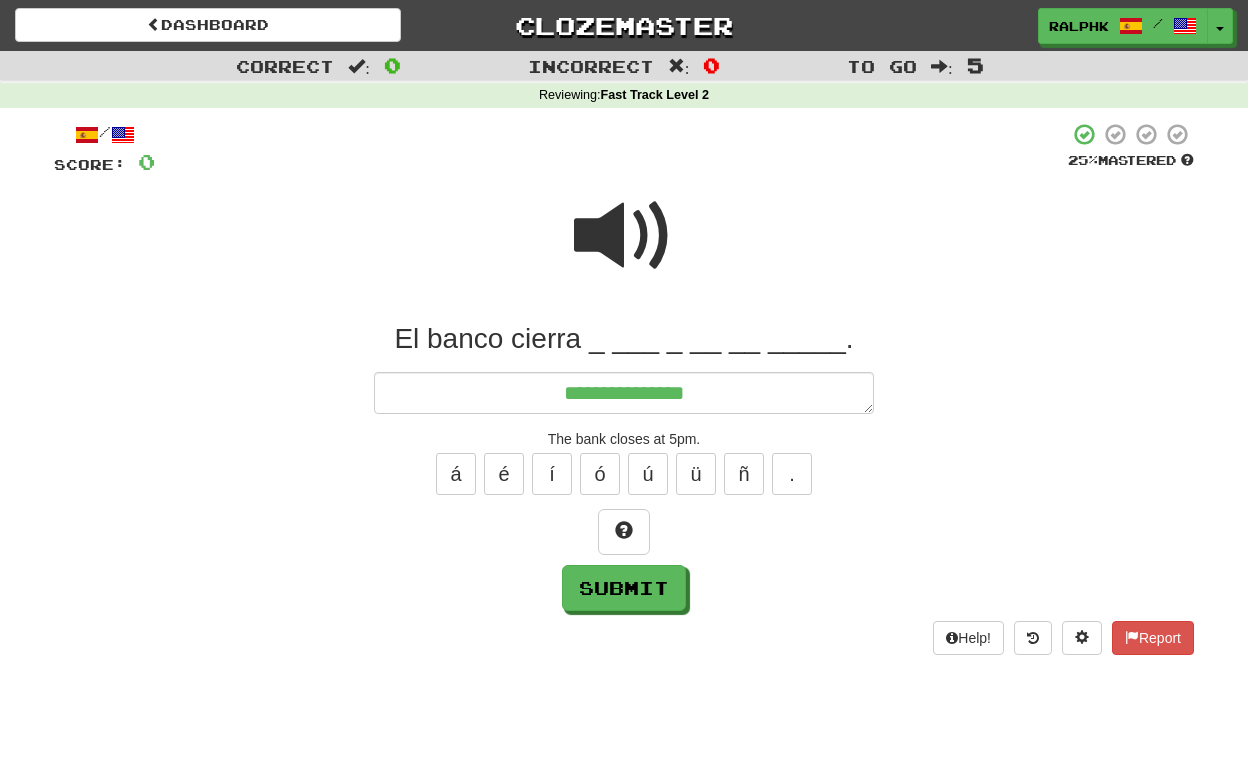 type on "*" 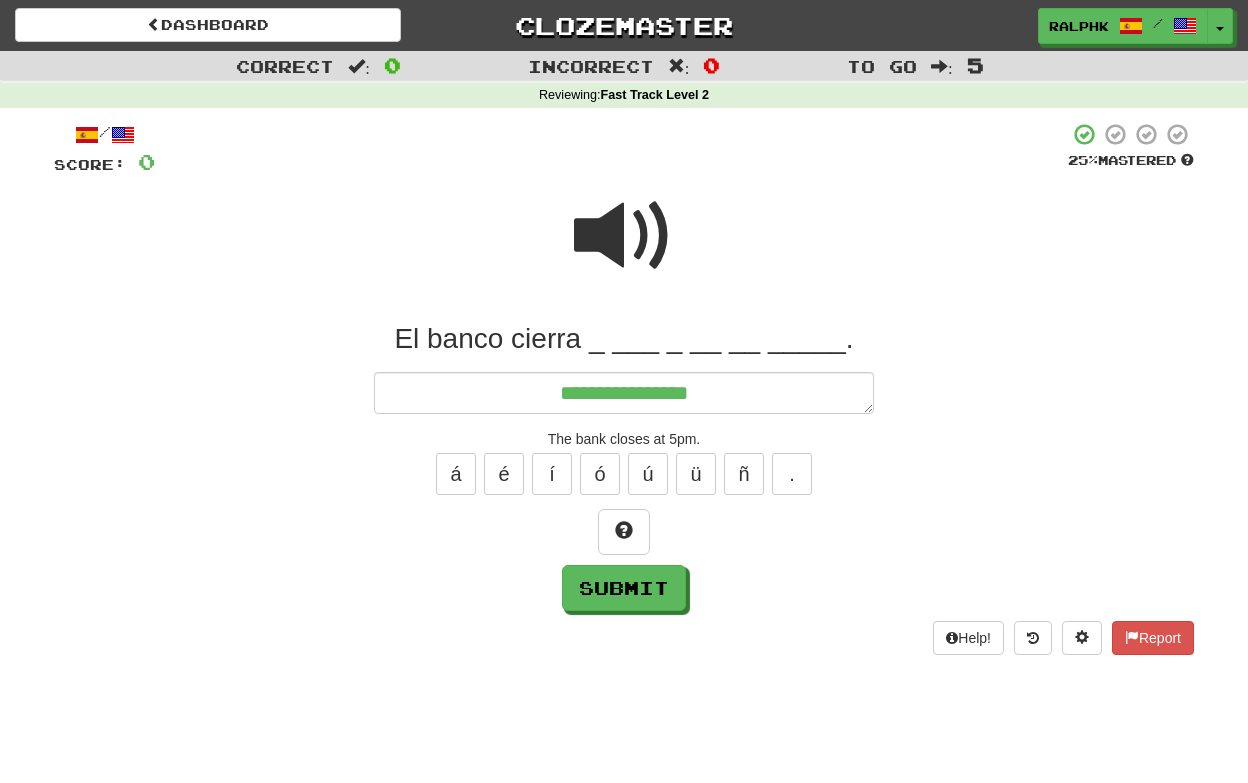 type on "*" 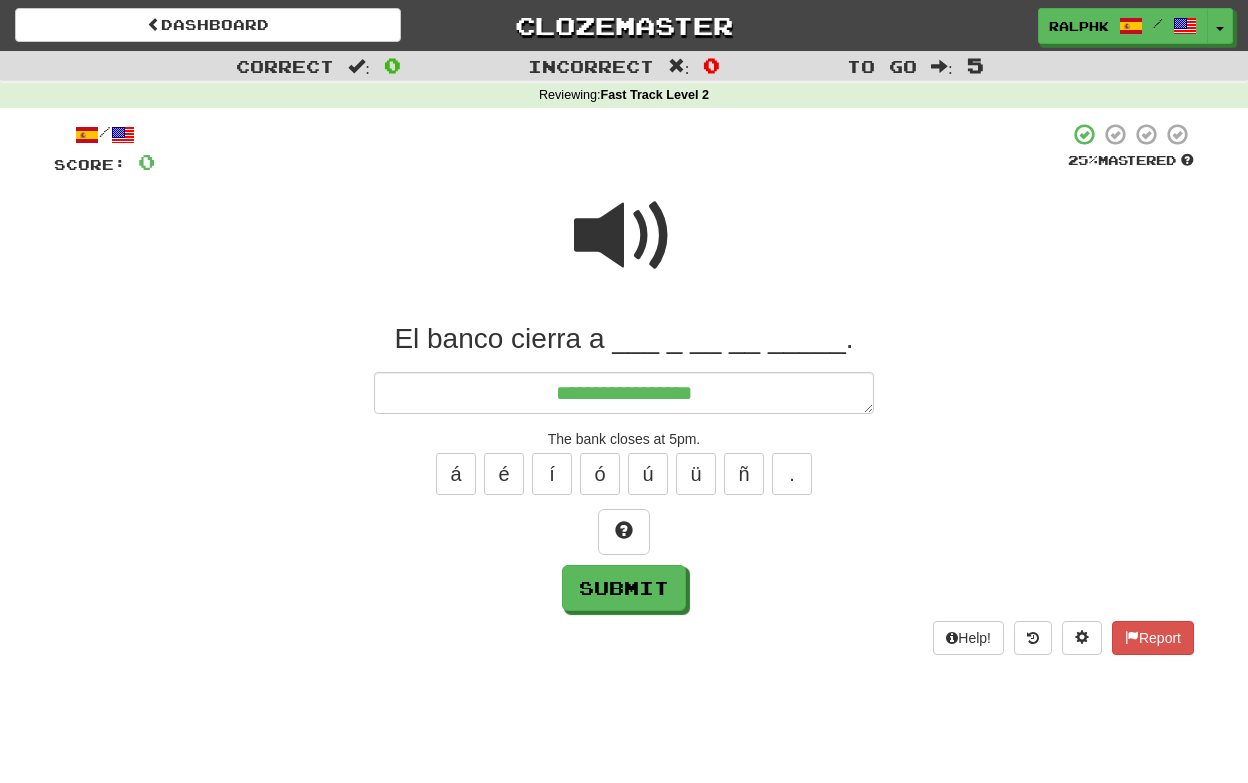 type on "*" 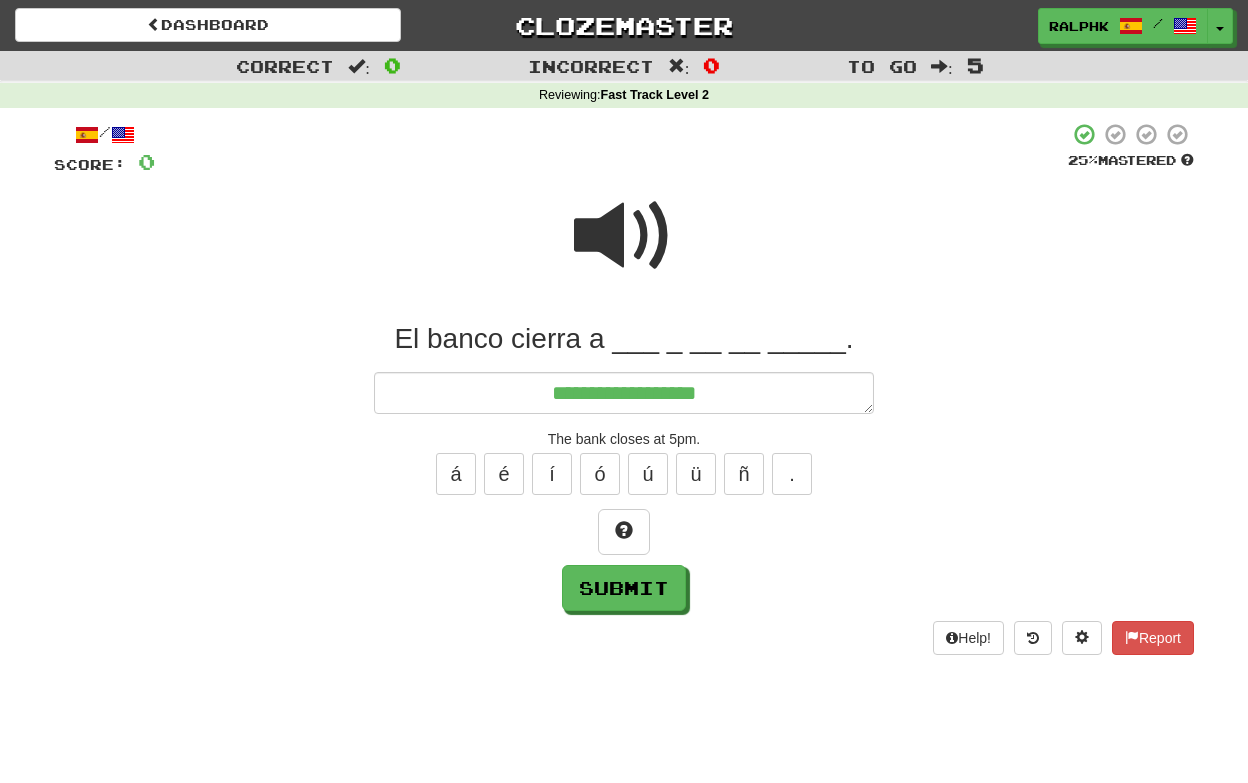 type on "*" 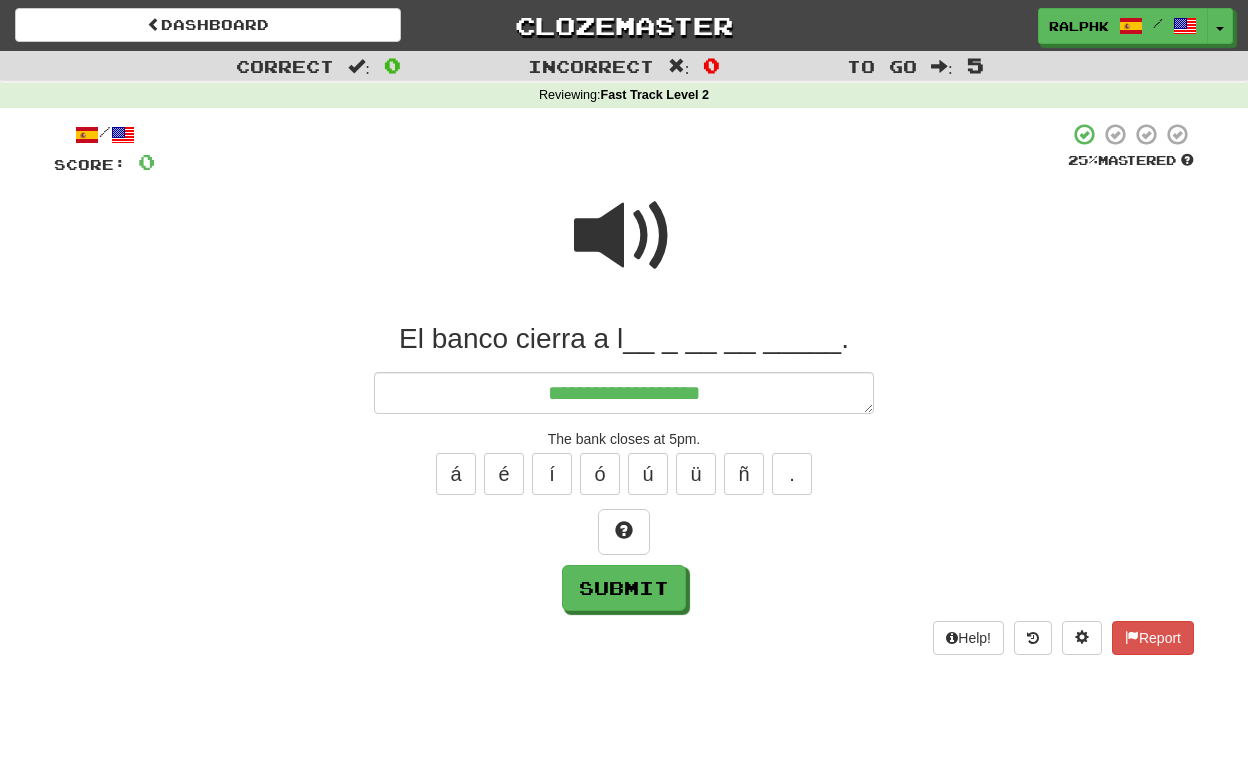 type on "*" 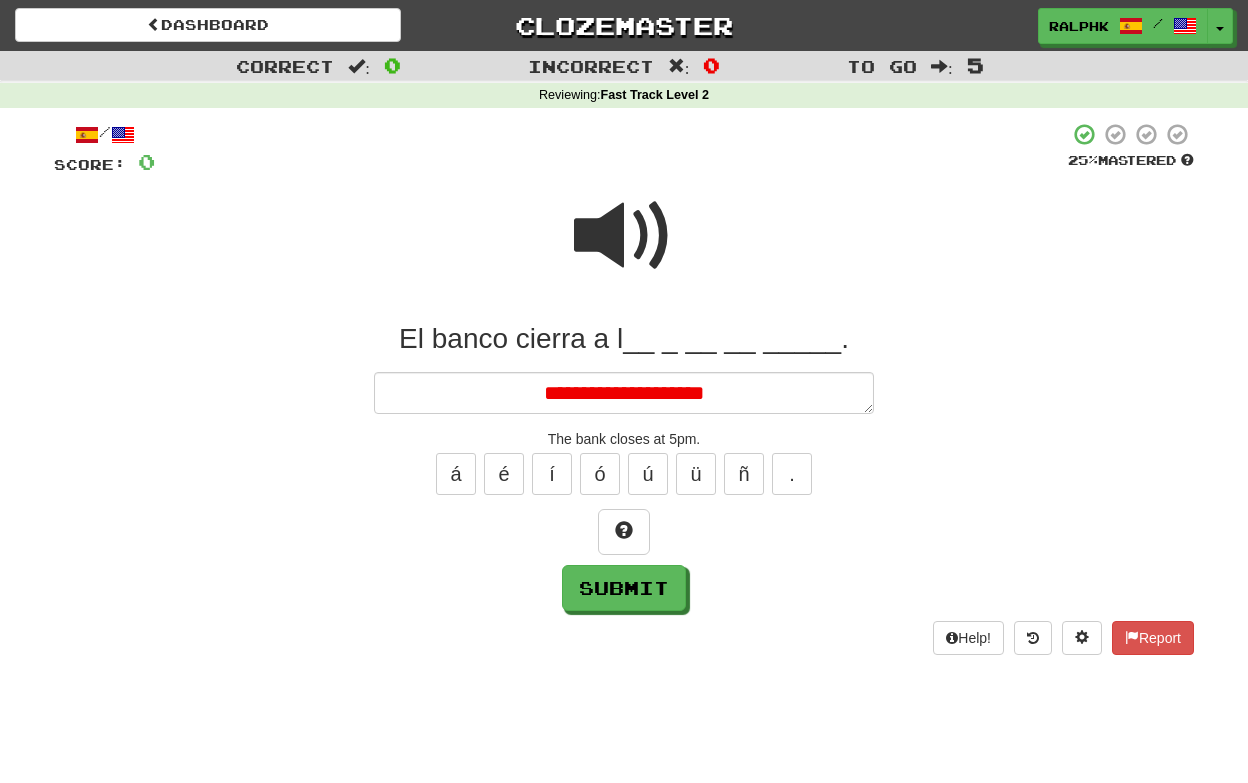 type on "*" 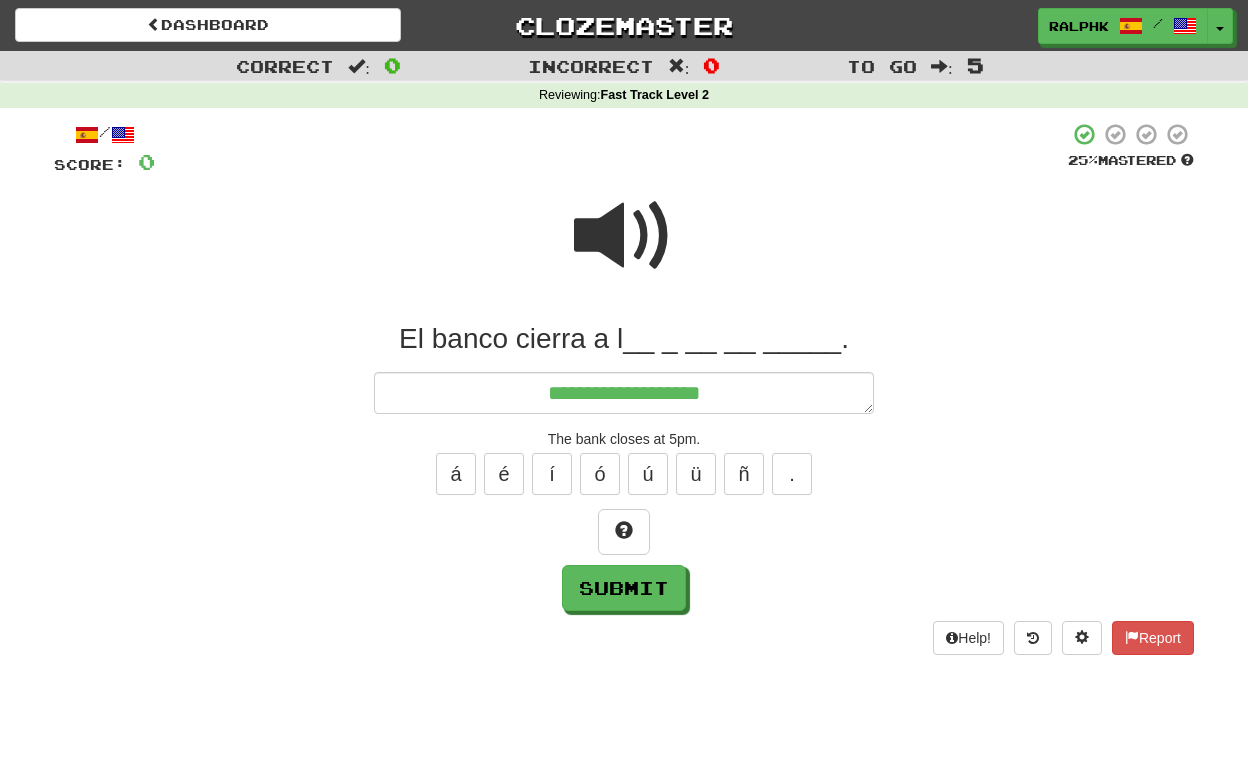 type on "*" 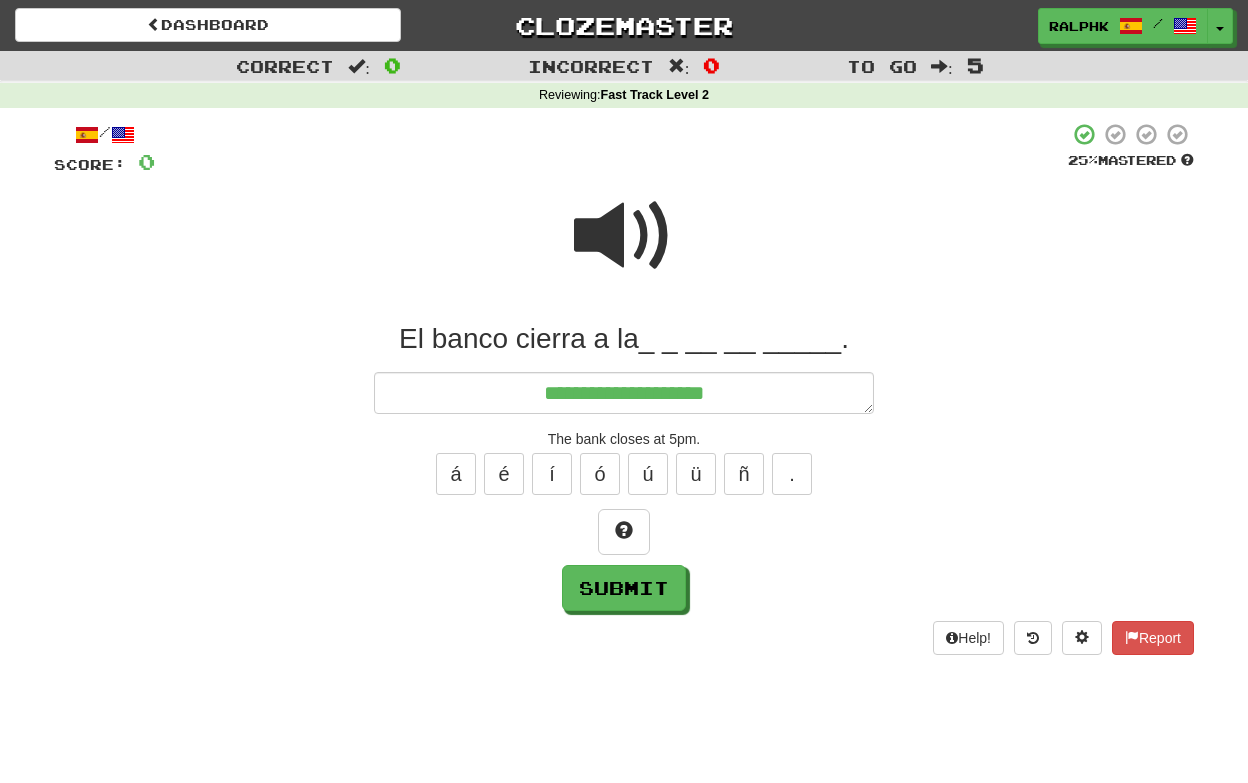 type on "*" 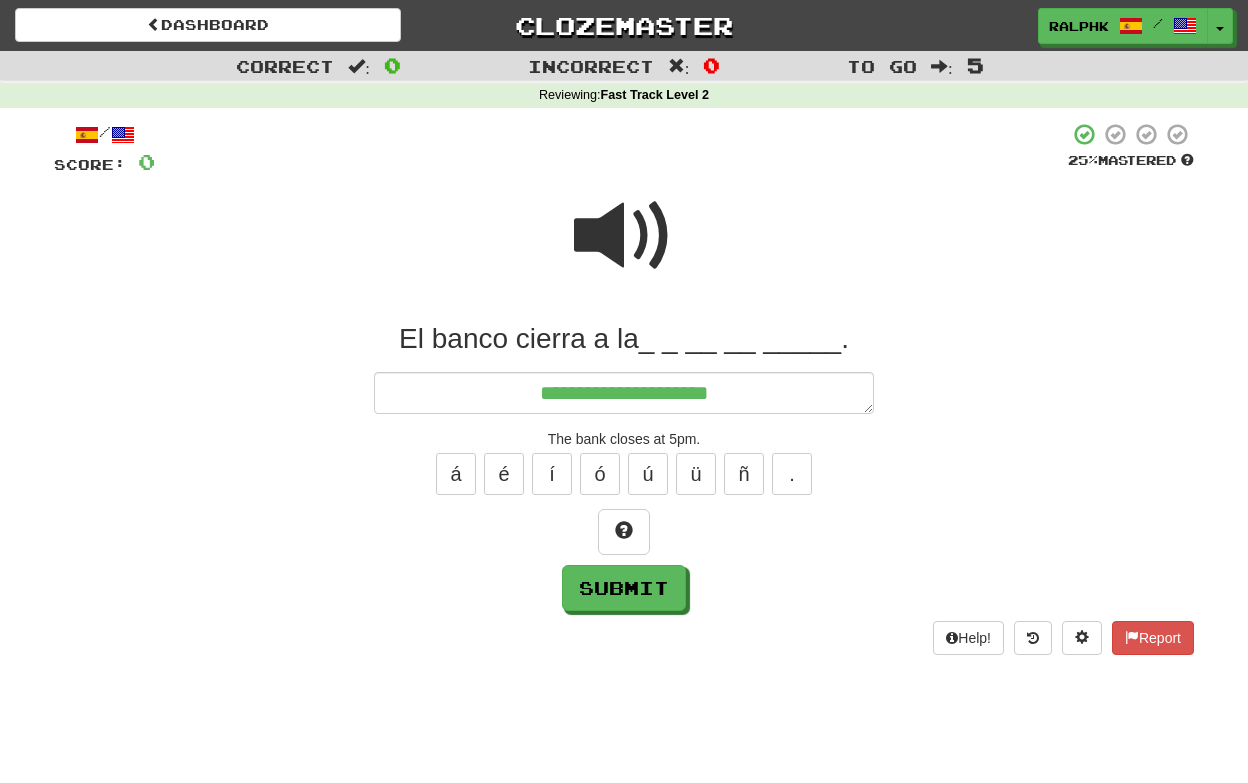type on "*" 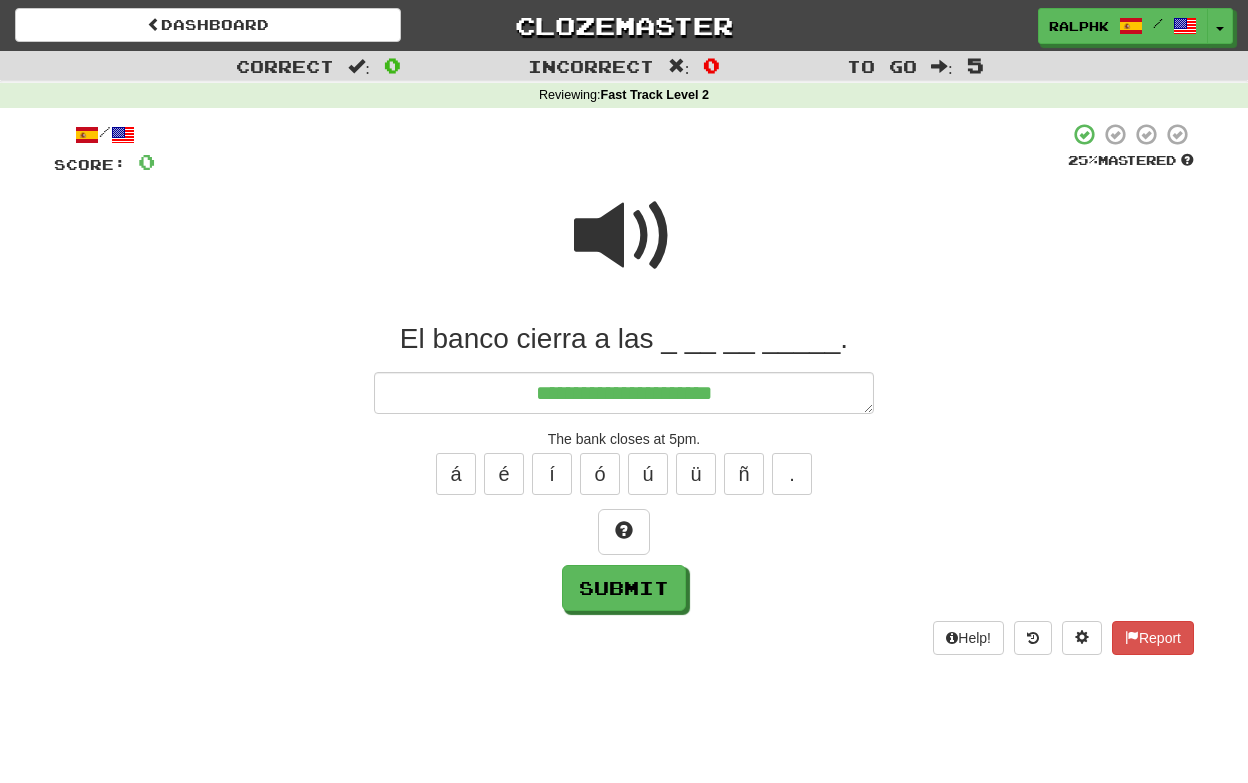 type on "*" 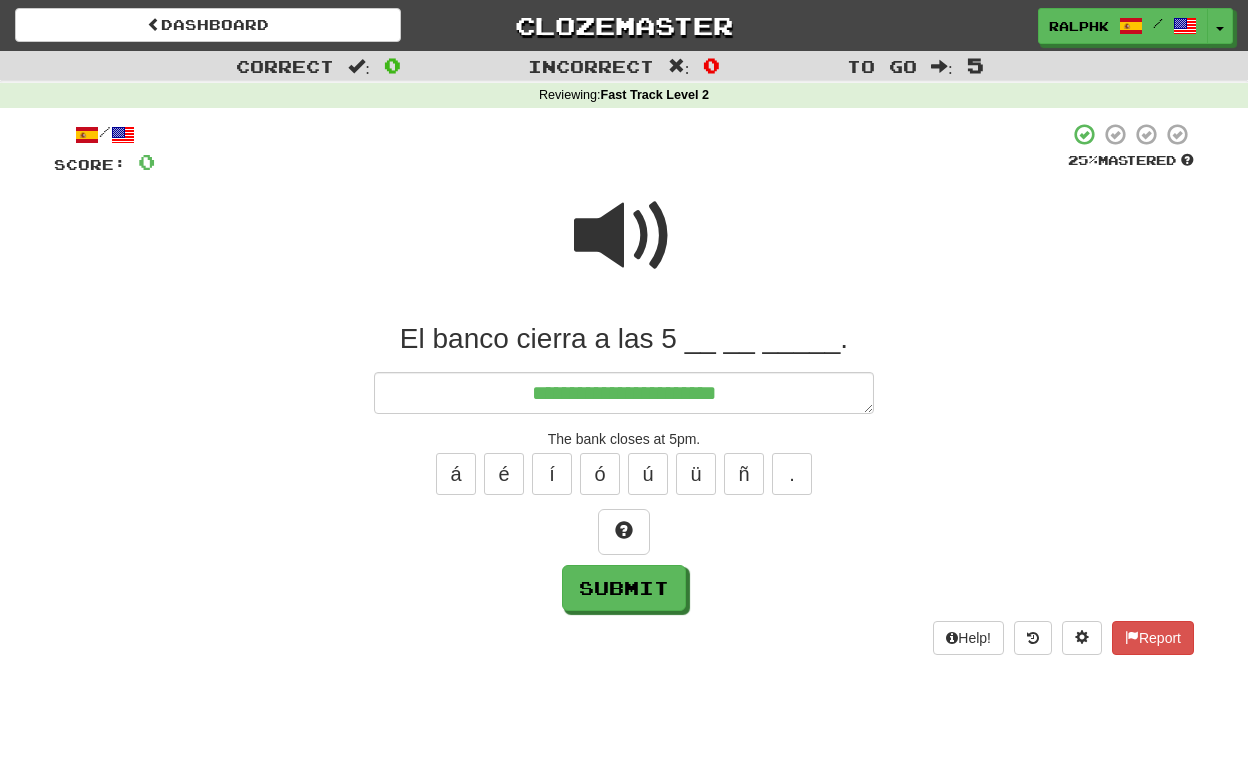 type on "*" 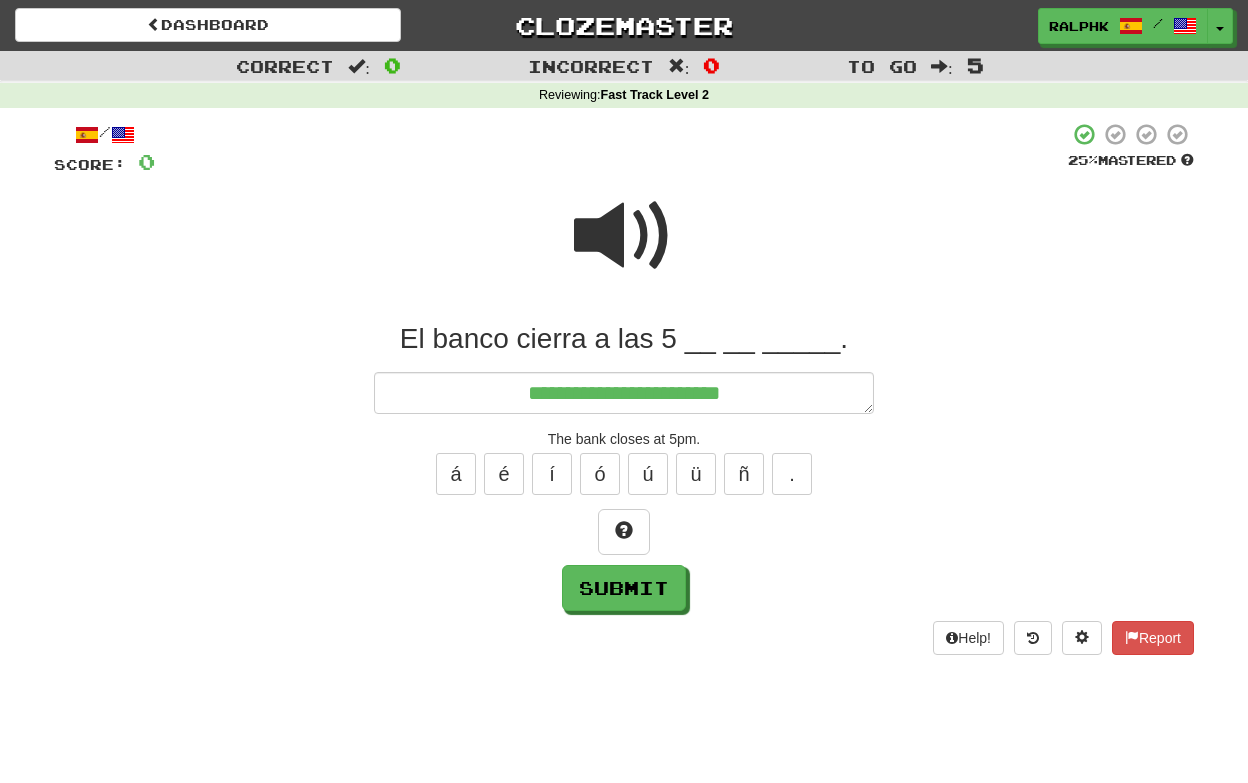 type on "*" 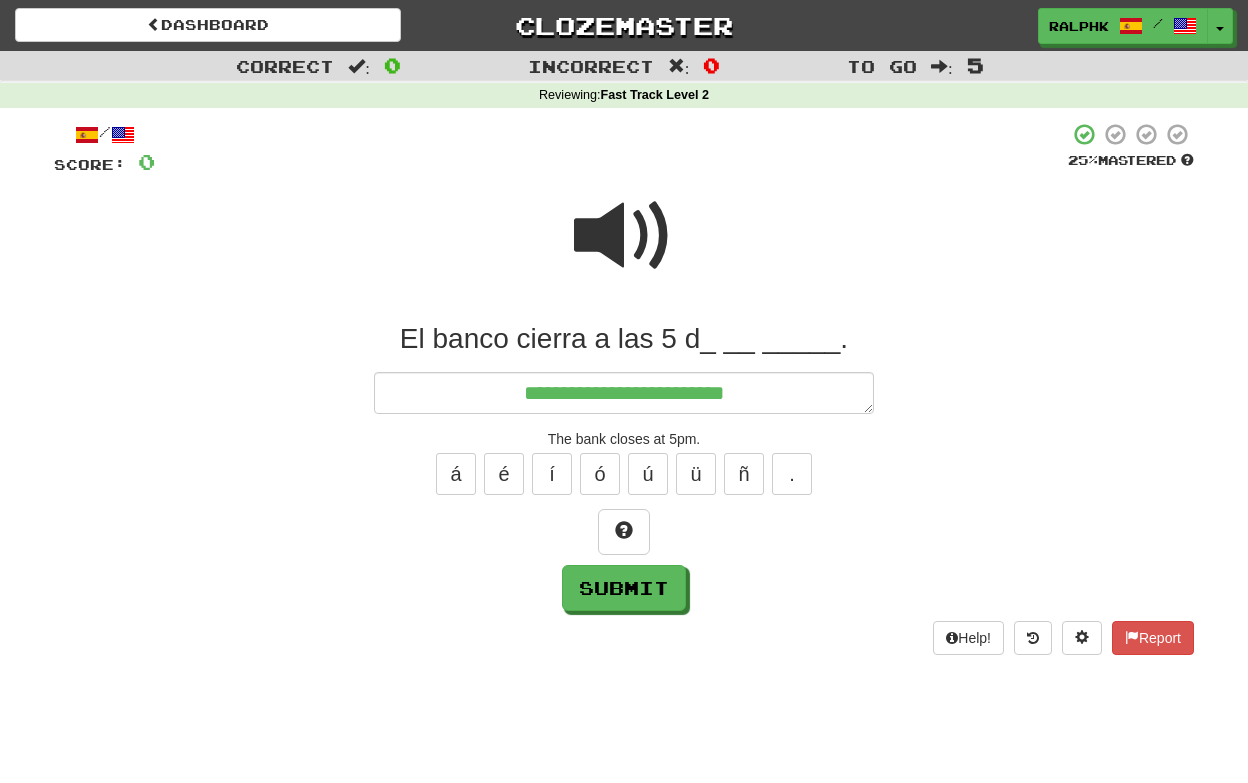 type on "*" 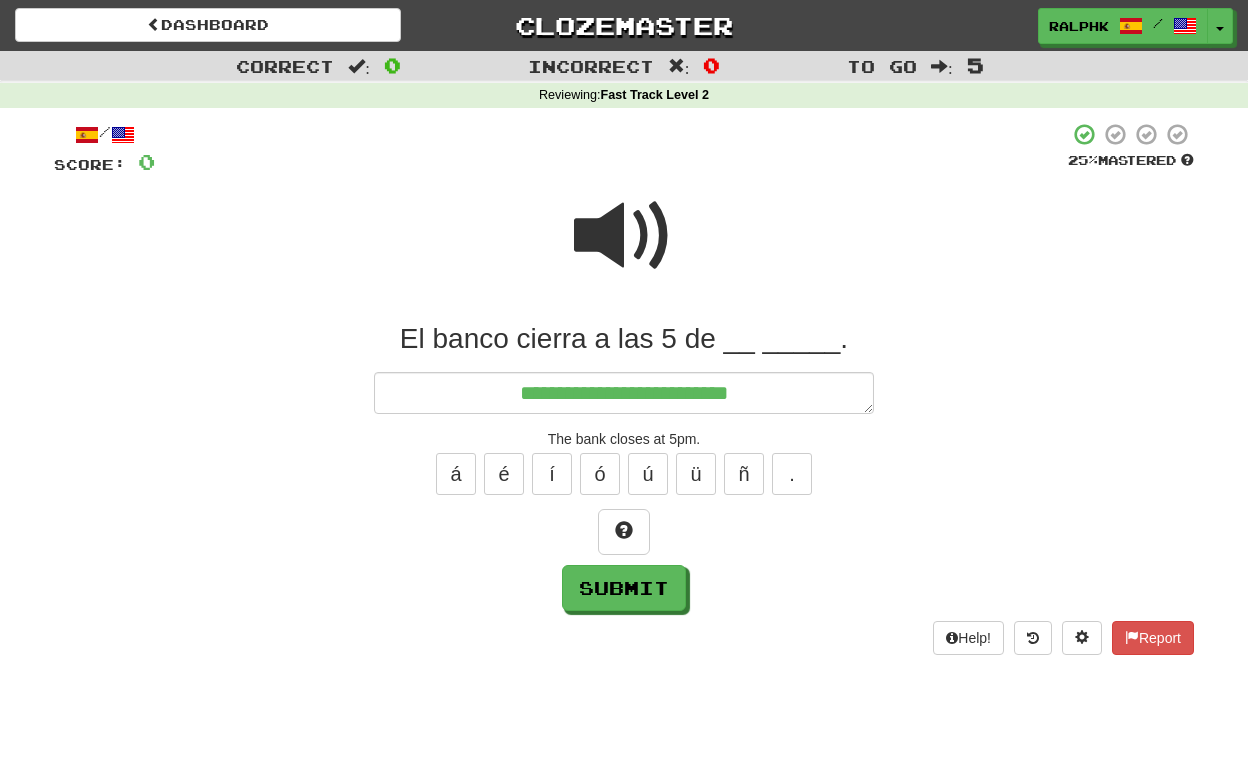 type on "*" 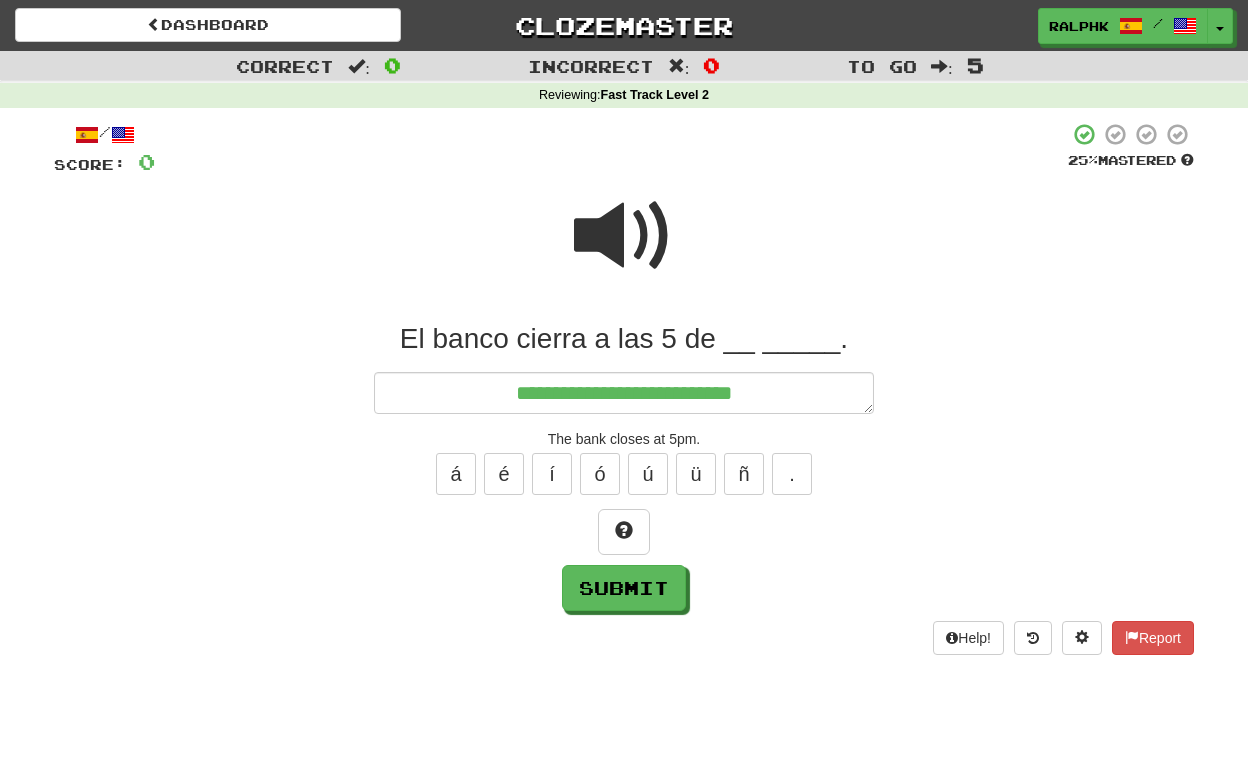type on "*" 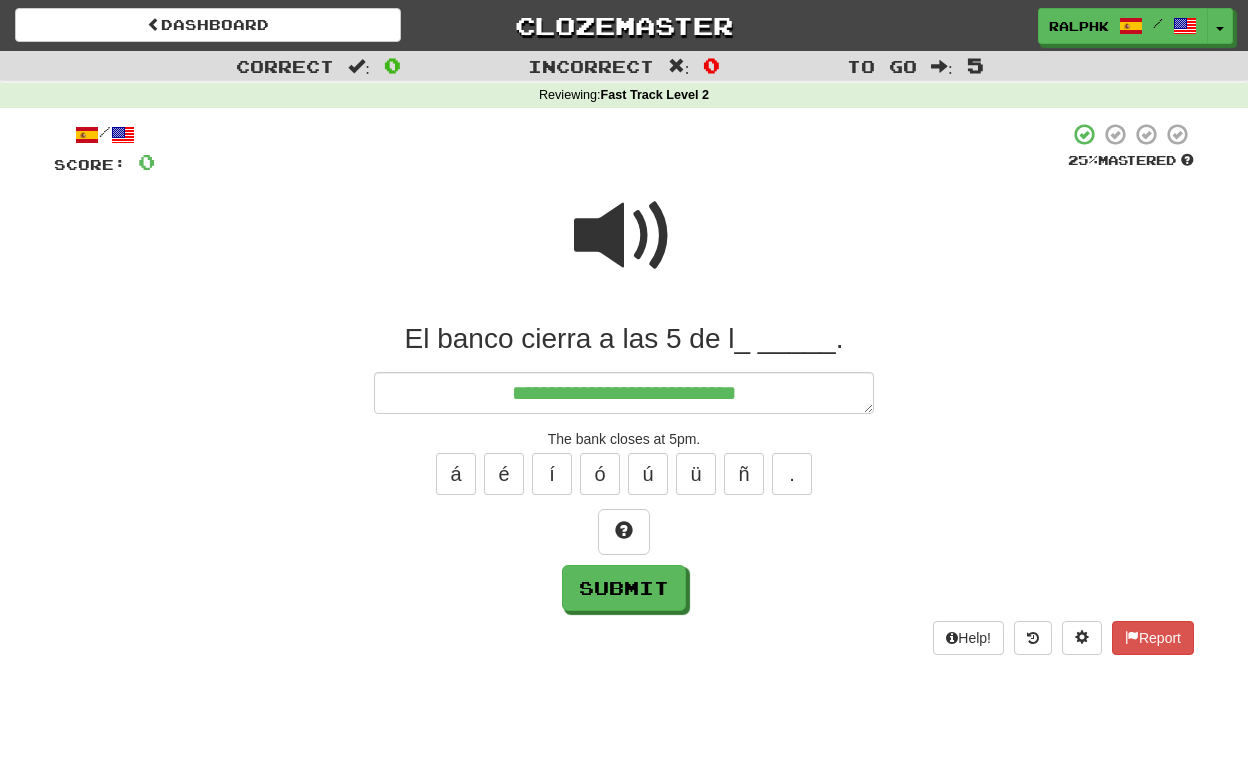 type on "*" 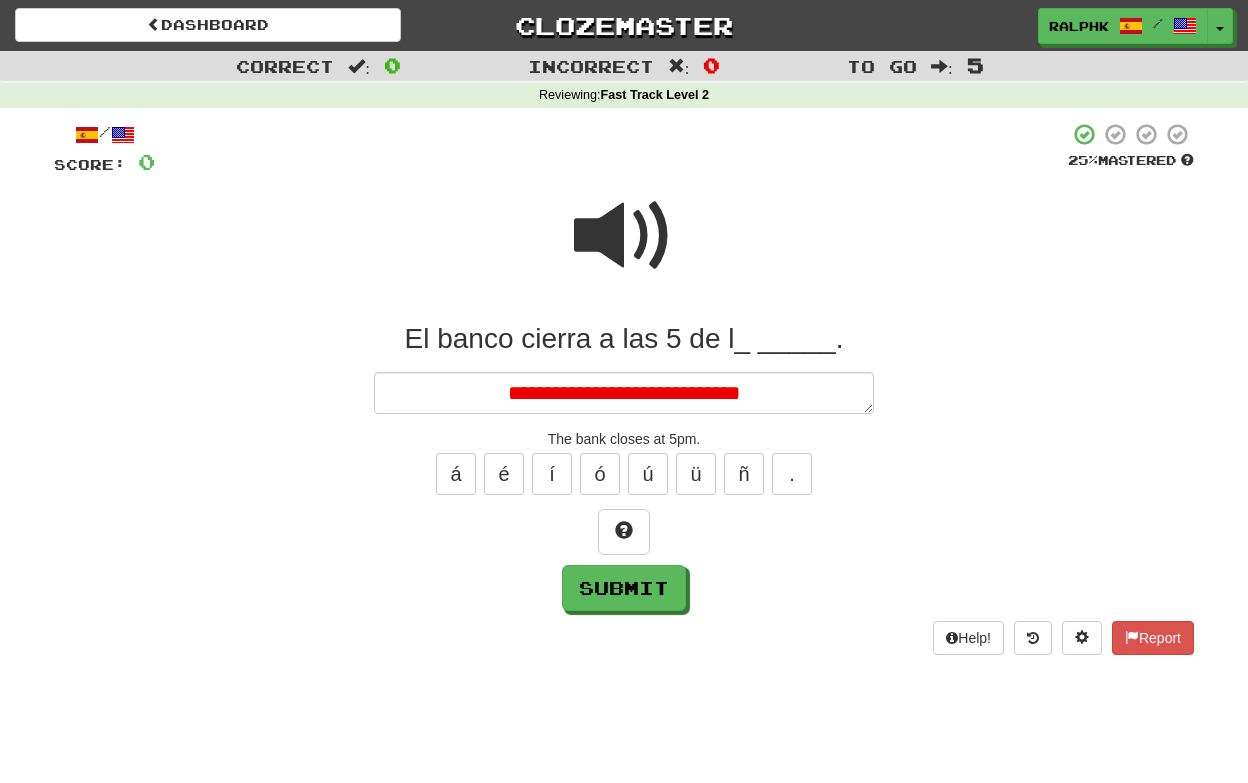 type on "*" 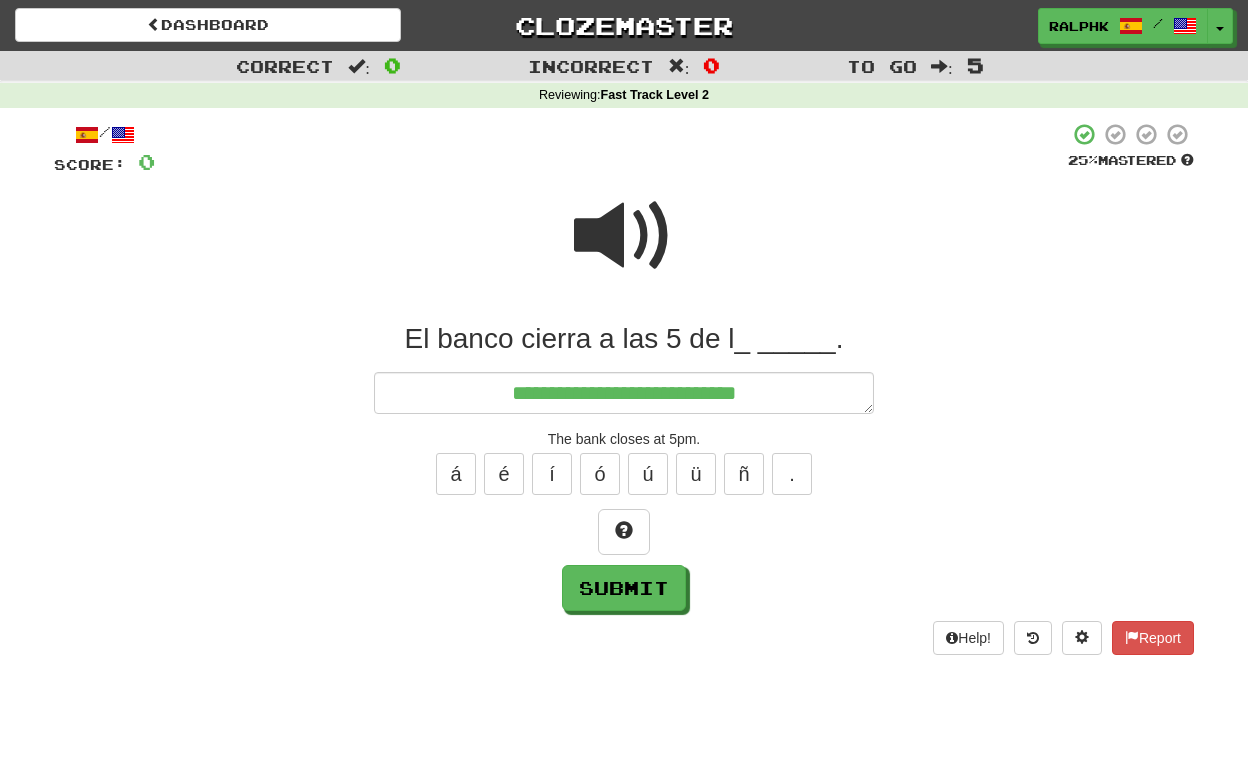 type on "*" 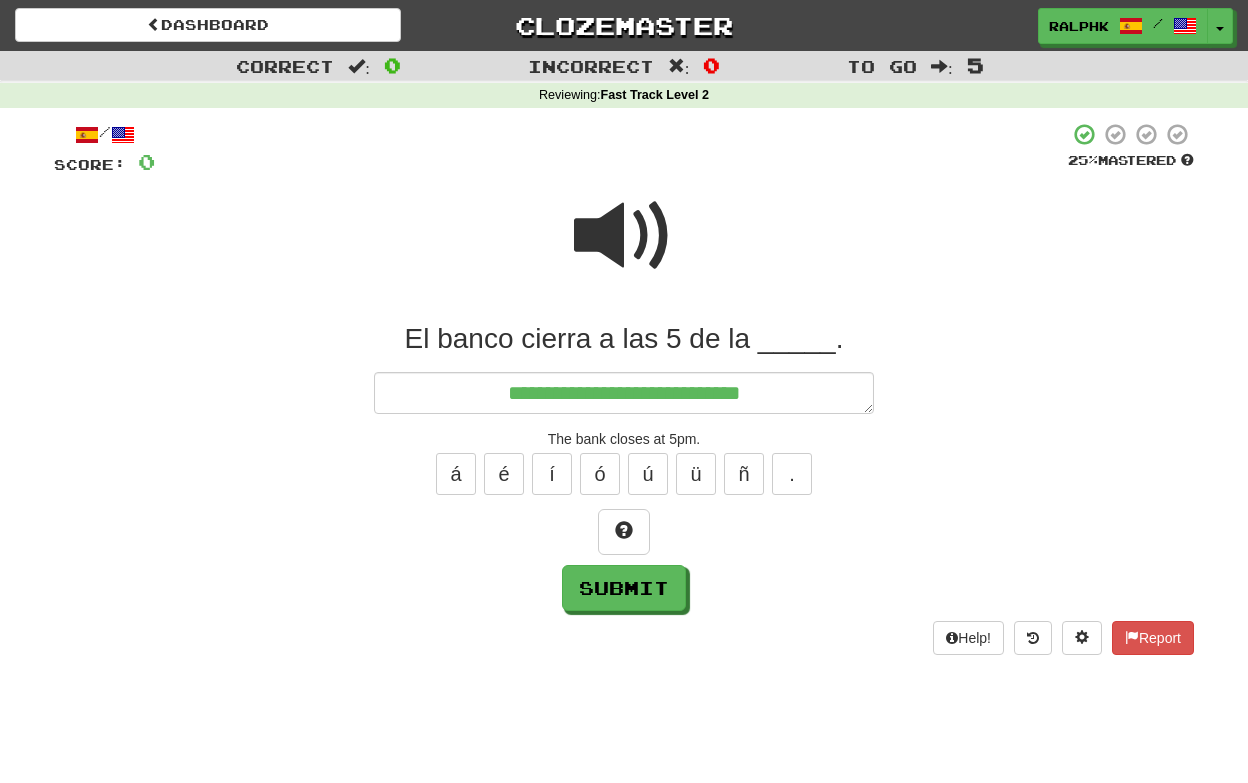 type on "*" 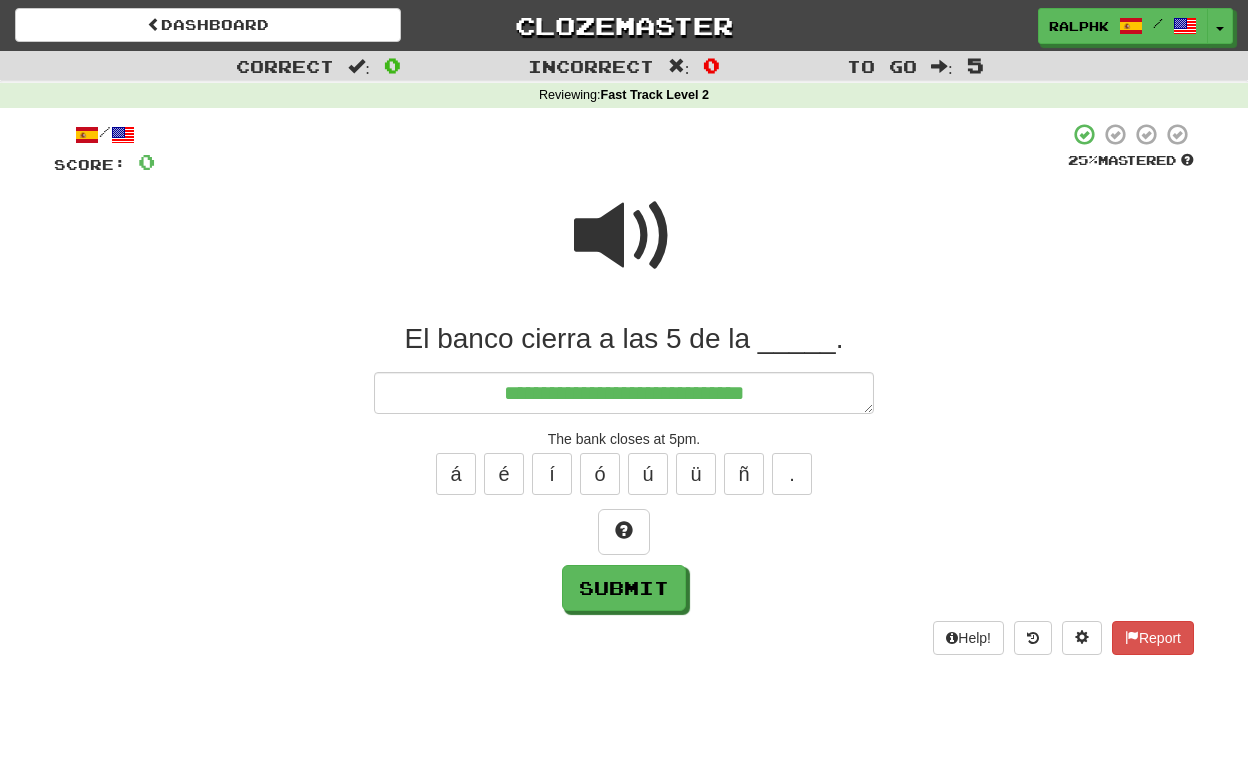 type on "*" 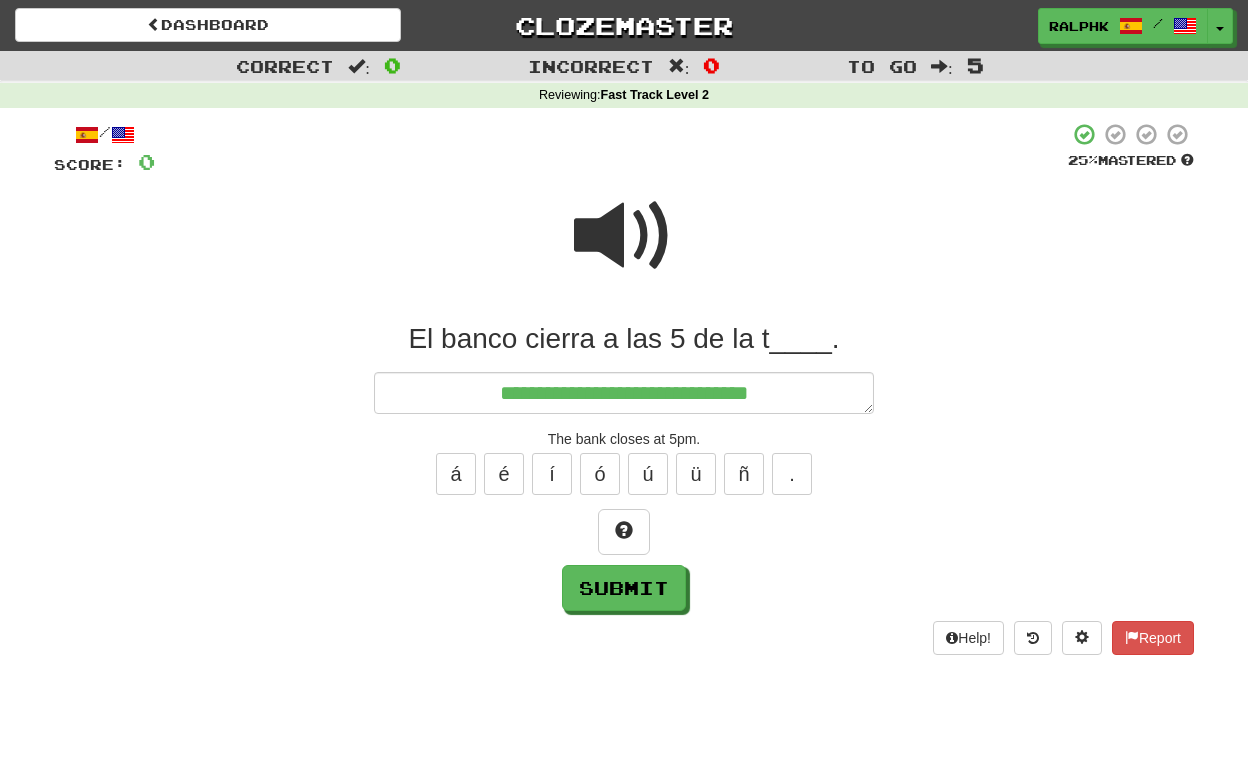 type on "*" 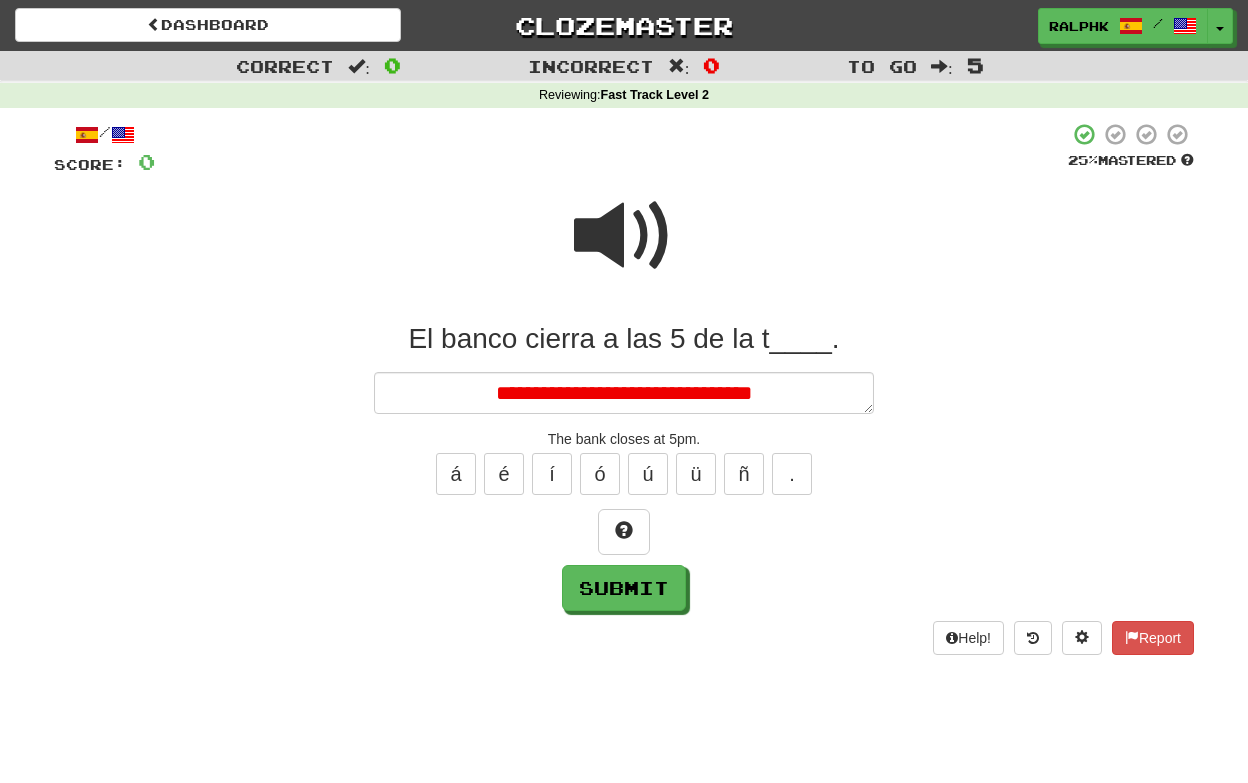 type on "*" 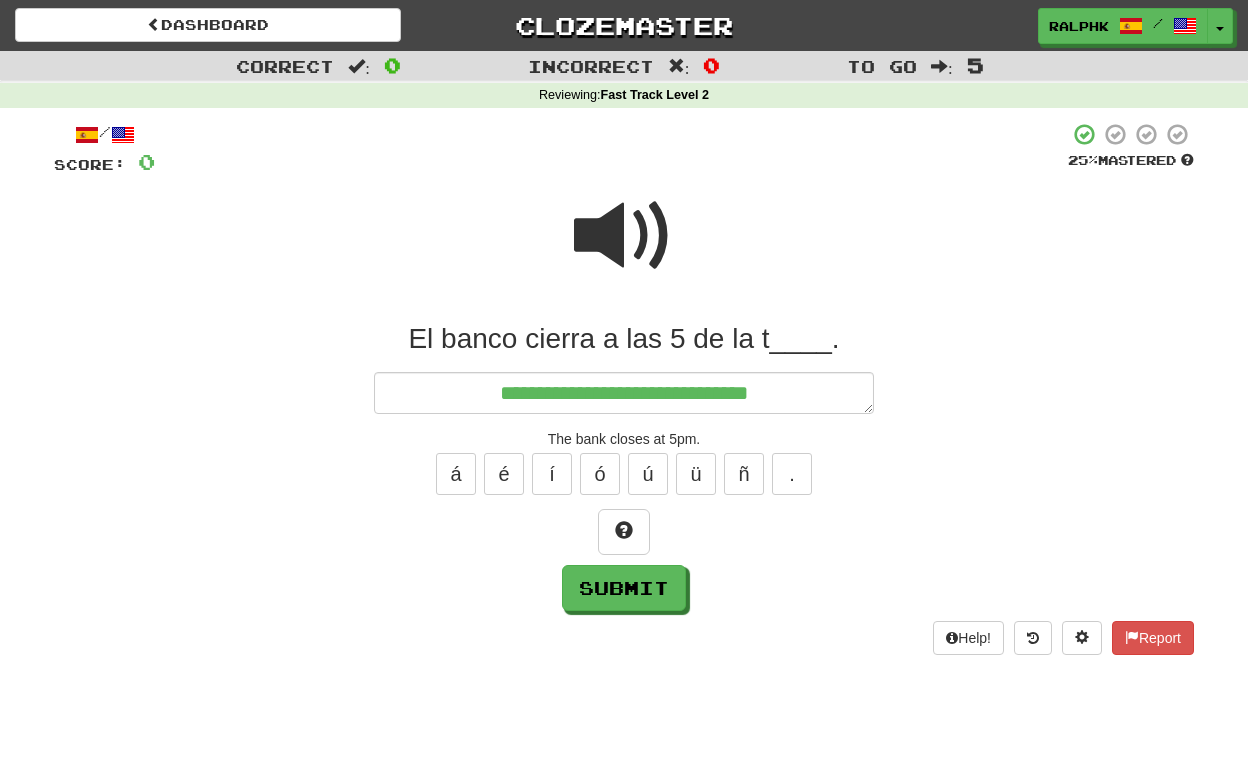 type on "*" 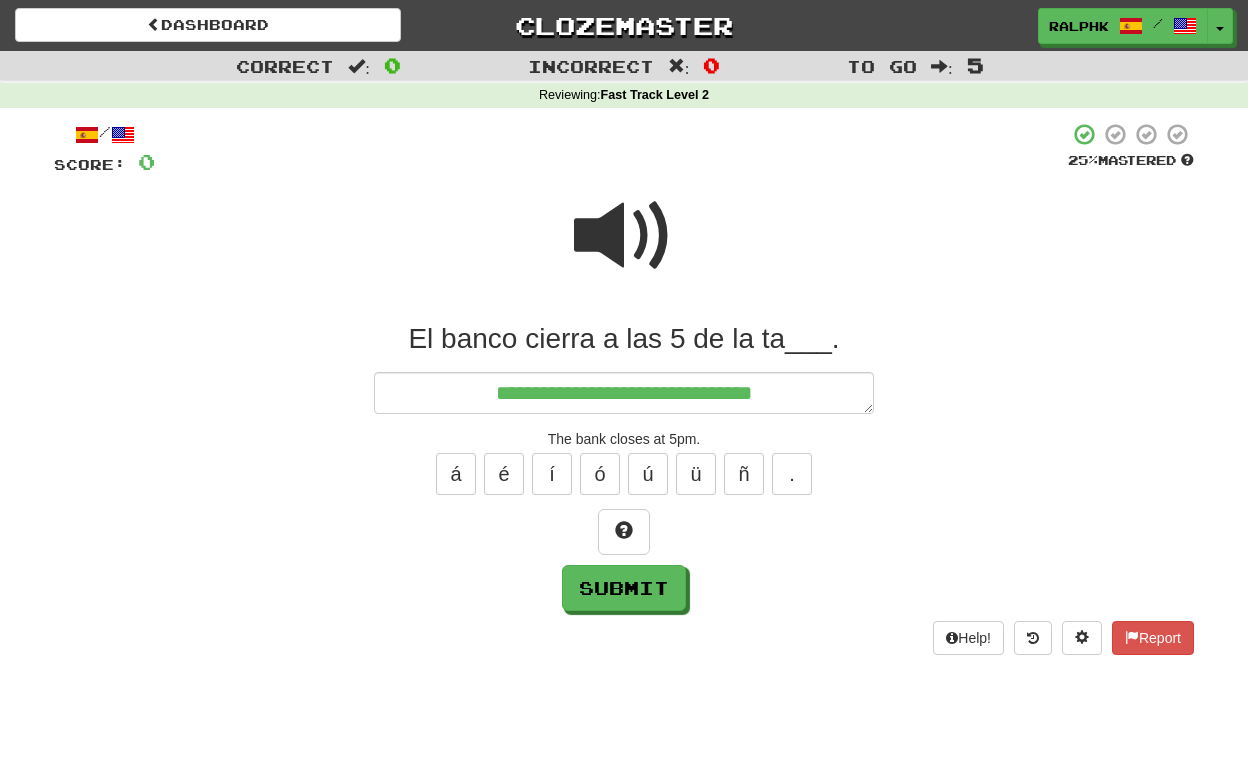 type on "*" 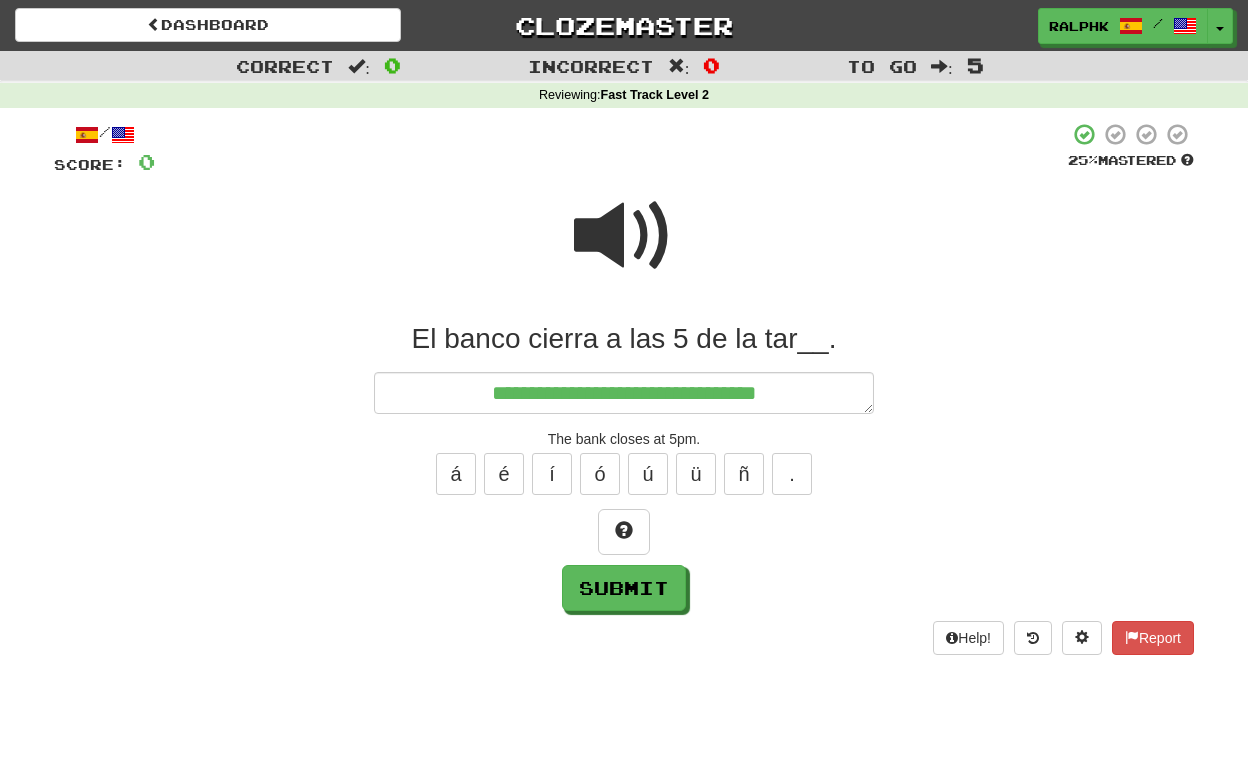 type on "*" 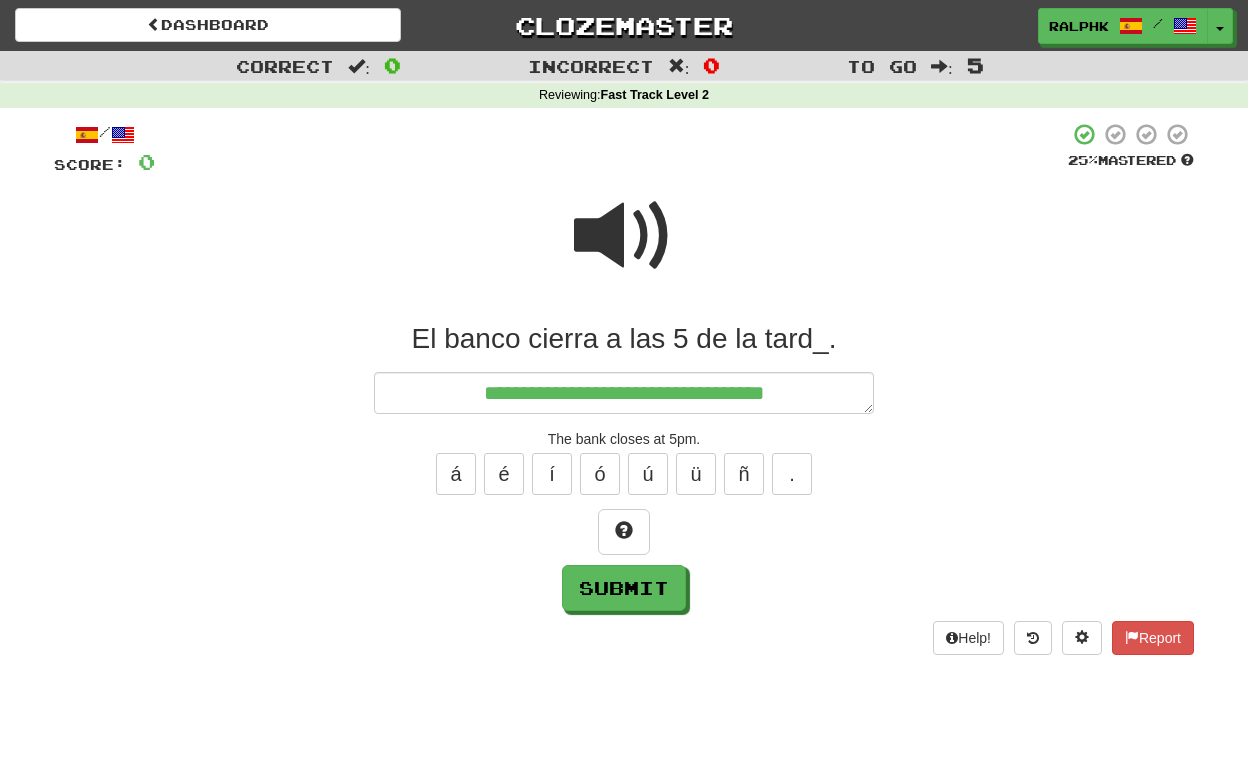 type on "*" 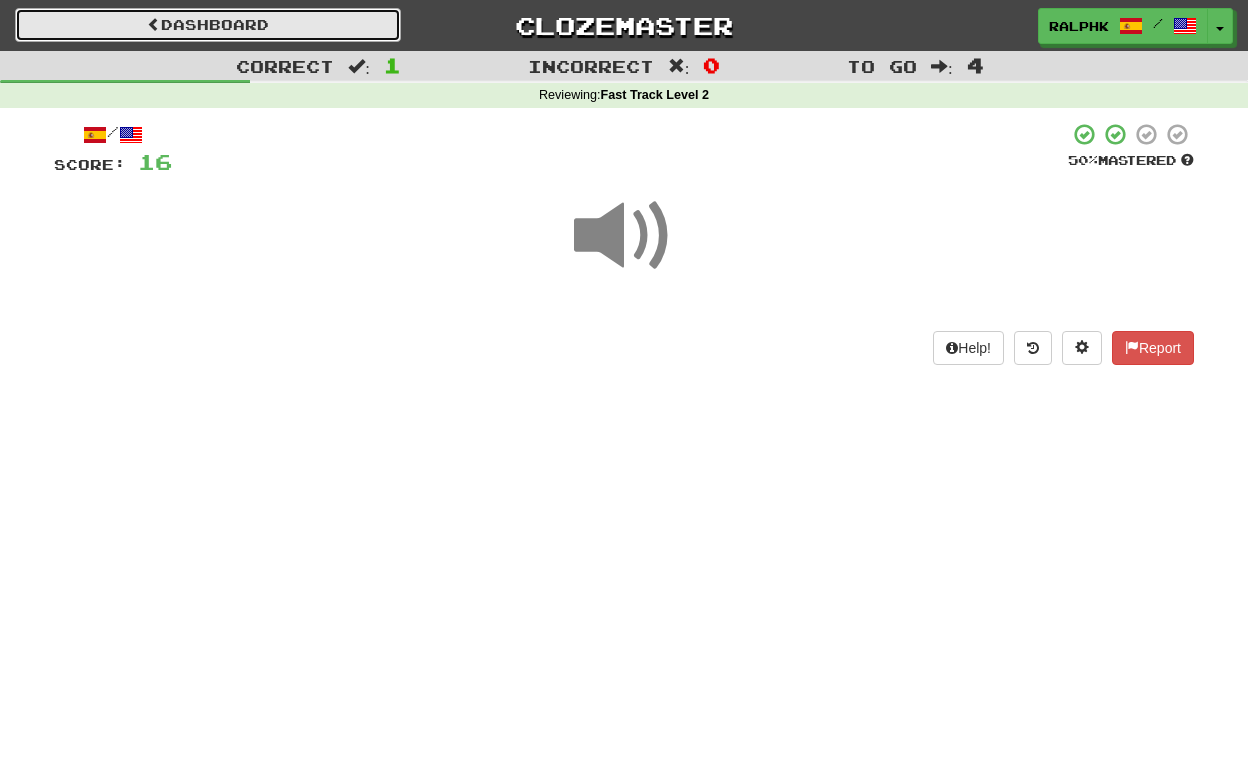 click on "Dashboard" at bounding box center [208, 25] 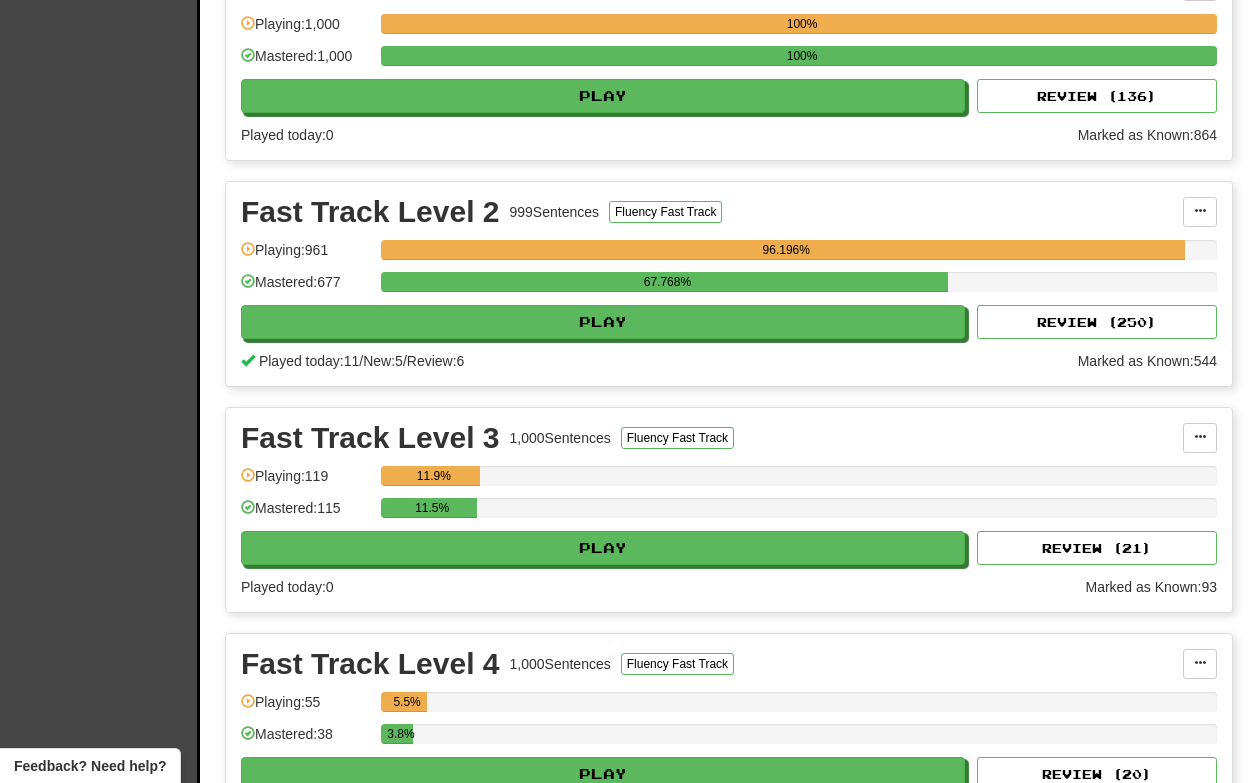 scroll, scrollTop: 978, scrollLeft: 0, axis: vertical 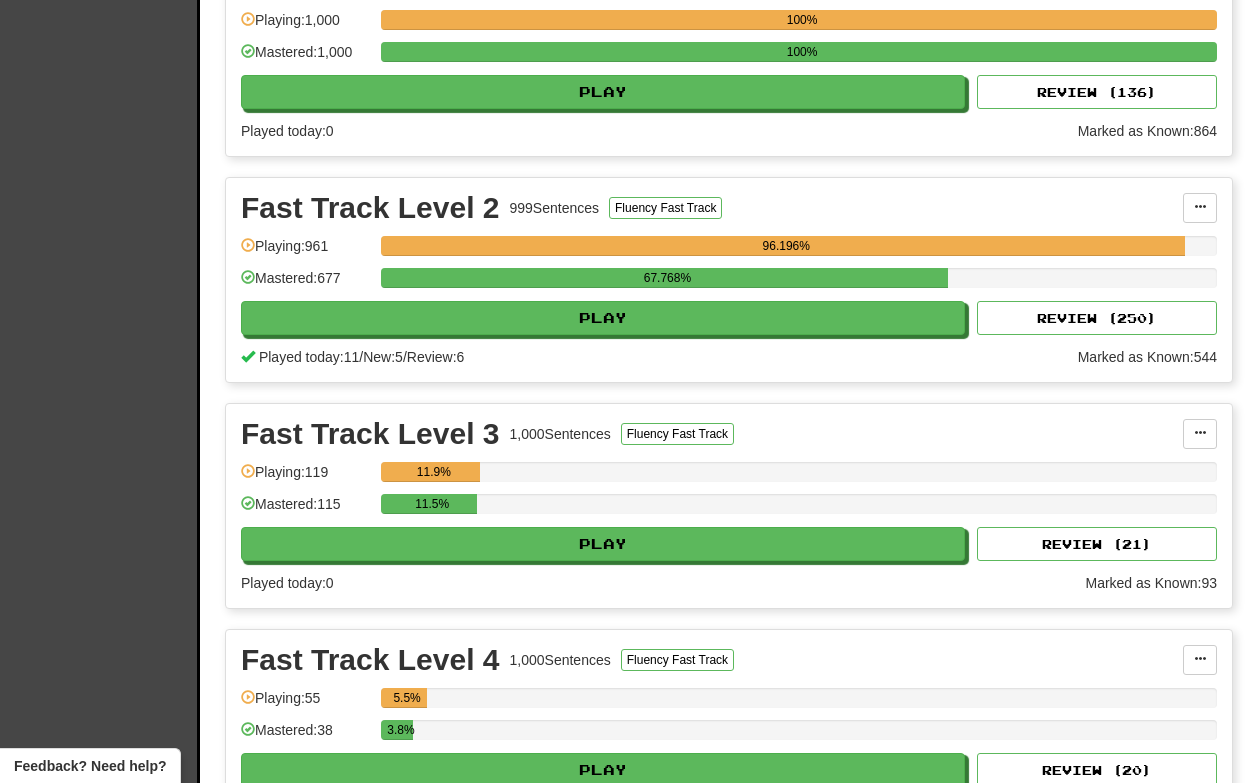 click on "Fast Track Level 2 999  Sentences Fluency Fast Track Manage Sentences Unpin from Dashboard  Playing:  961 96.196%  Mastered:  677 67.768% Play Review ( 250 )   Played today:  11  /  New:  5  /  Review:  6 Marked as Known:  544" at bounding box center (729, 280) 